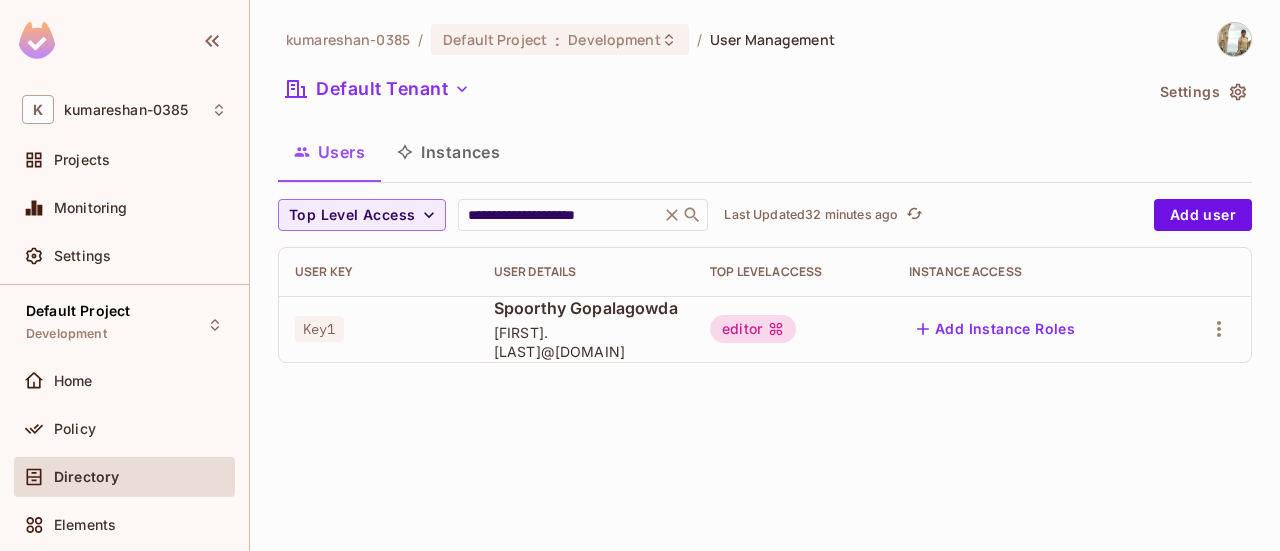 scroll, scrollTop: 0, scrollLeft: 0, axis: both 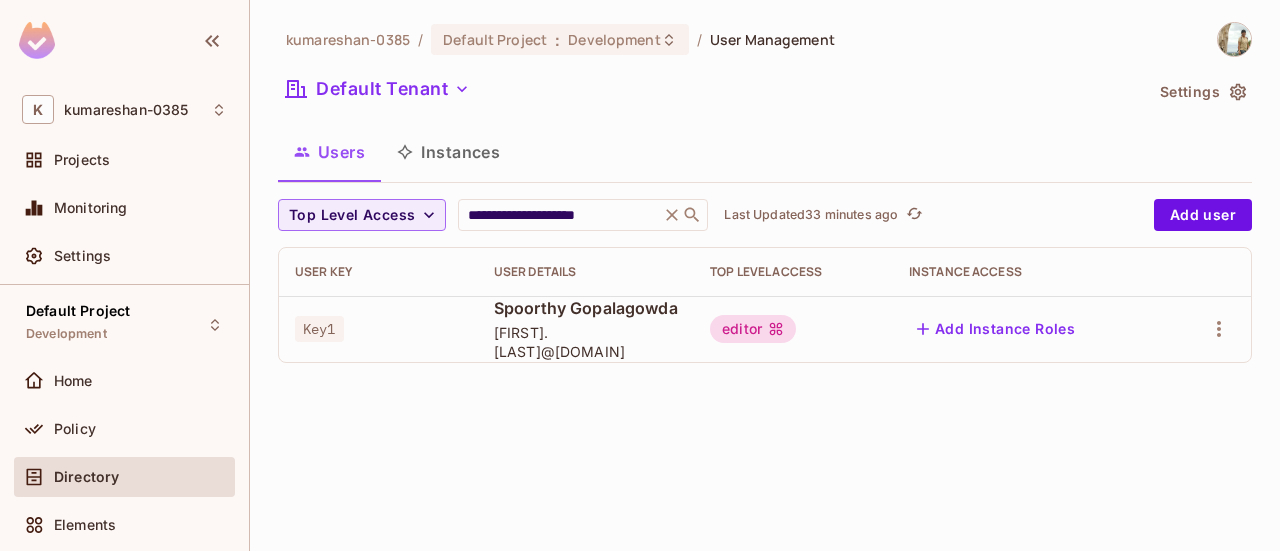 click on "[FIRST].[LAST]@[DOMAIN]" at bounding box center (586, 342) 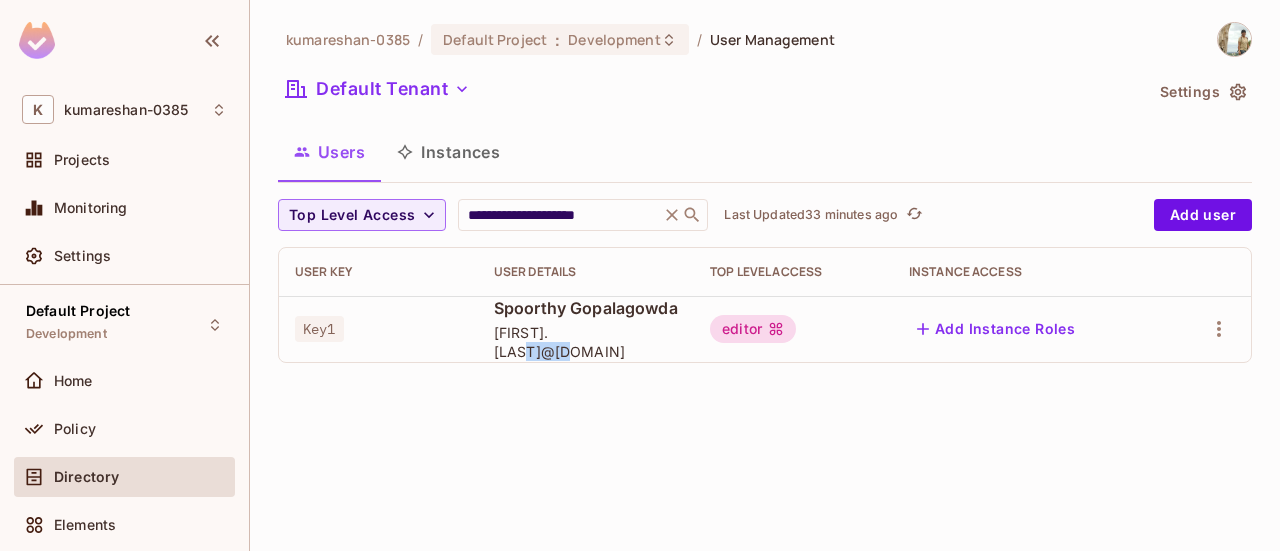 click on "[FIRST].[LAST]@[DOMAIN]" at bounding box center [586, 342] 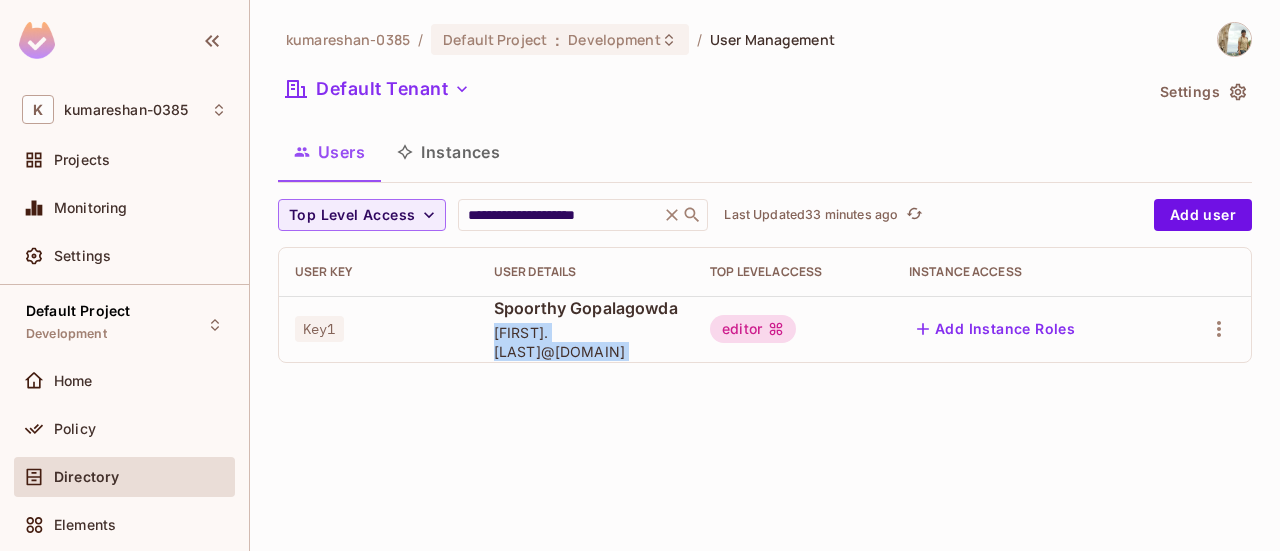 click on "[FIRST].[LAST]@[DOMAIN]" at bounding box center [586, 342] 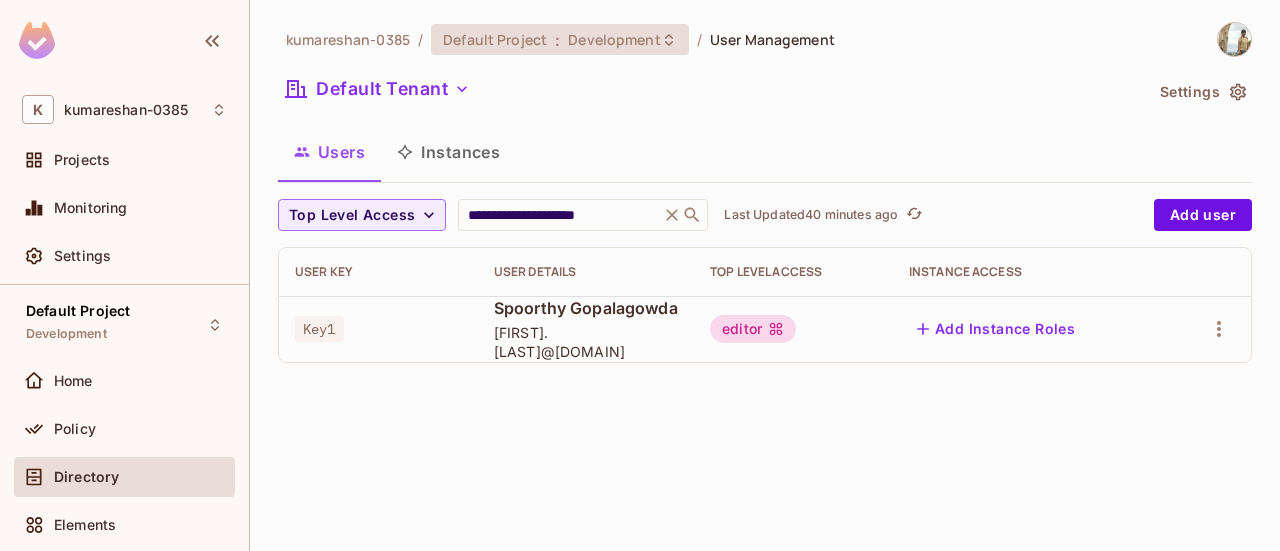 click on "Default Project : Development" at bounding box center (560, 39) 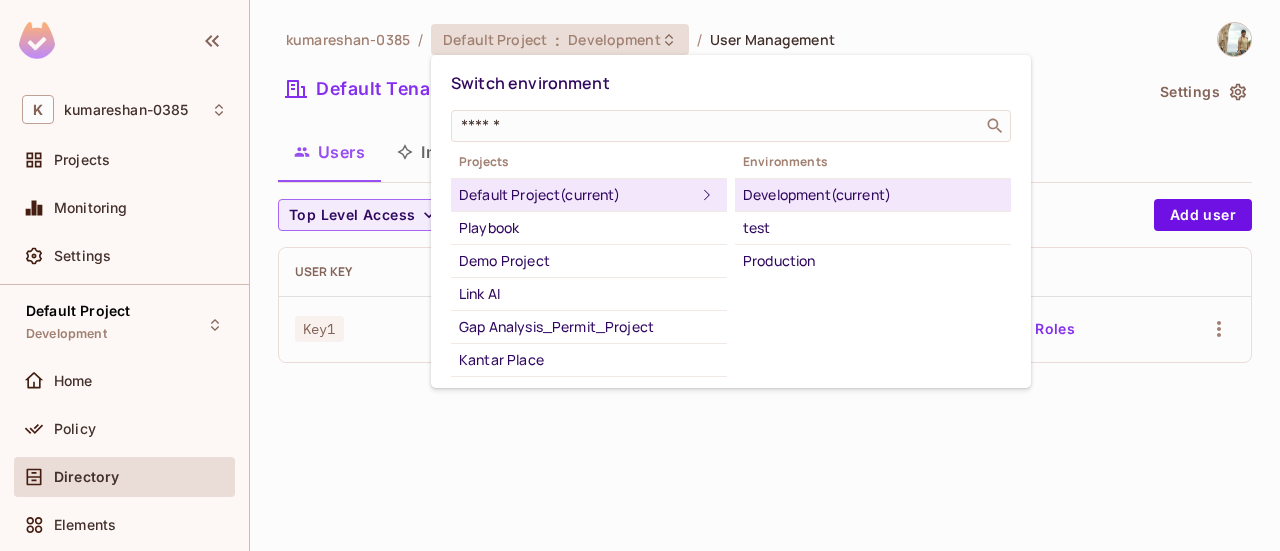 click on "Development  (current)" at bounding box center (873, 195) 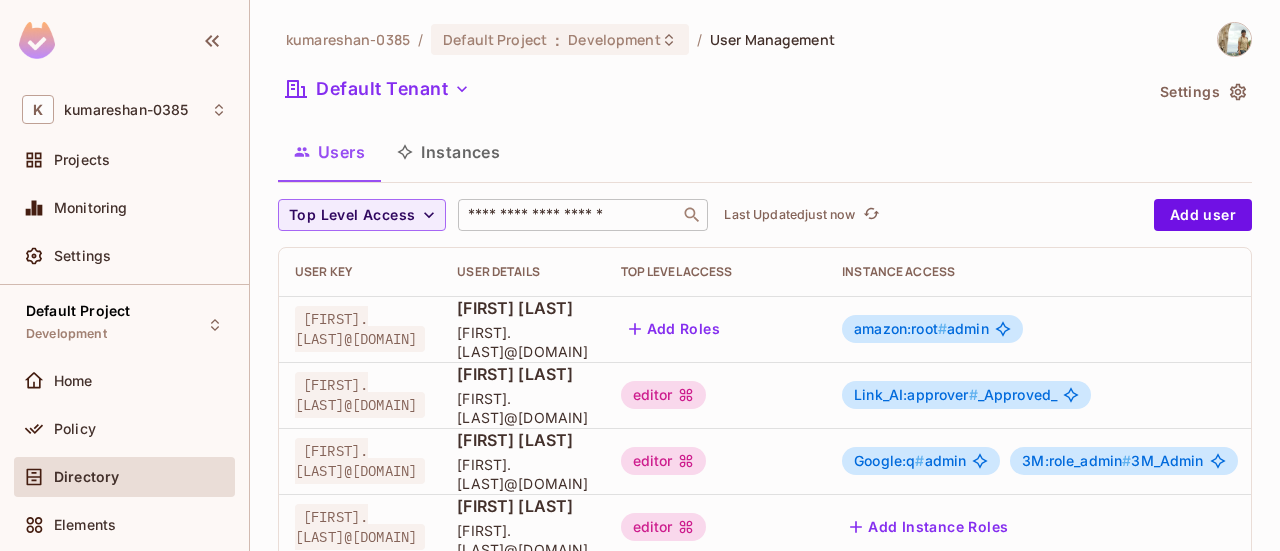click at bounding box center [569, 215] 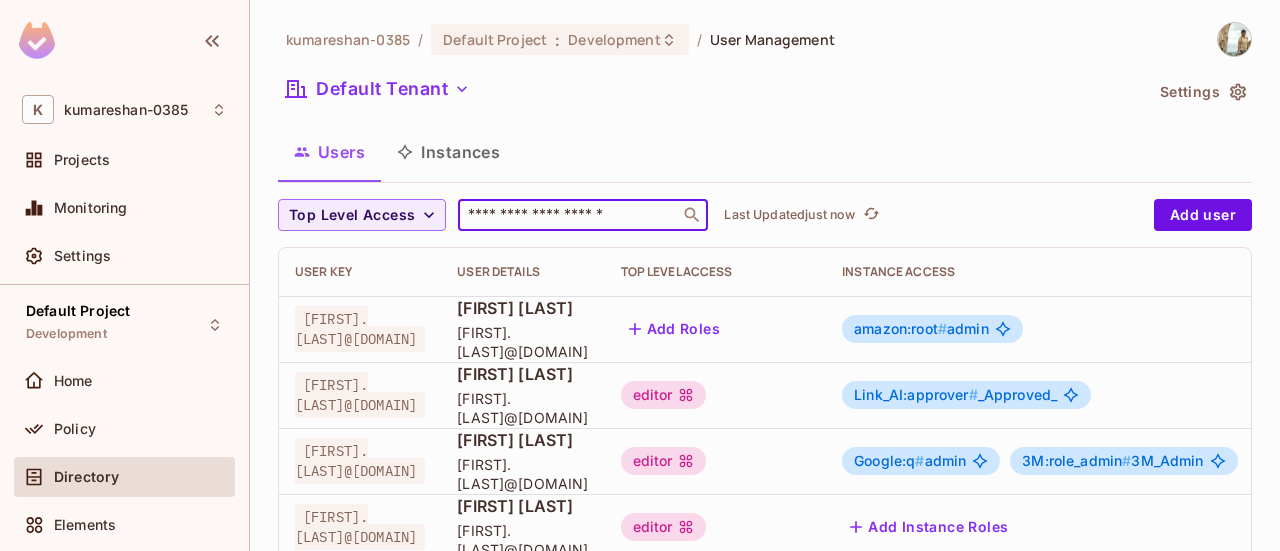 type on "**********" 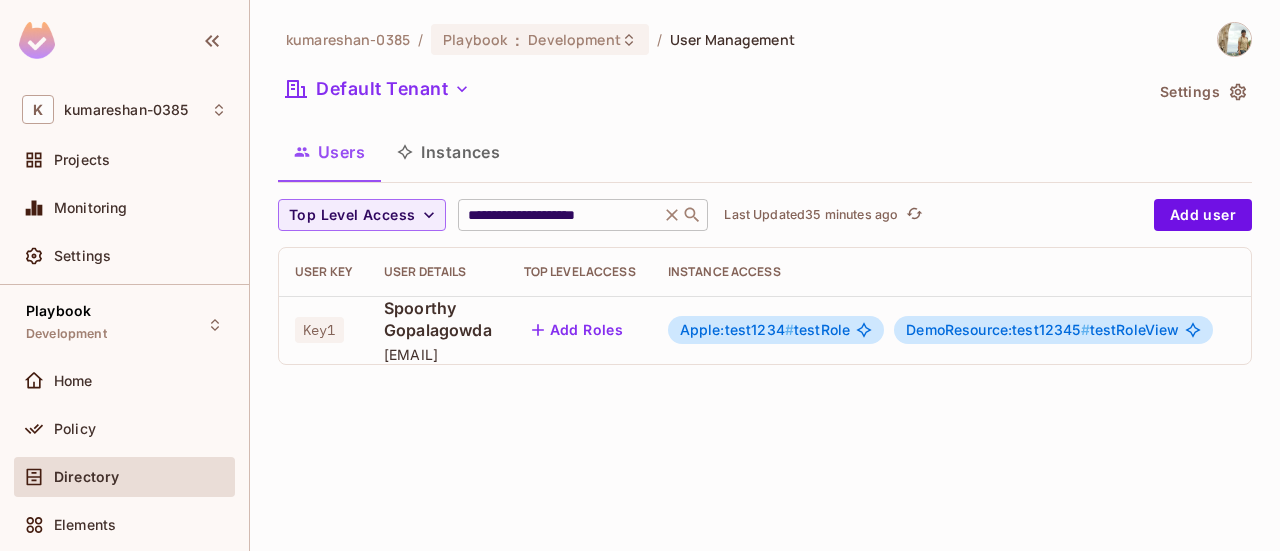 scroll, scrollTop: 0, scrollLeft: 0, axis: both 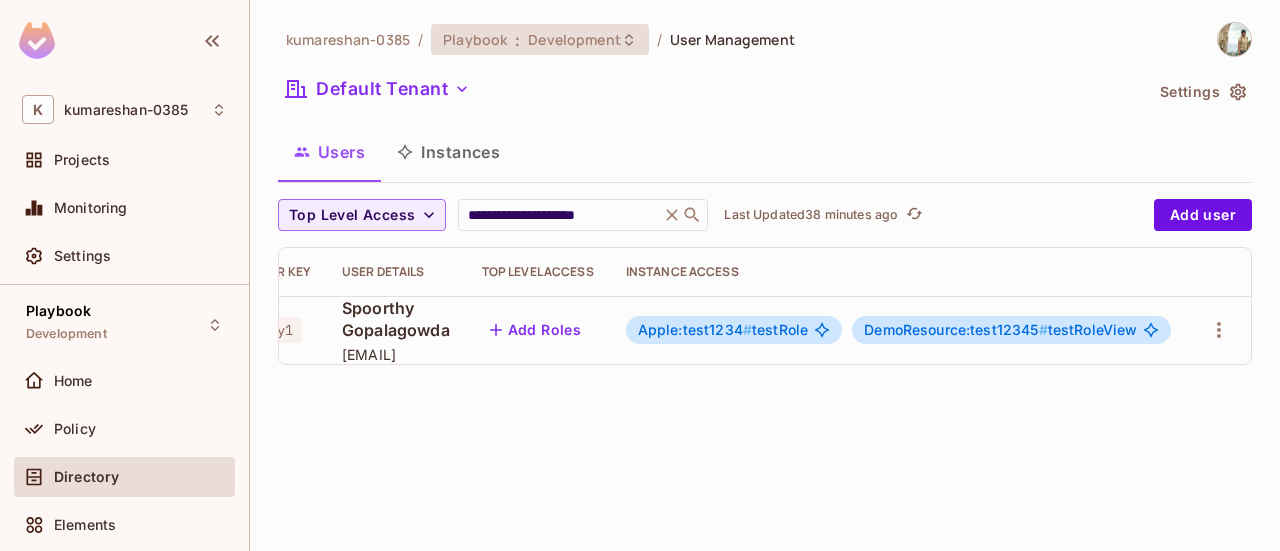 click on "Development" at bounding box center [574, 39] 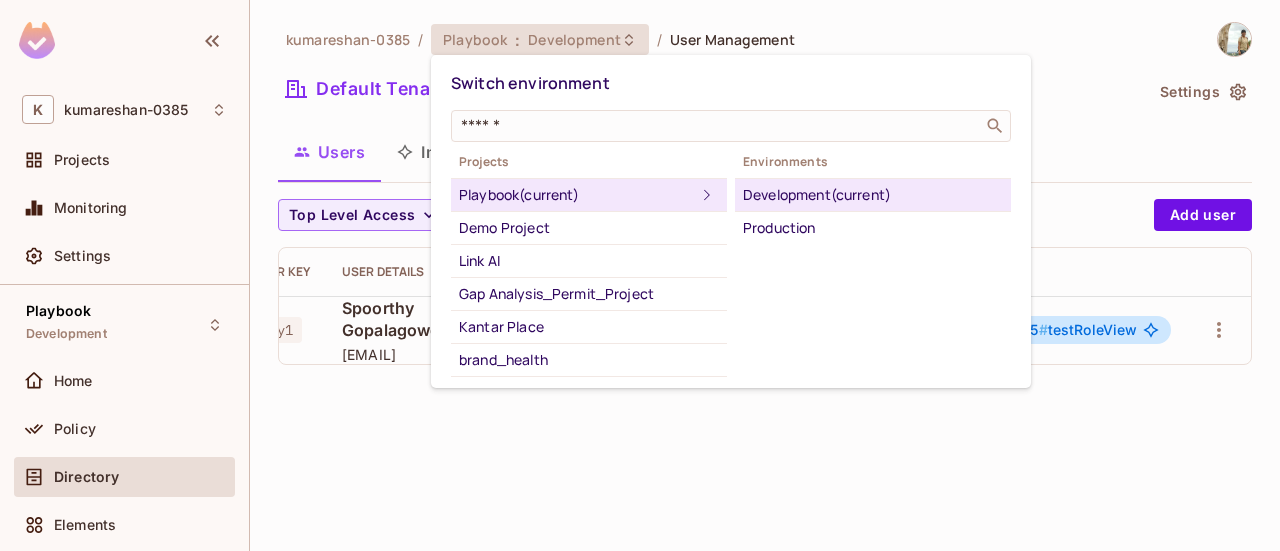 click on "Development  (current)" at bounding box center (873, 195) 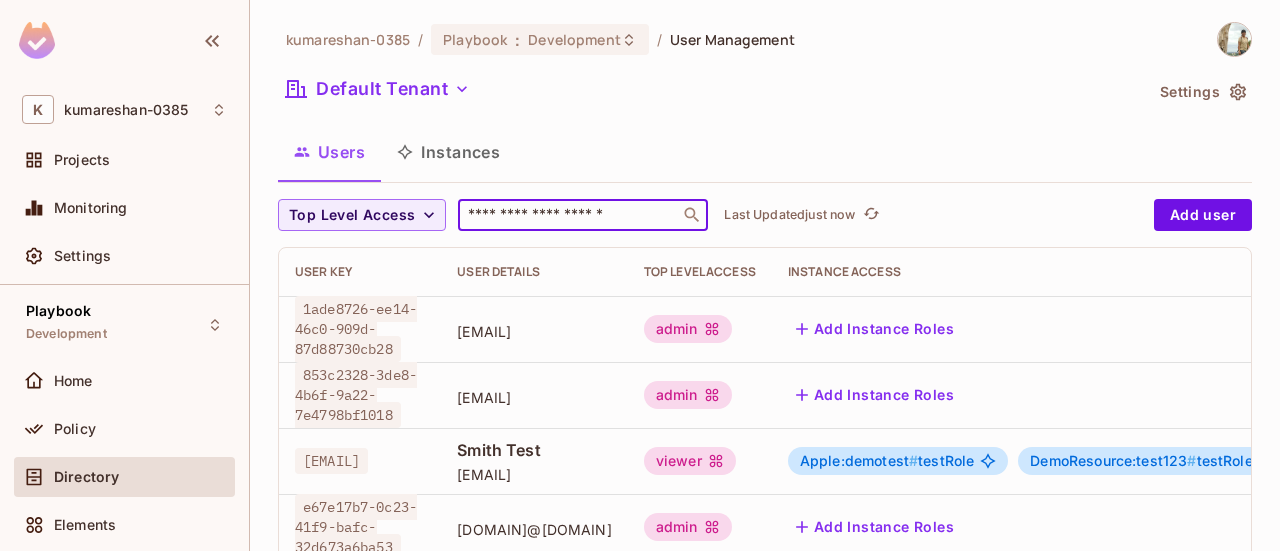 click at bounding box center (569, 215) 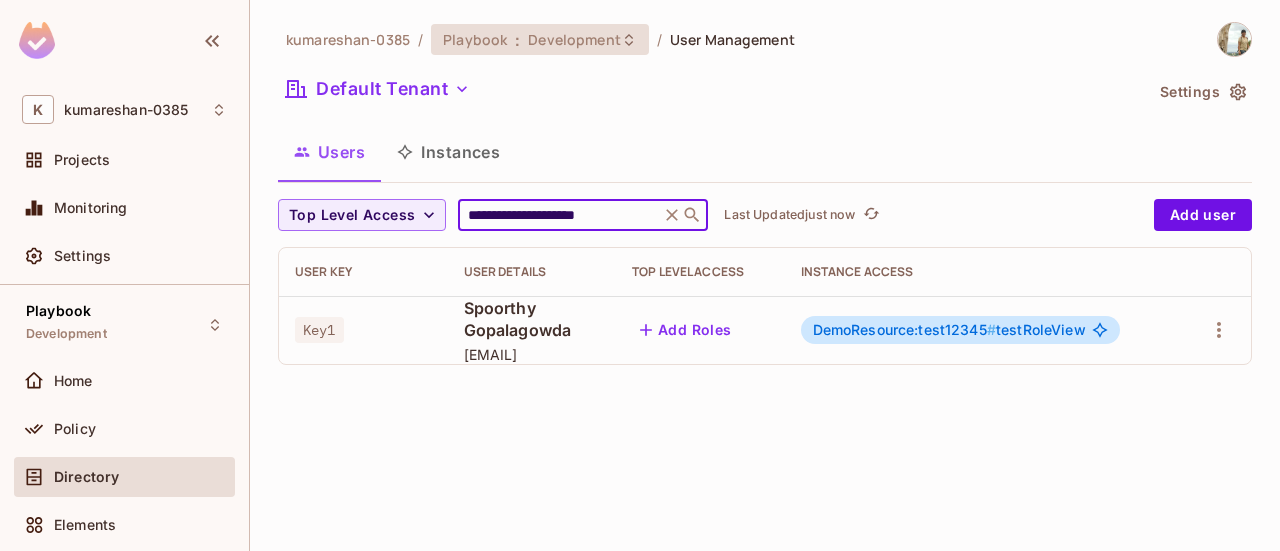 click on "Development" at bounding box center [574, 39] 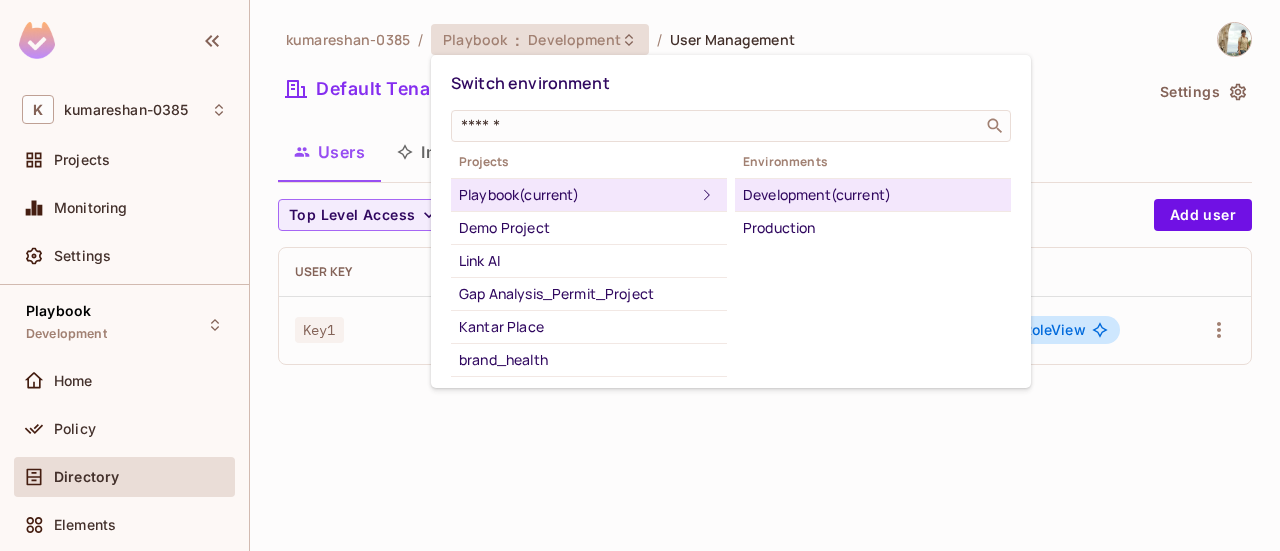 click on "Development  (current)" at bounding box center [873, 195] 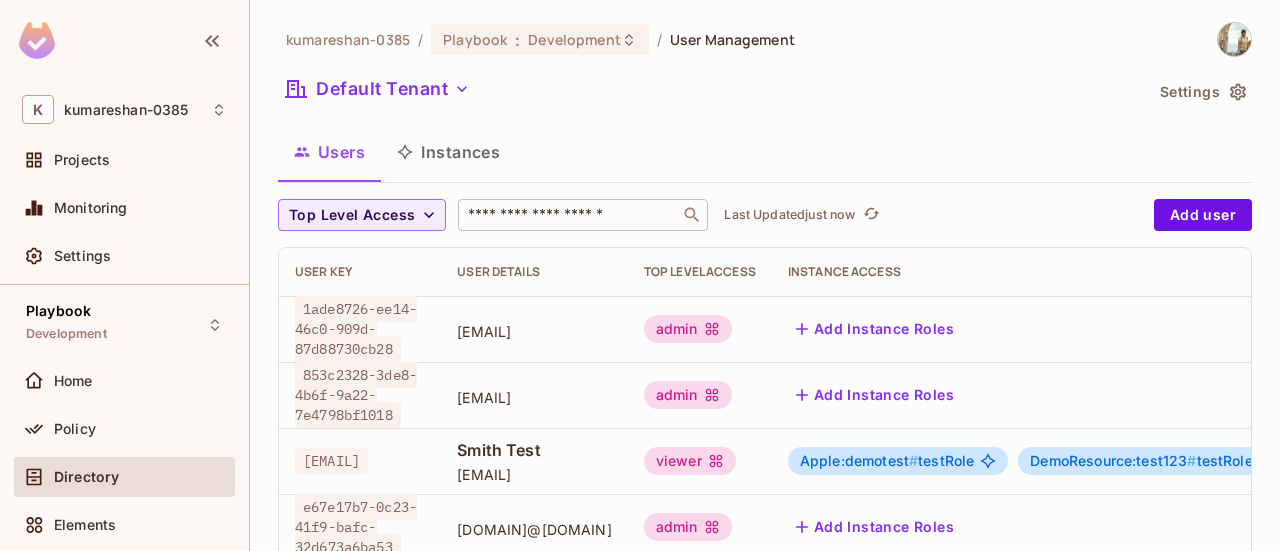 click at bounding box center (569, 215) 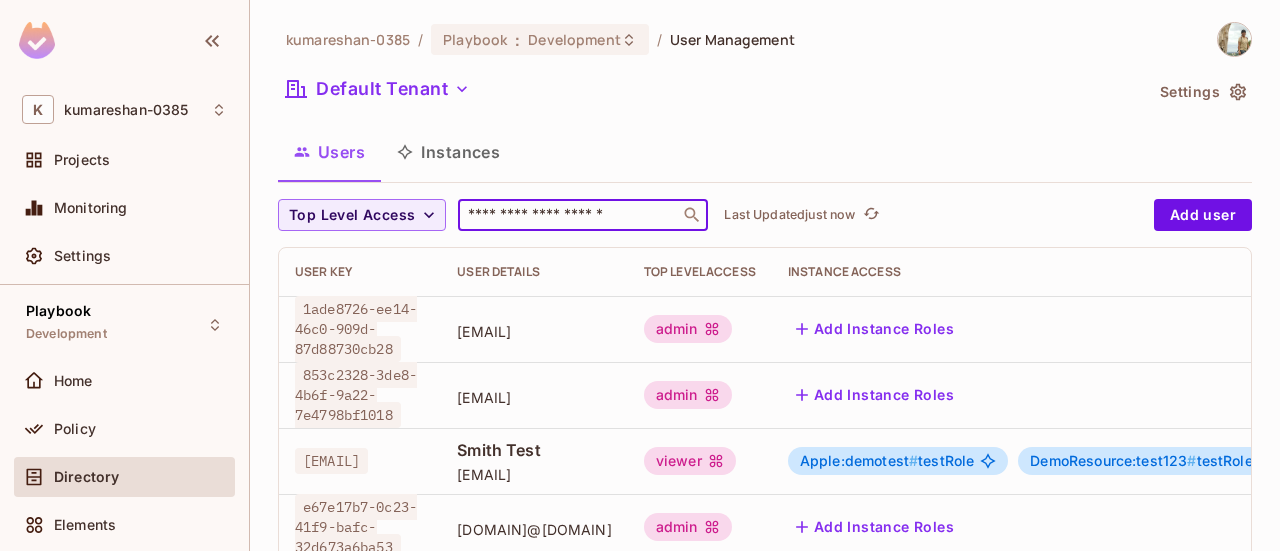 type on "**********" 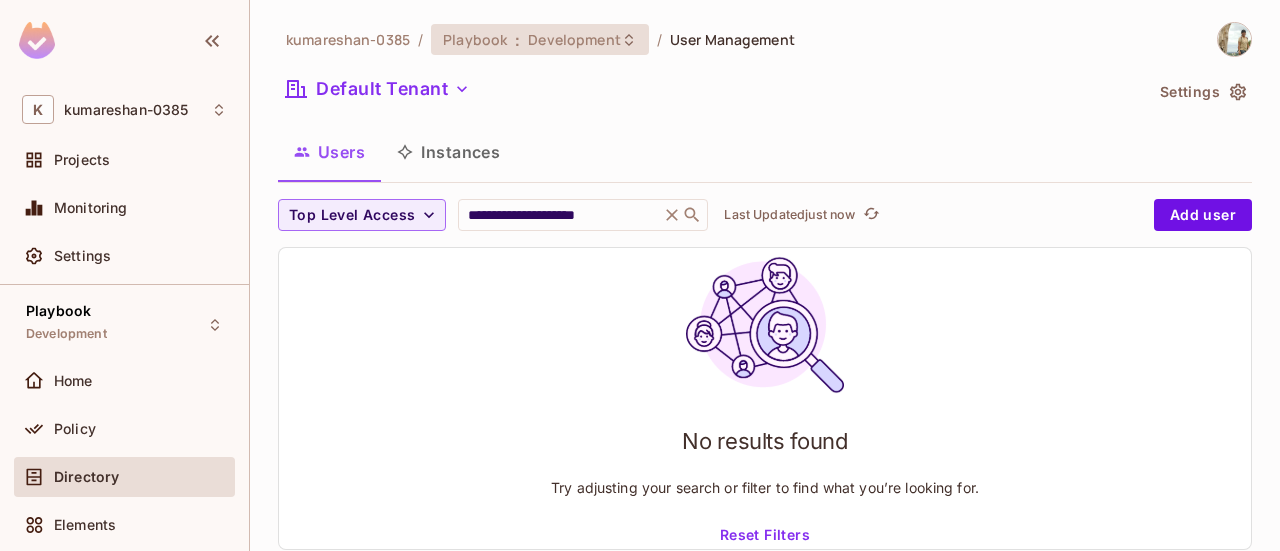 click on "Development" at bounding box center [574, 39] 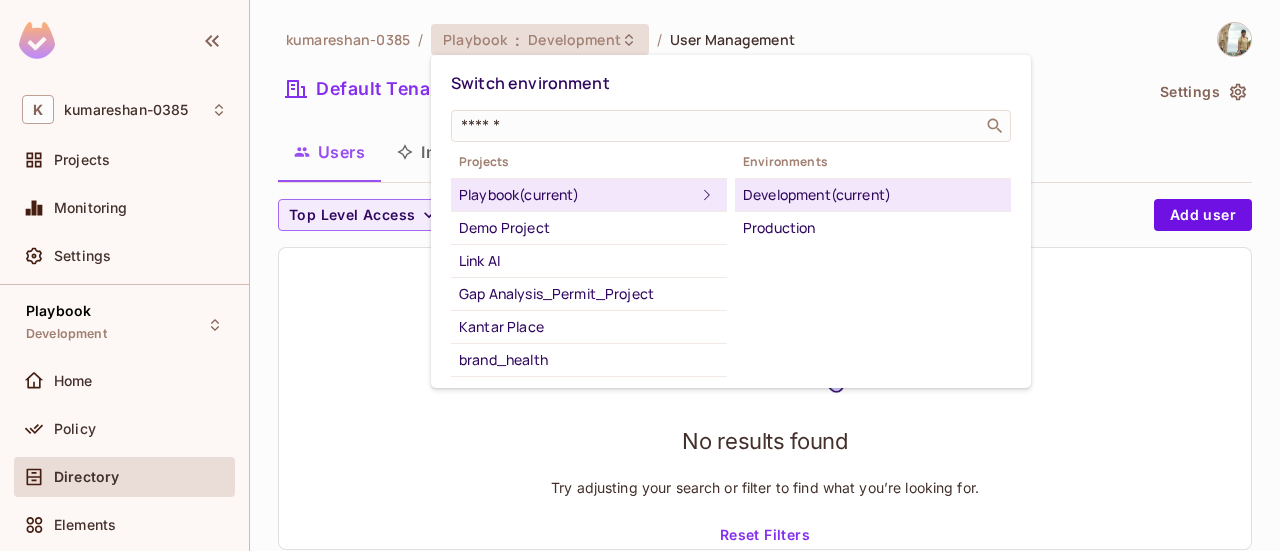 click at bounding box center (640, 275) 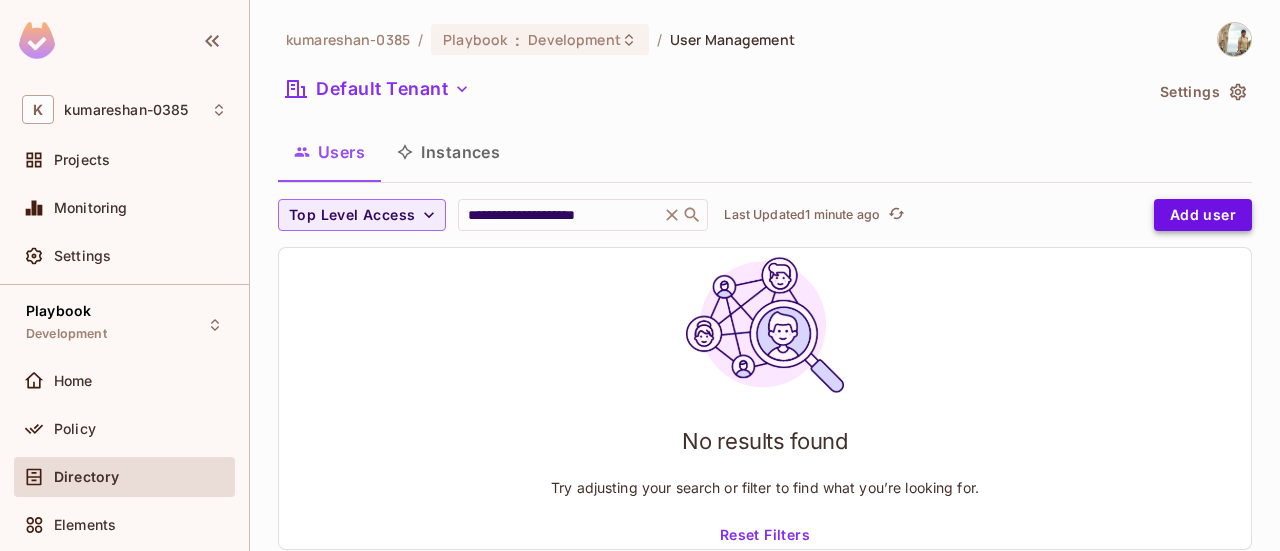 click on "Add user" at bounding box center [1203, 215] 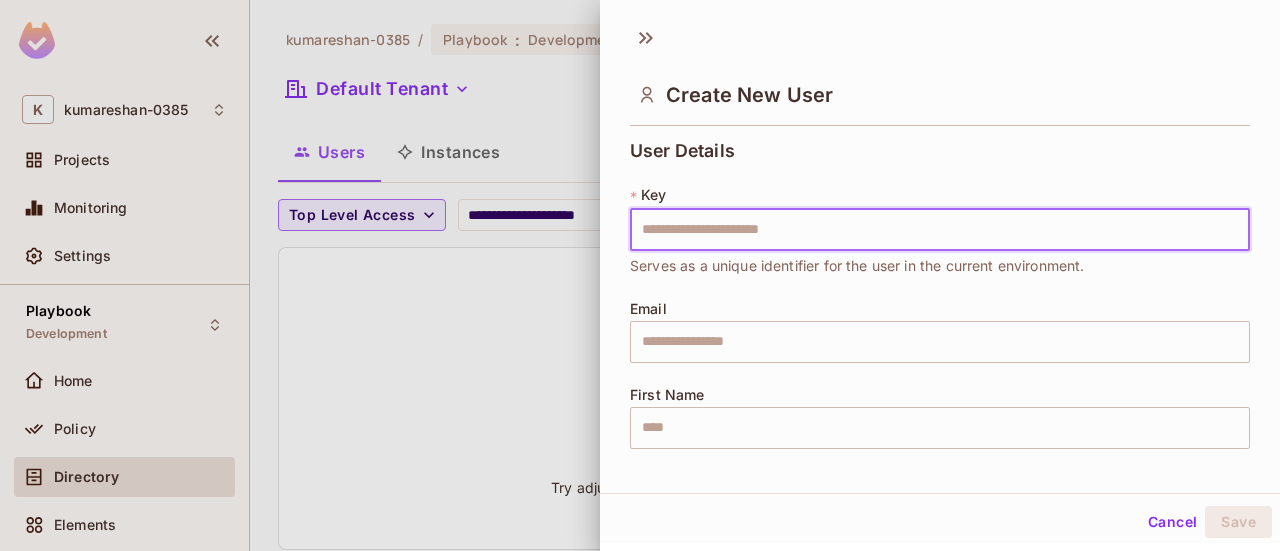 click at bounding box center [940, 230] 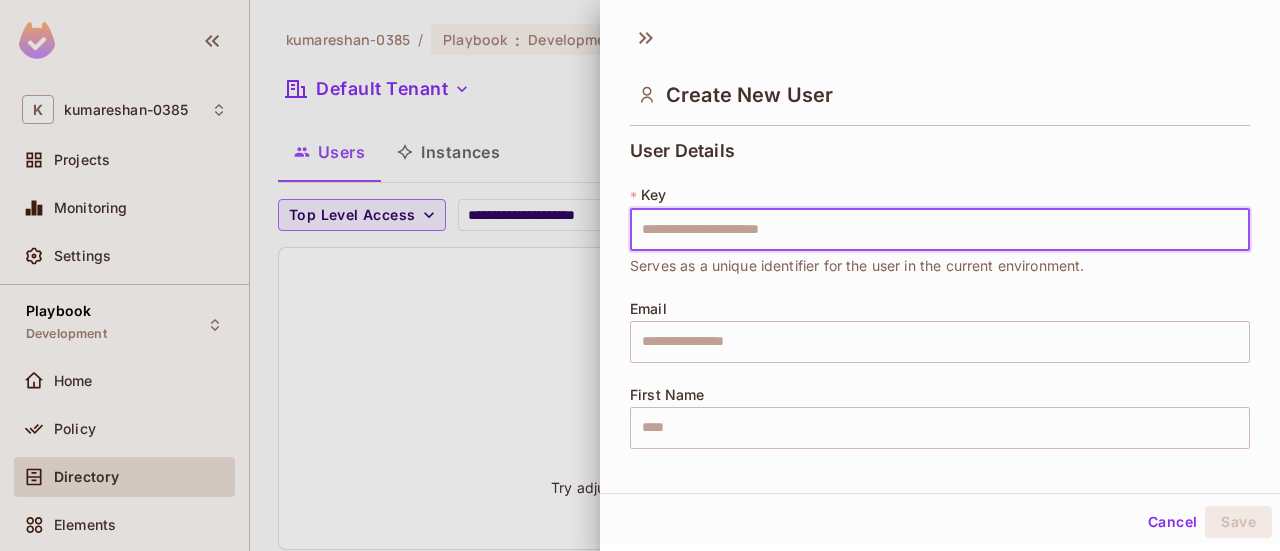 type on "****" 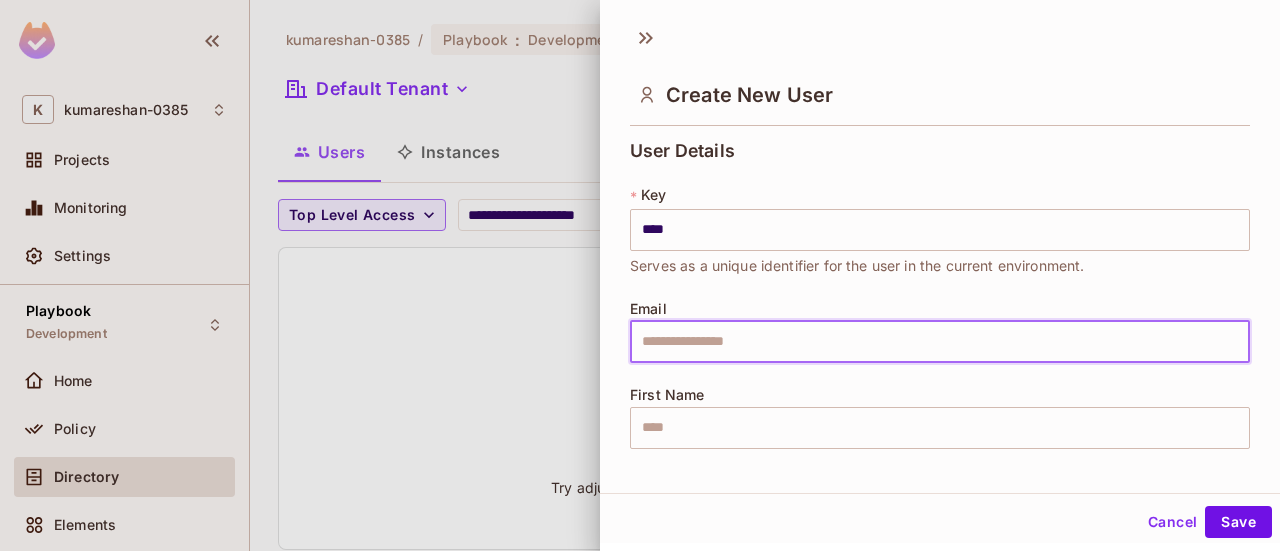 click at bounding box center (940, 342) 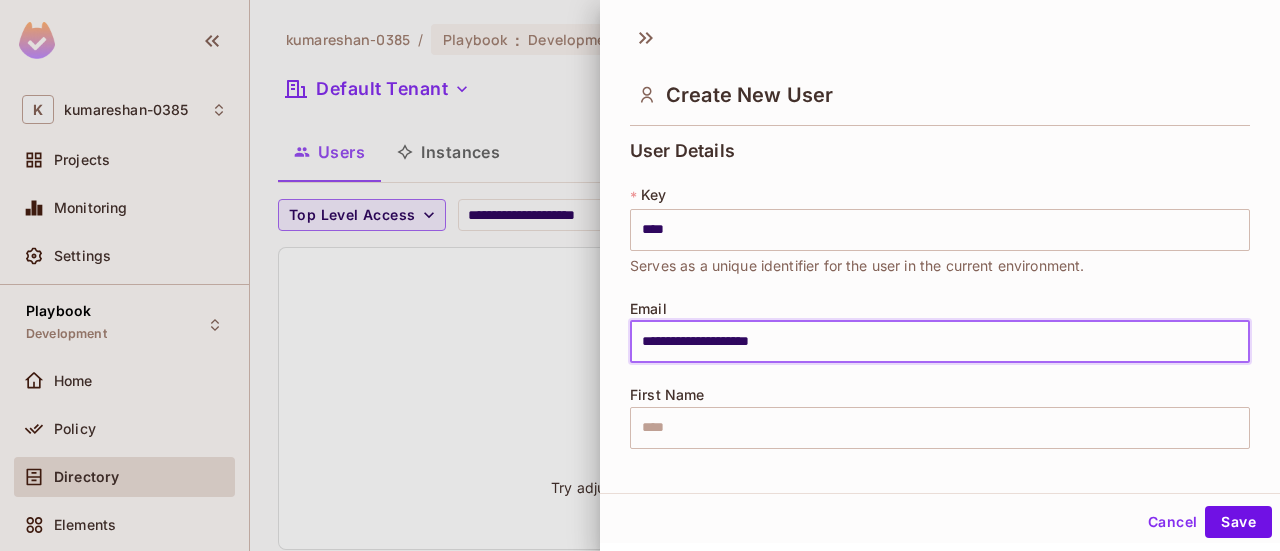 type on "********" 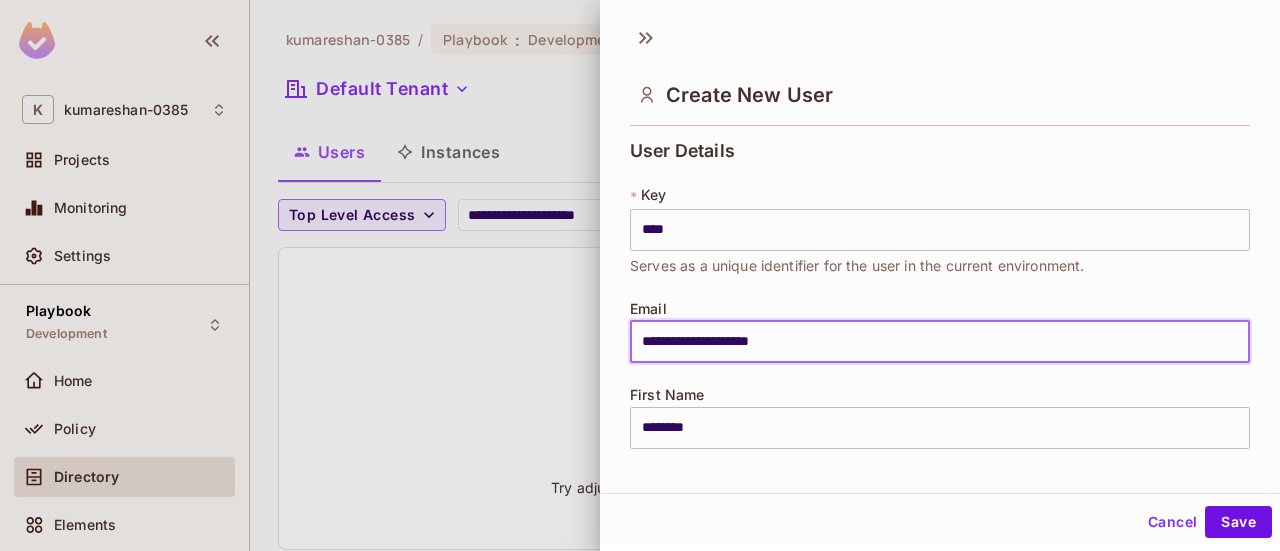 type on "**********" 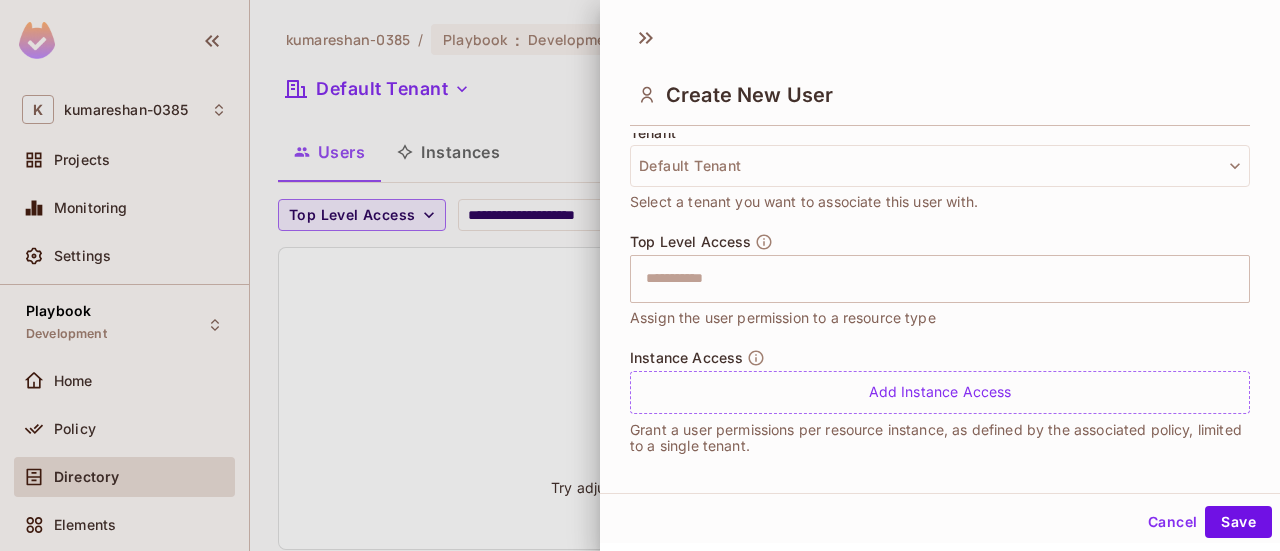 scroll, scrollTop: 512, scrollLeft: 0, axis: vertical 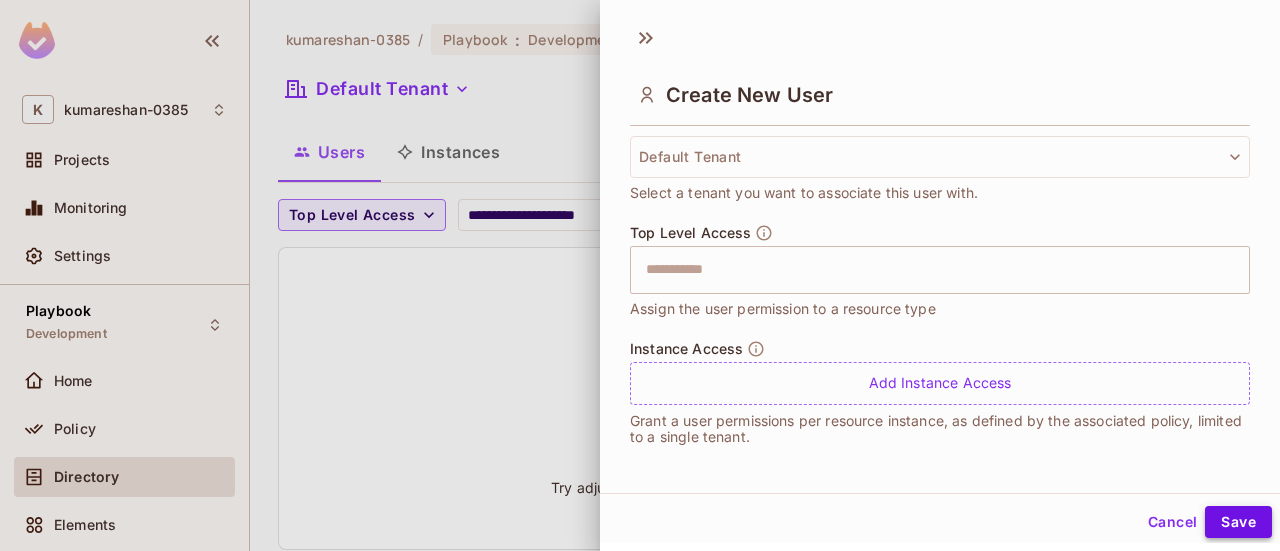 click on "Save" at bounding box center [1238, 522] 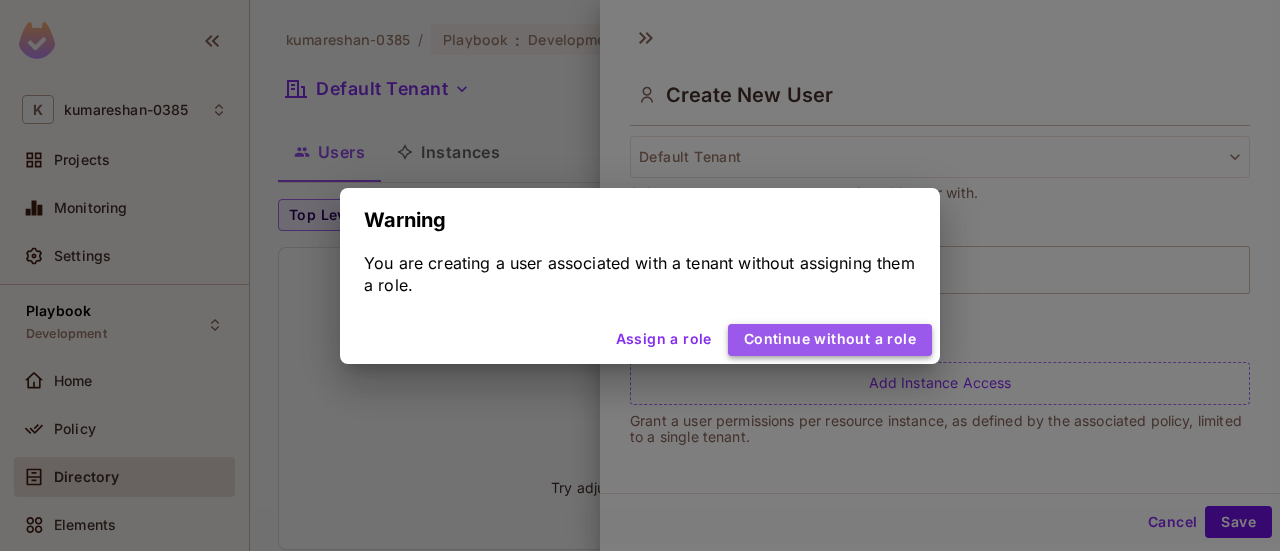 click on "Continue without a role" at bounding box center (830, 340) 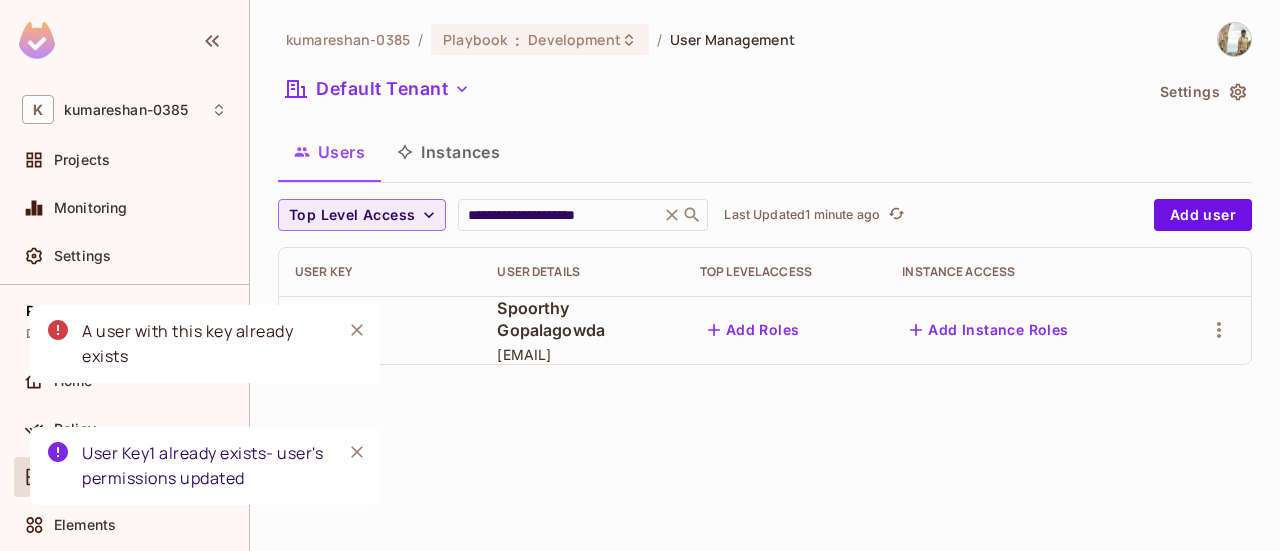 click on "Add Instance Roles" at bounding box center [989, 330] 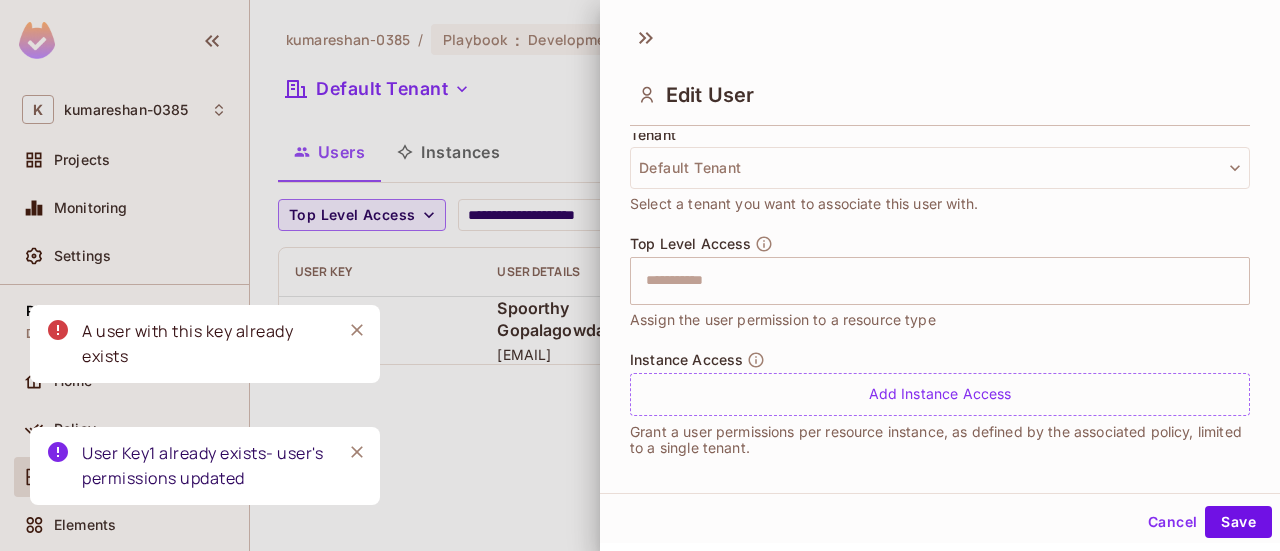 scroll, scrollTop: 512, scrollLeft: 0, axis: vertical 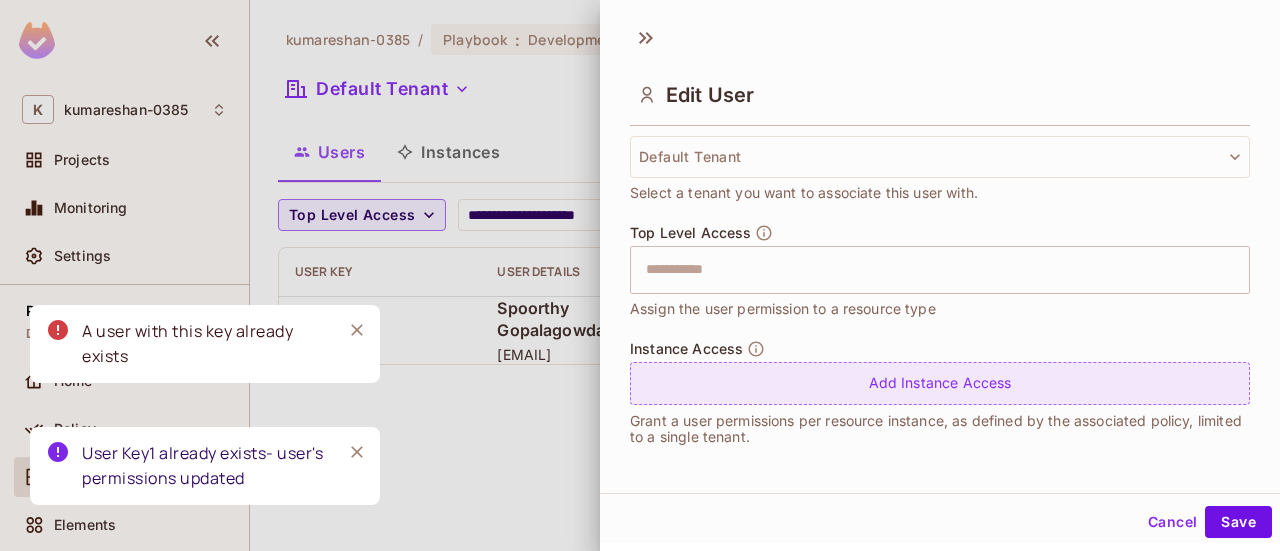 click on "Add Instance Access" at bounding box center (940, 383) 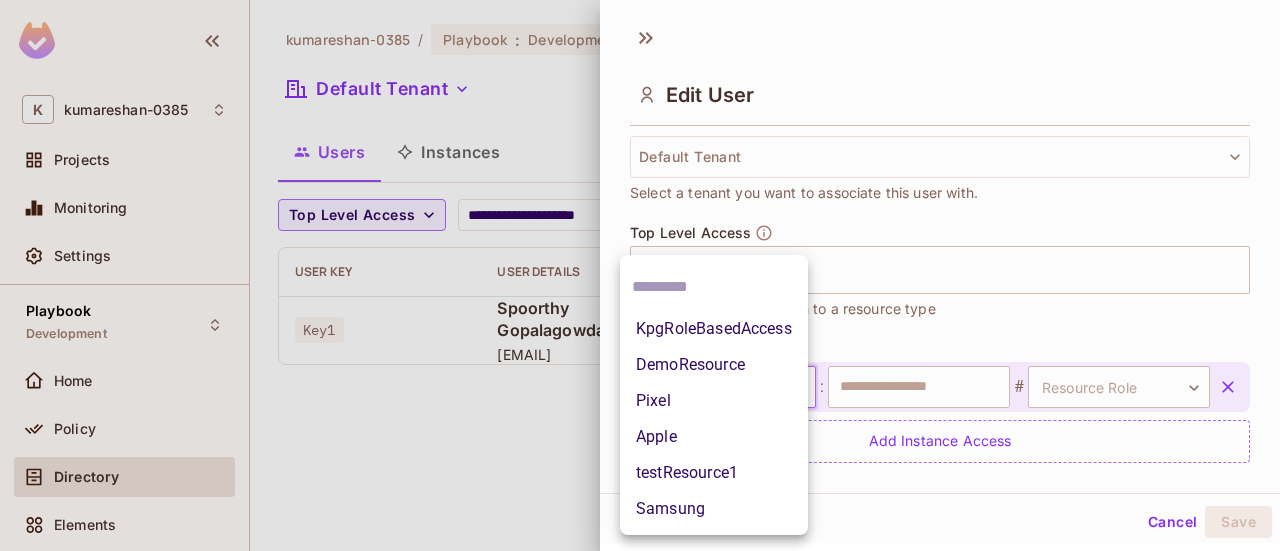 click on "**********" at bounding box center (640, 275) 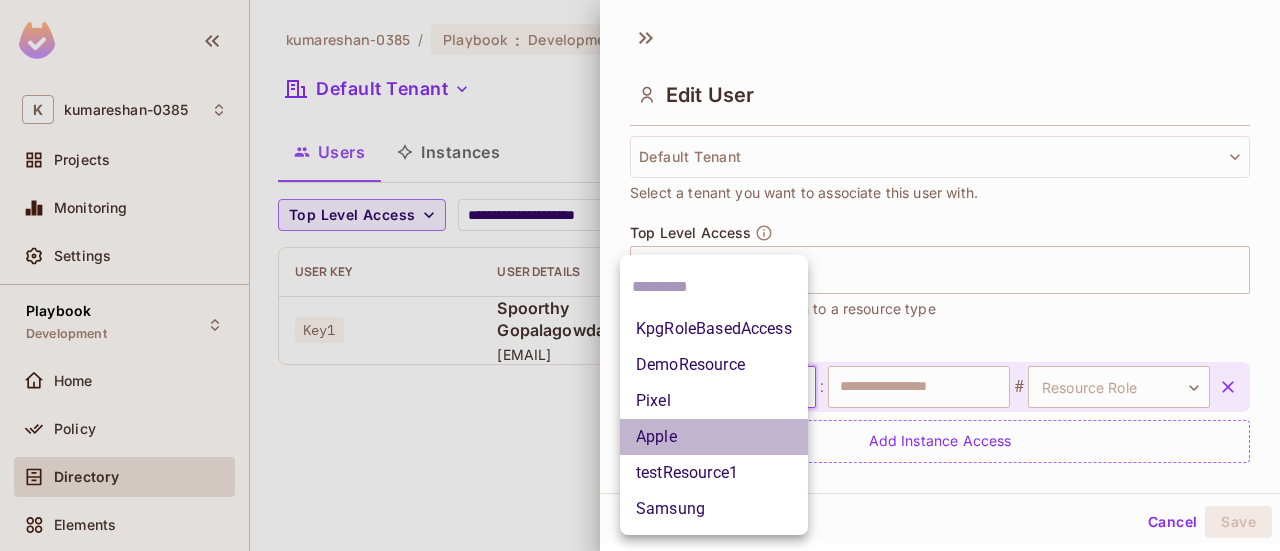 click on "Apple" at bounding box center (714, 437) 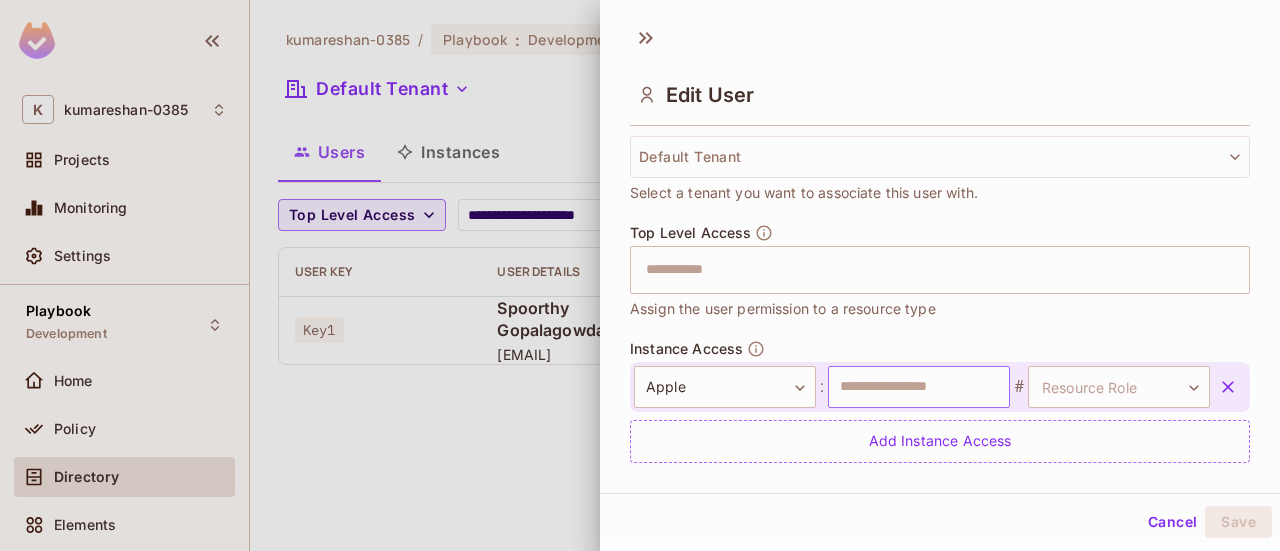 click at bounding box center (919, 387) 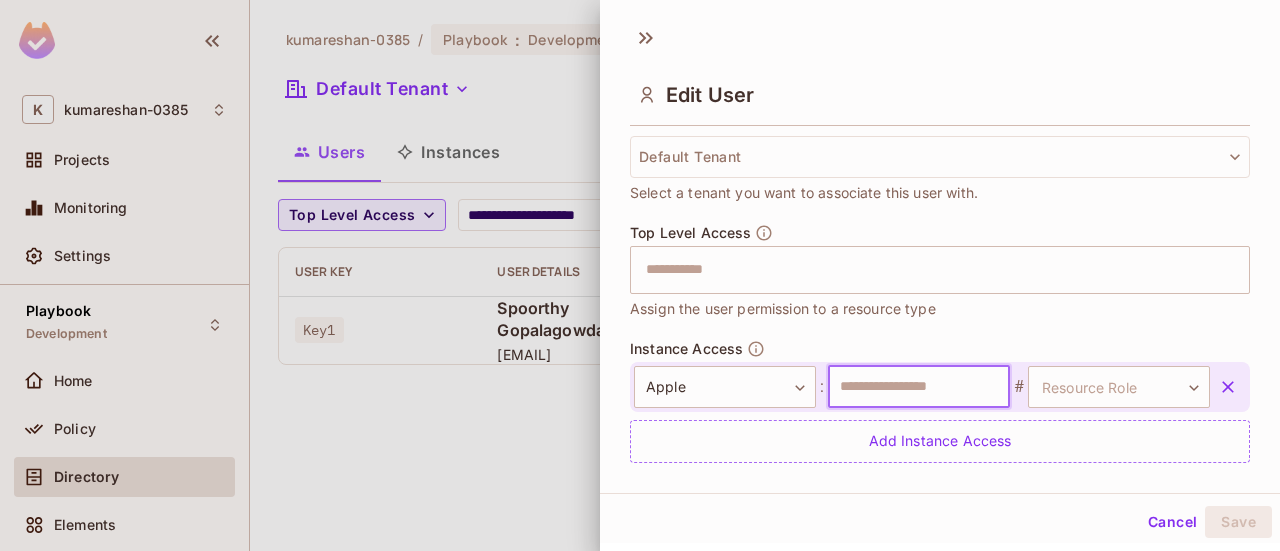type on "*********" 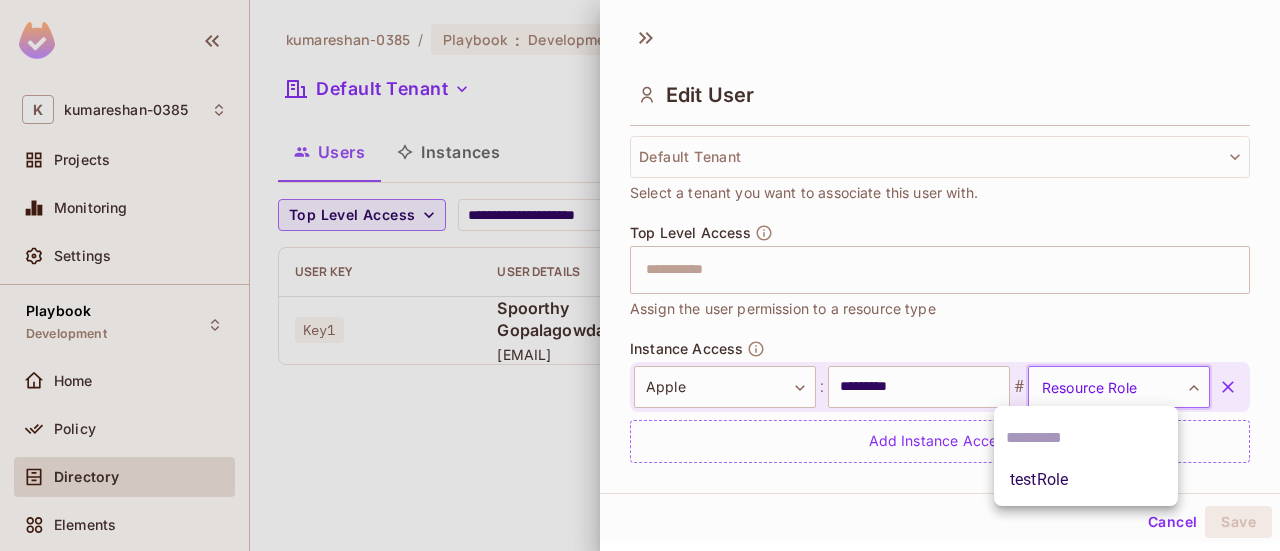 click on "**********" at bounding box center (640, 275) 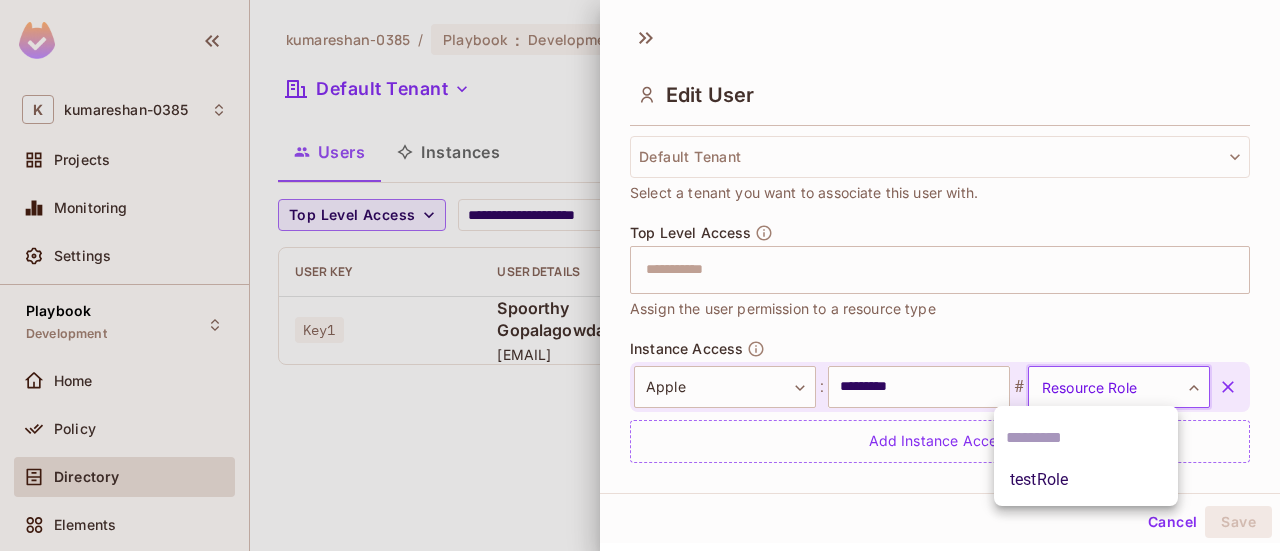 click on "testRole" at bounding box center [1086, 456] 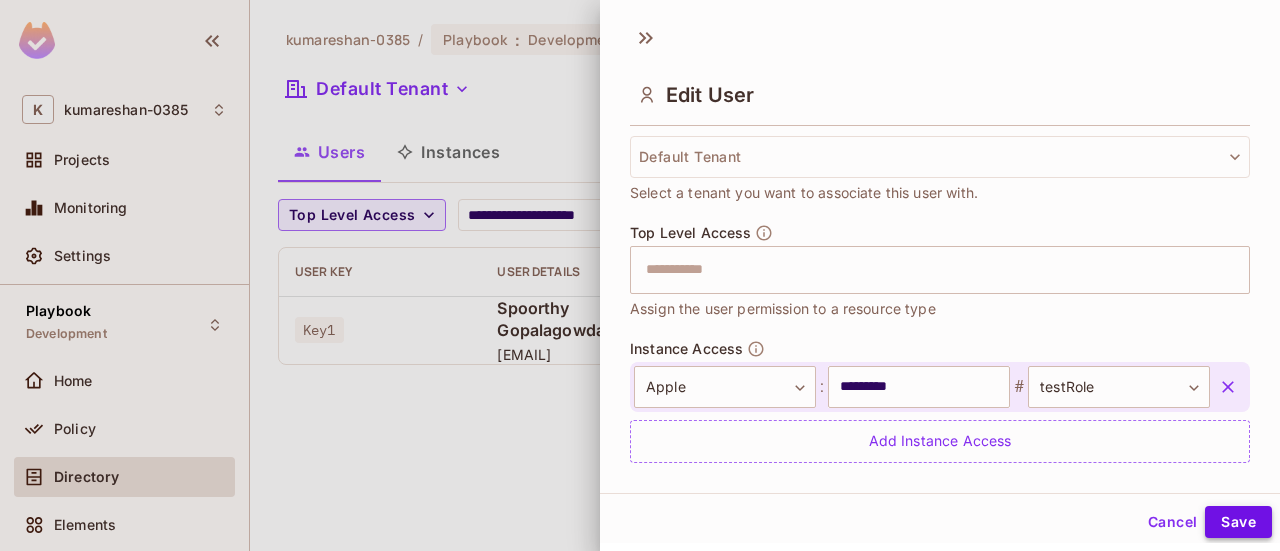 click on "Save" at bounding box center [1238, 522] 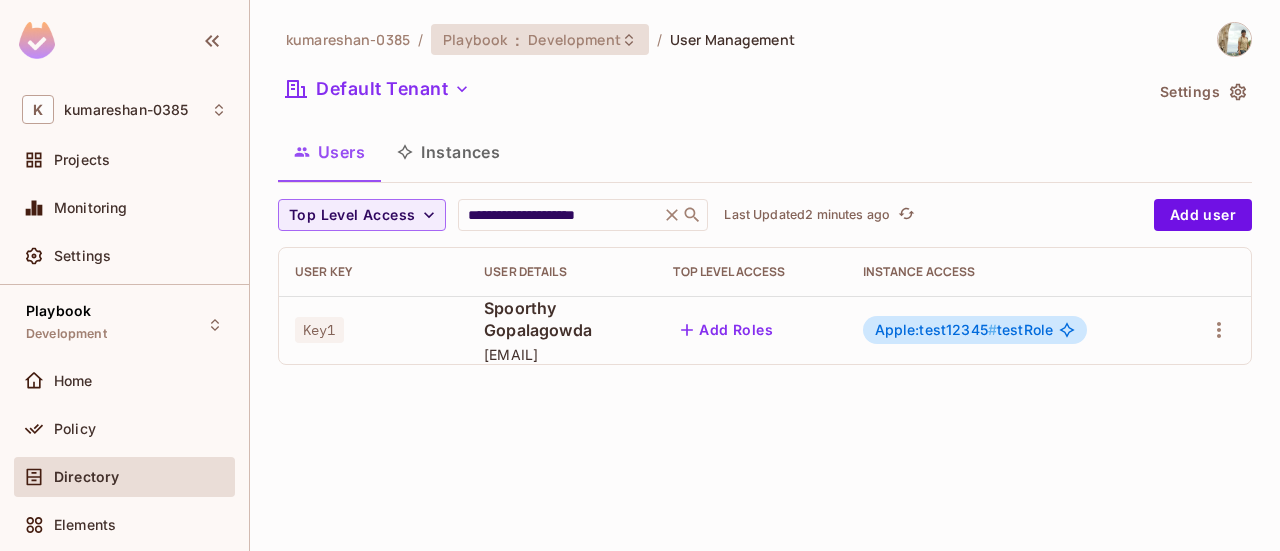 click on "Development" at bounding box center [574, 39] 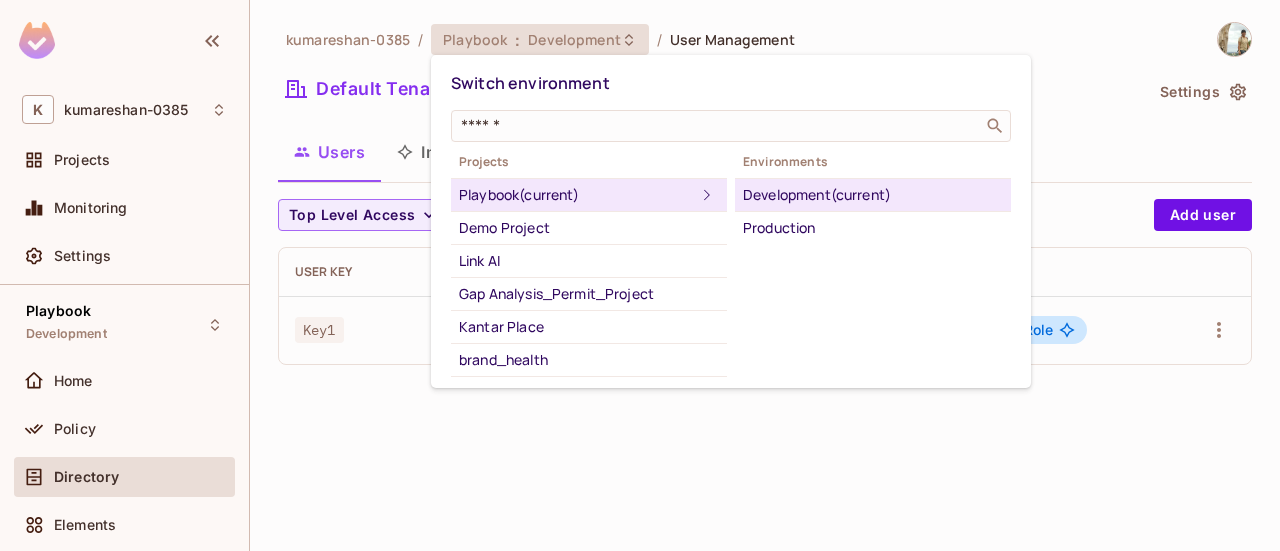 click on "Development  (current)" at bounding box center (873, 195) 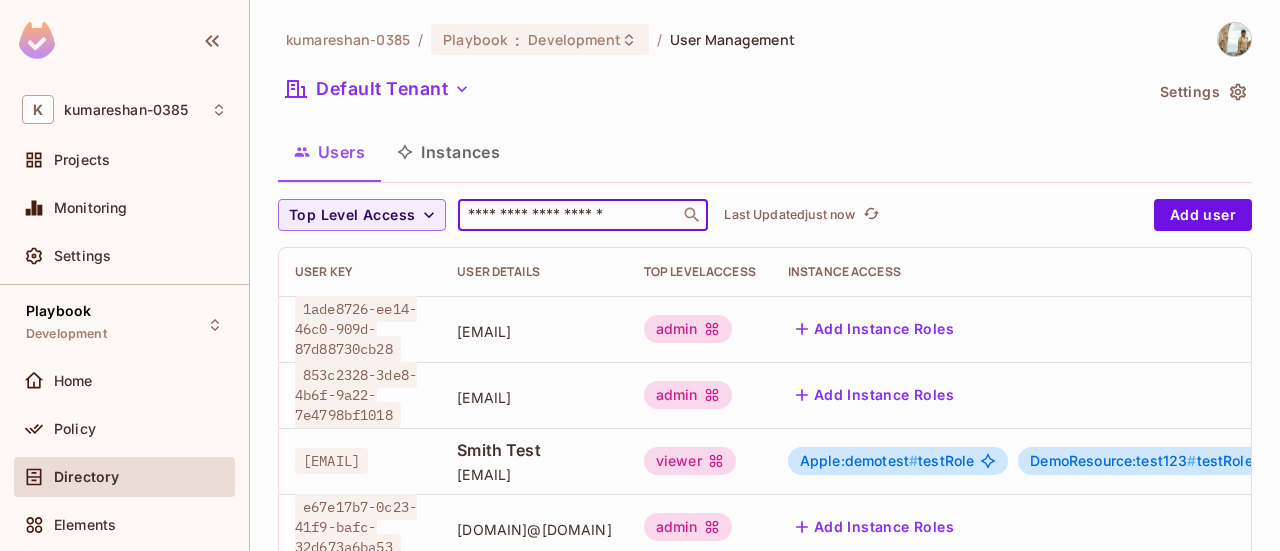click at bounding box center [569, 215] 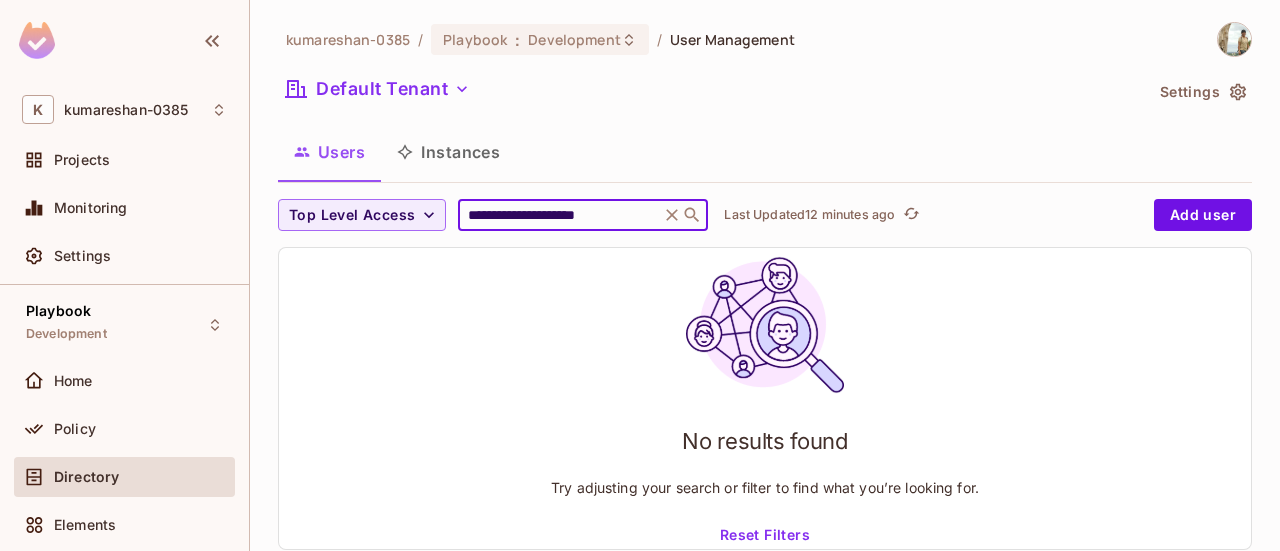 click 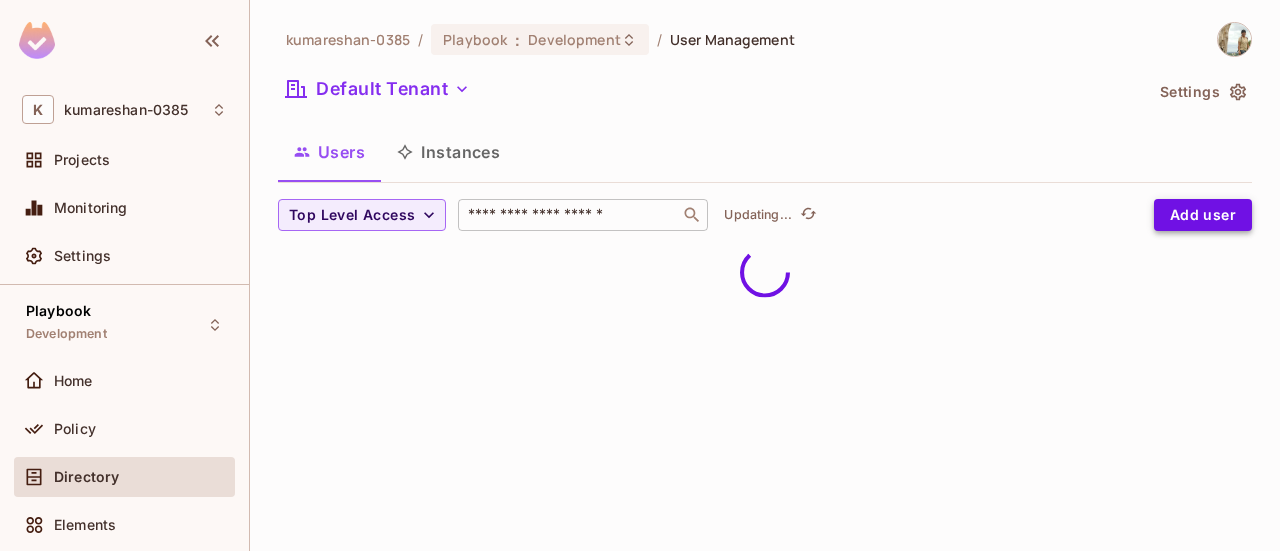 click on "Add user" at bounding box center [1203, 215] 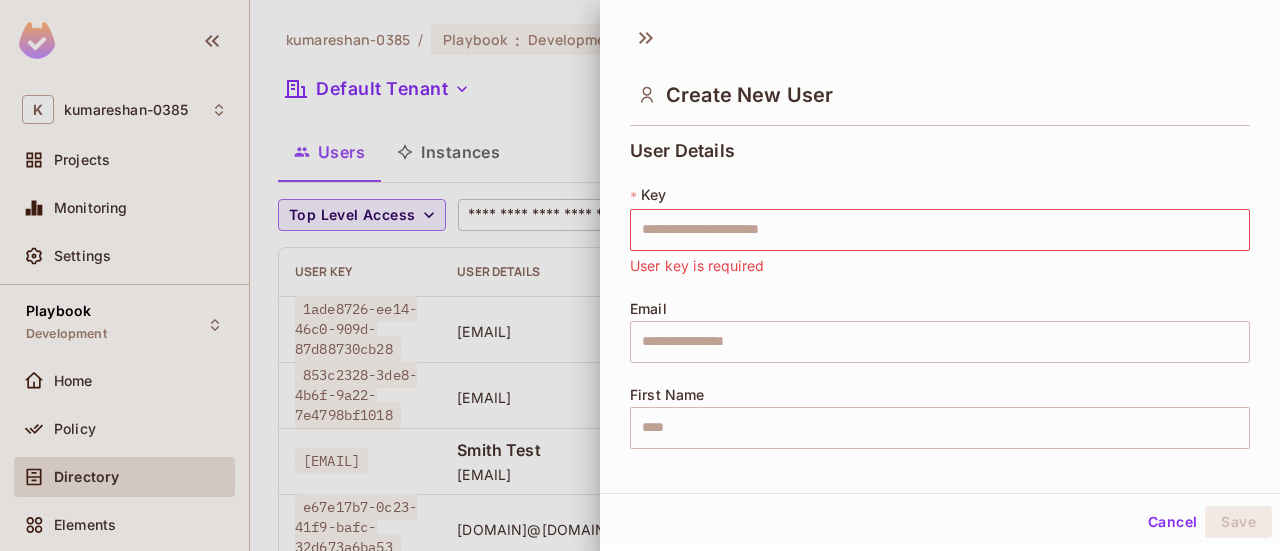 click on "* Key ​ User key is required" at bounding box center (940, 231) 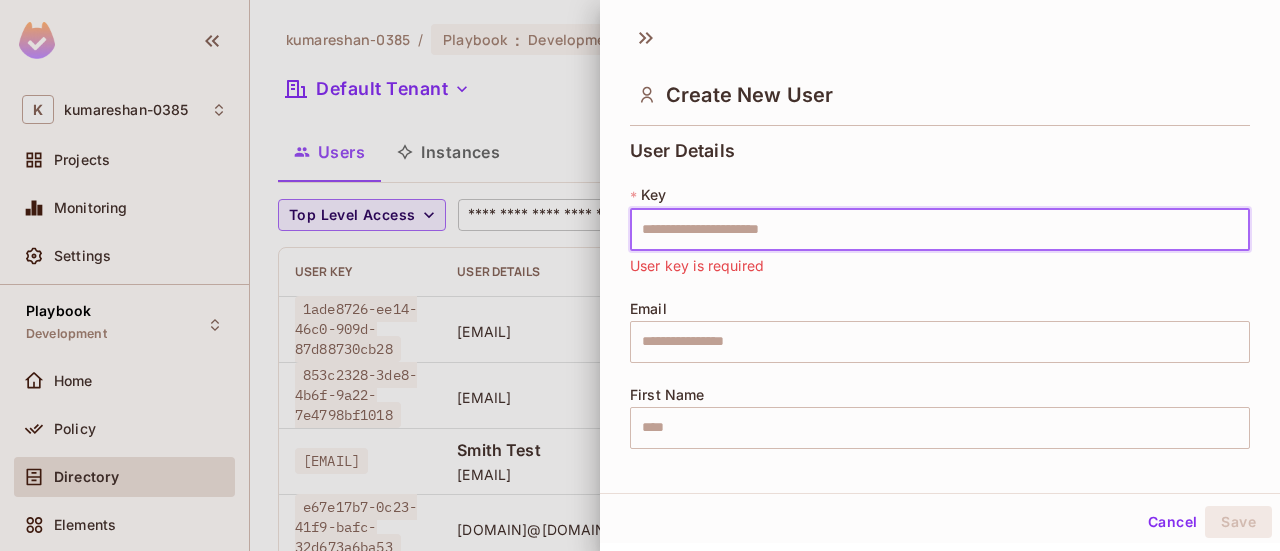 click at bounding box center (940, 230) 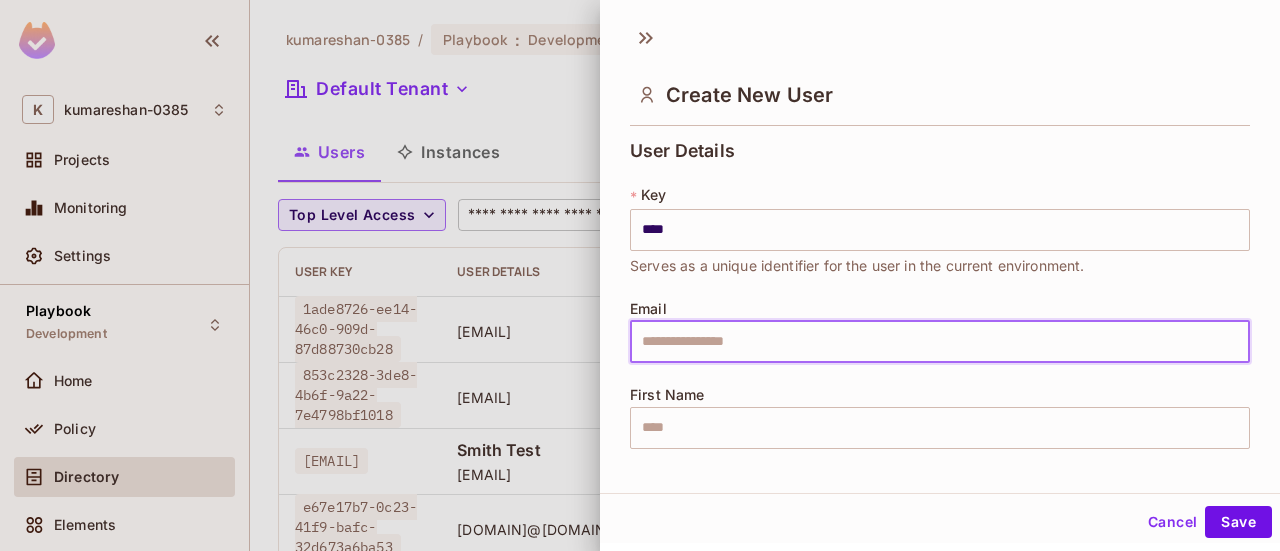 click at bounding box center [940, 342] 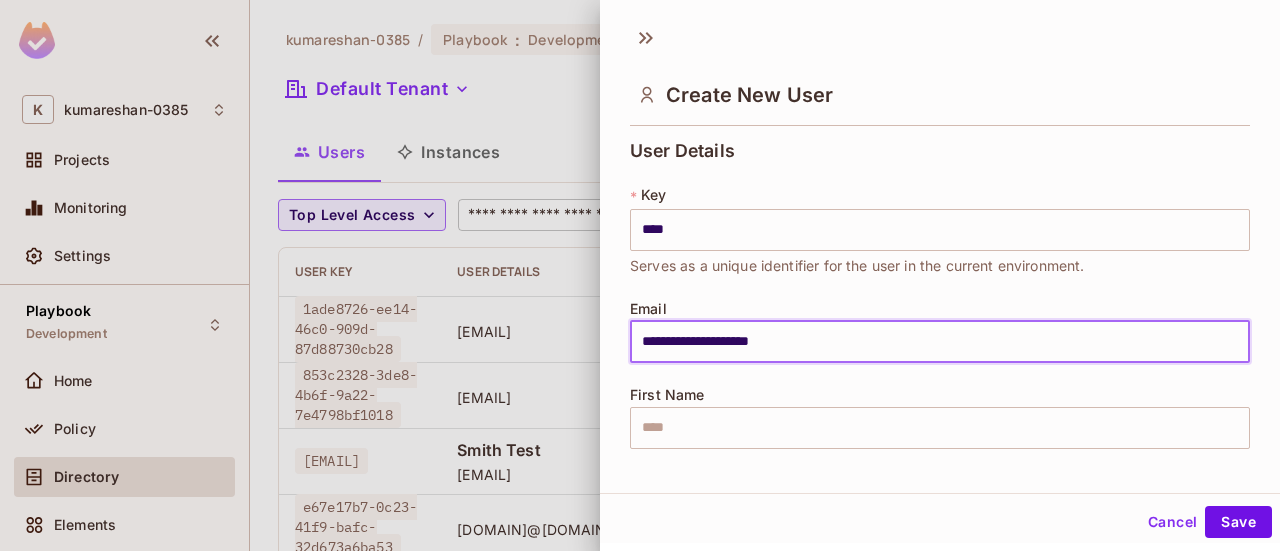 type on "********" 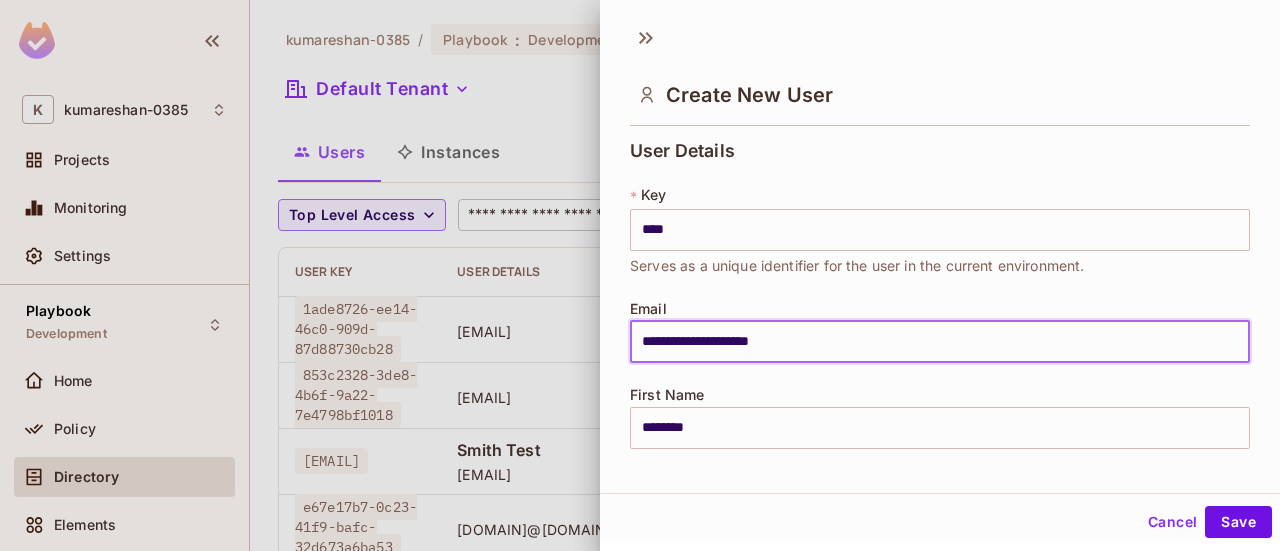 type on "**********" 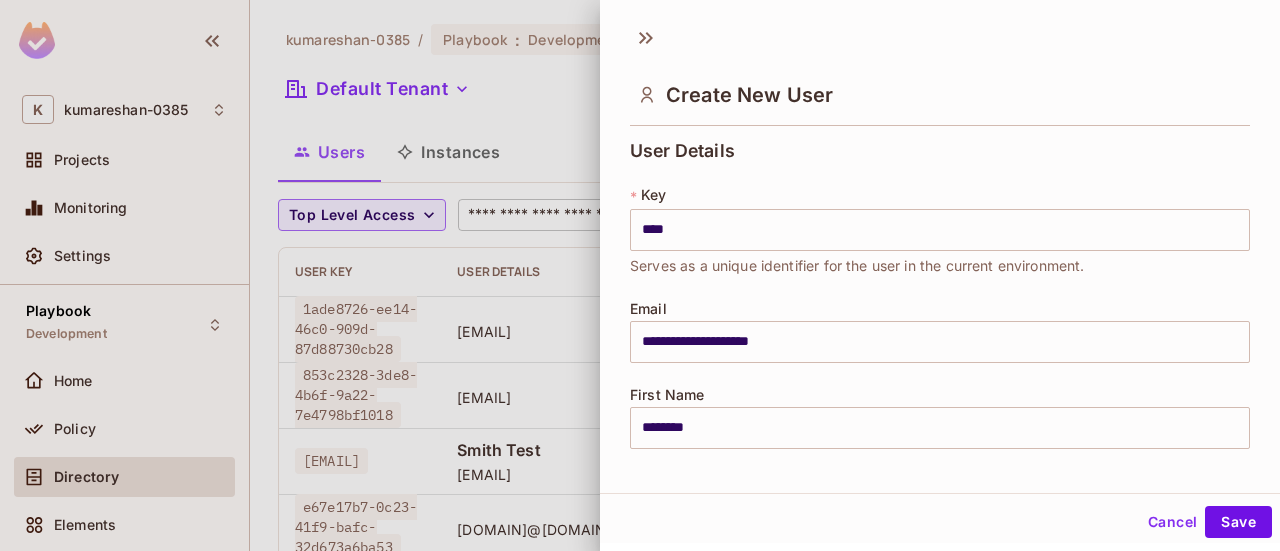 scroll, scrollTop: 512, scrollLeft: 0, axis: vertical 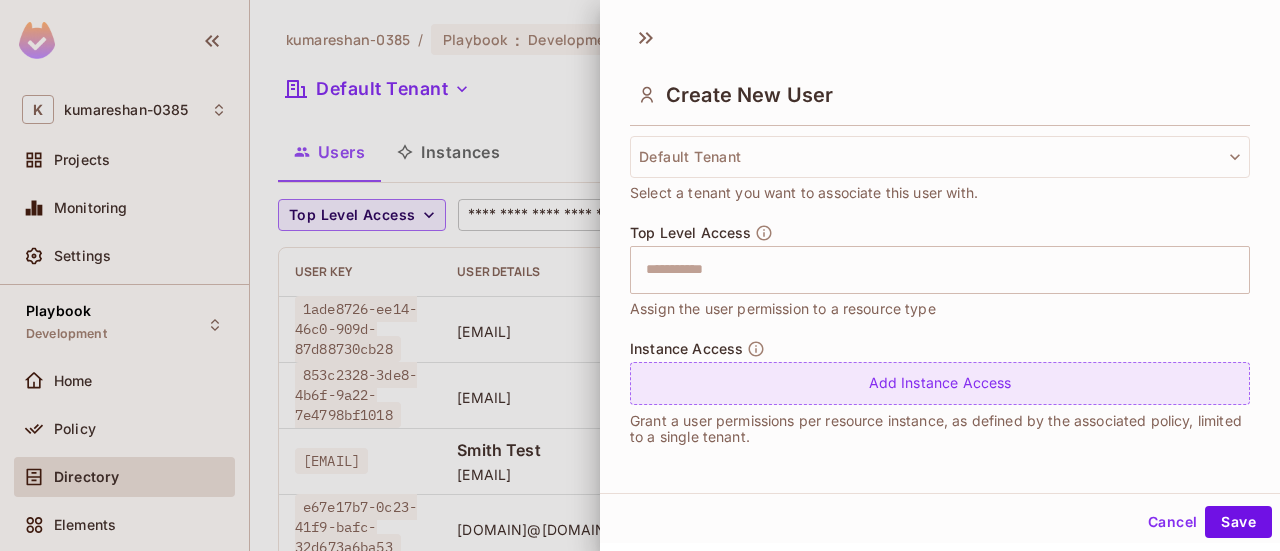 click on "Add Instance Access" at bounding box center (940, 383) 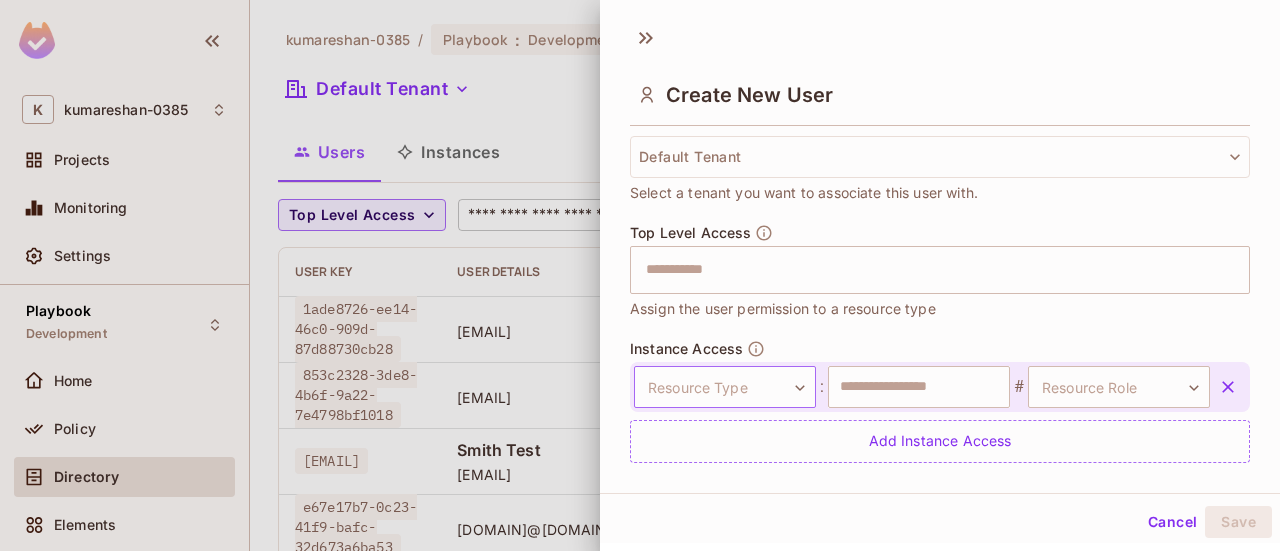 click on "**********" at bounding box center (640, 275) 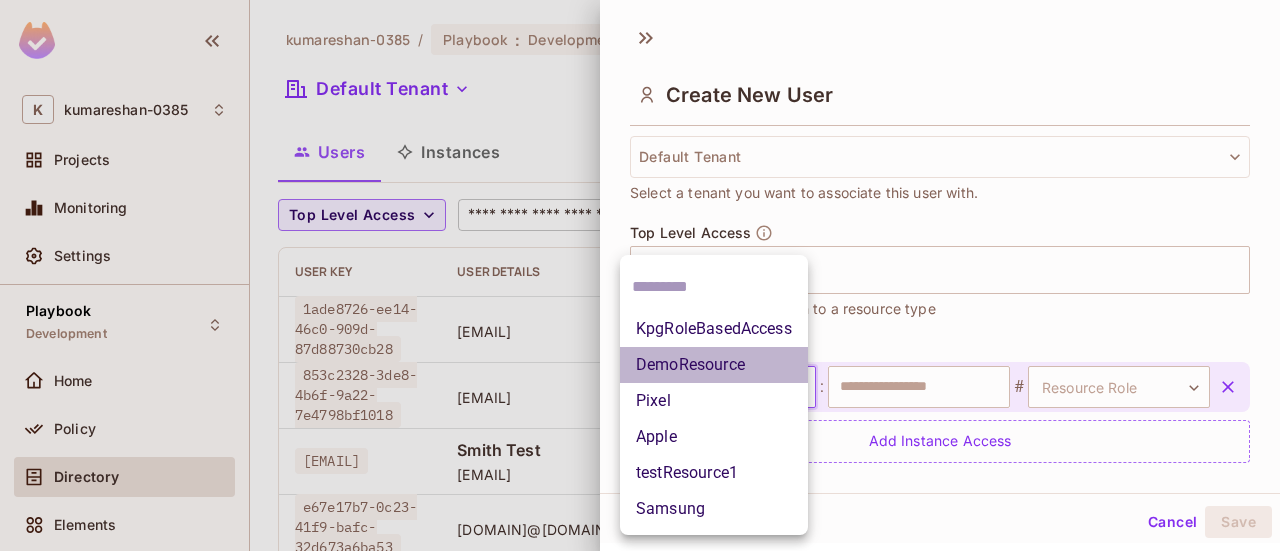 click on "DemoResource" at bounding box center [714, 365] 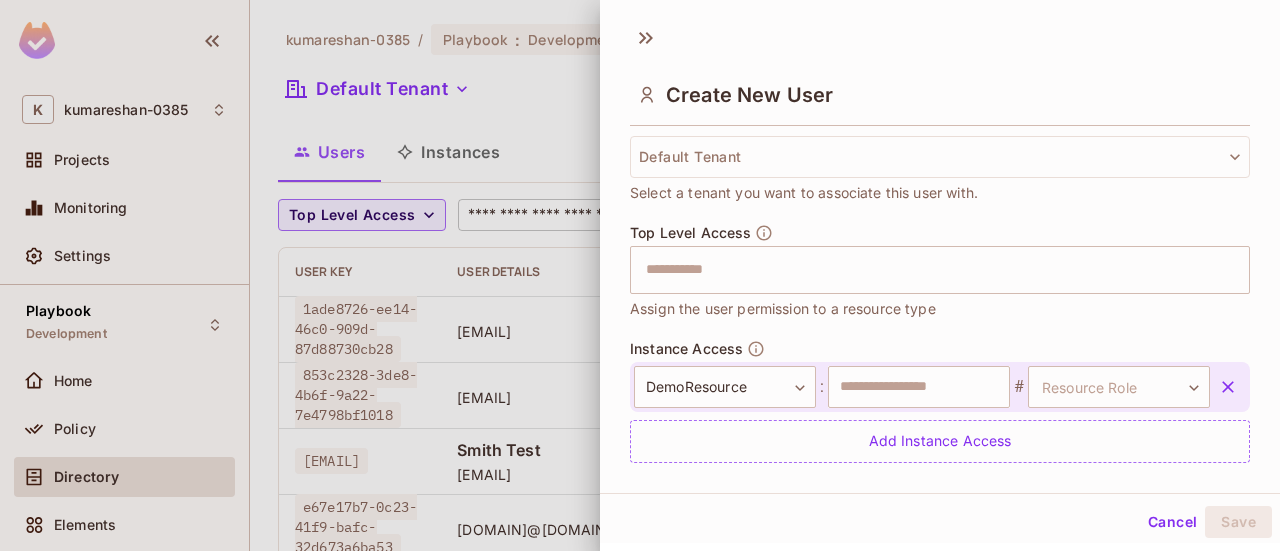 click on "**********" at bounding box center (940, 412) 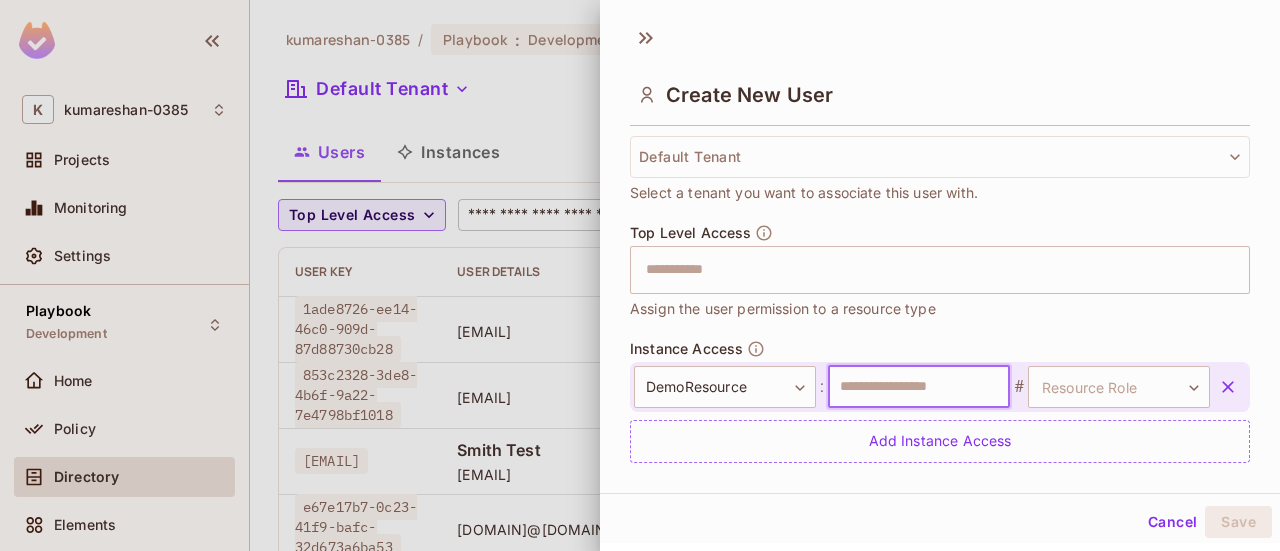 click at bounding box center (919, 387) 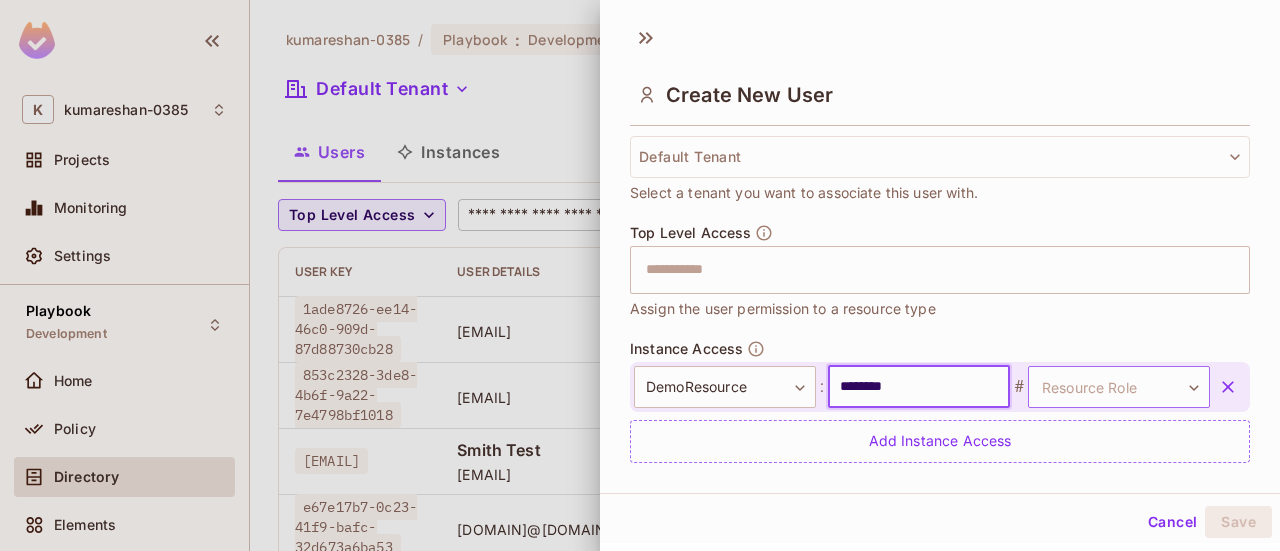 click on "**********" at bounding box center [640, 275] 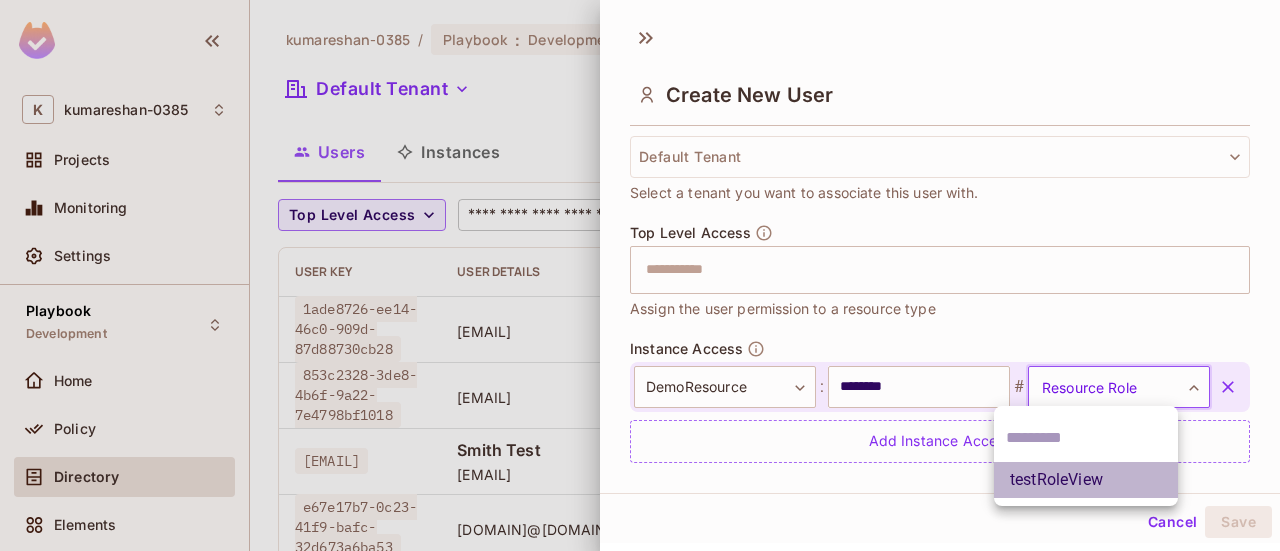 click on "testRoleView" at bounding box center [1086, 480] 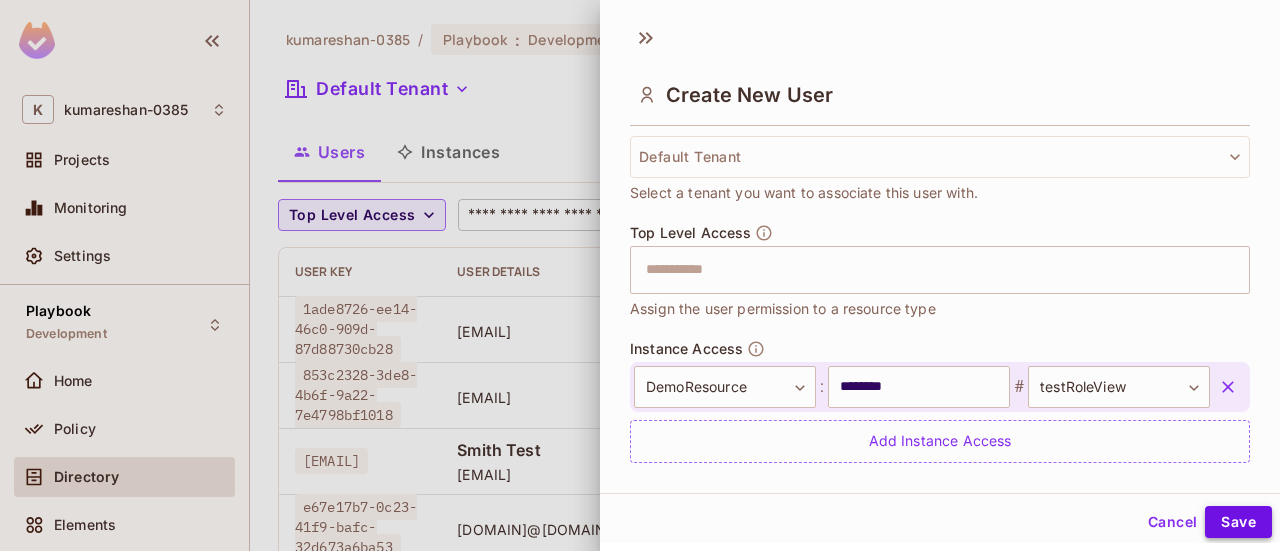 click on "Save" at bounding box center (1238, 522) 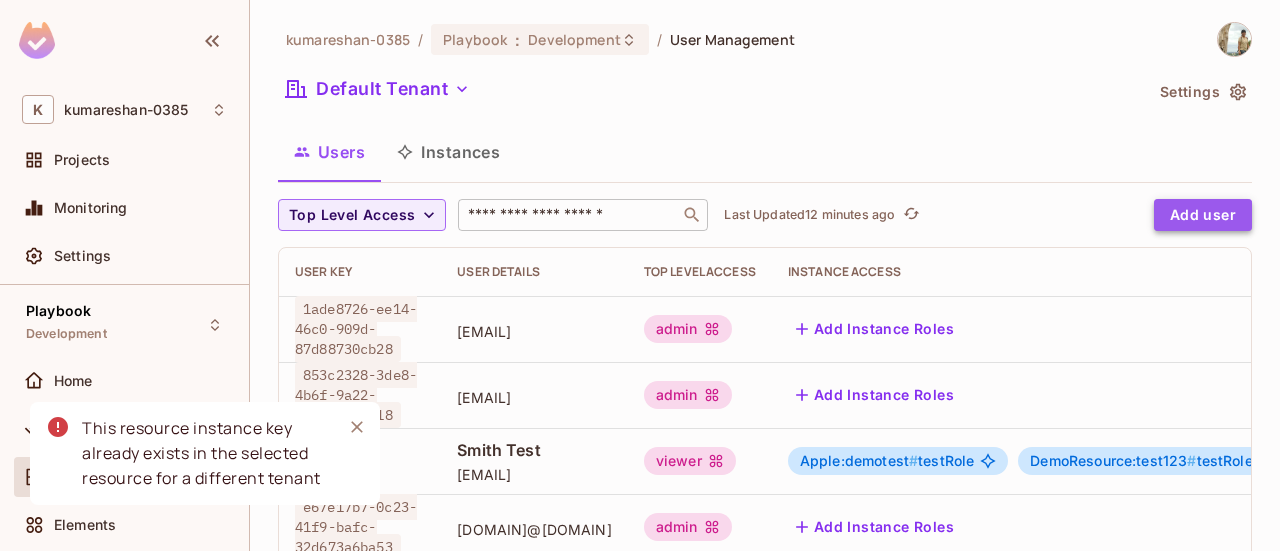 click on "Add user" at bounding box center (1203, 215) 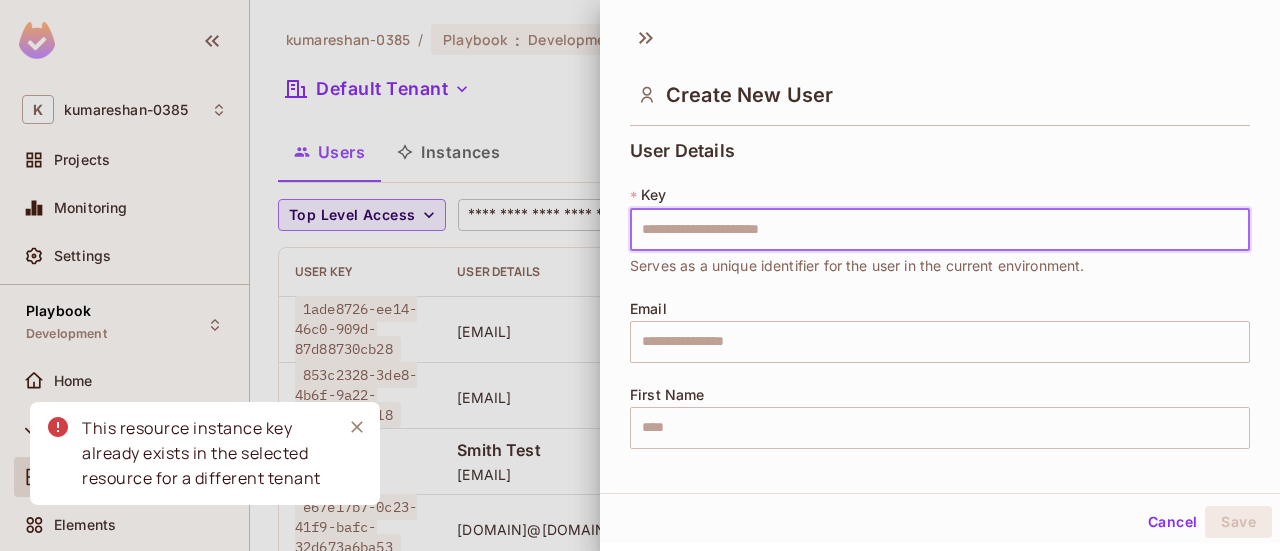 click at bounding box center (940, 230) 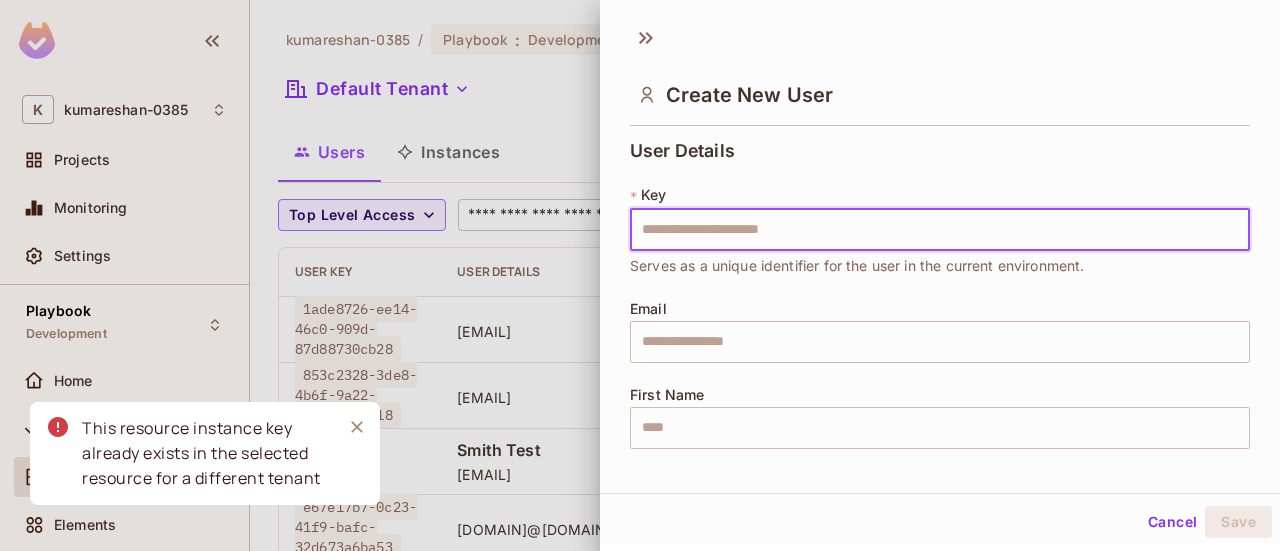 type on "****" 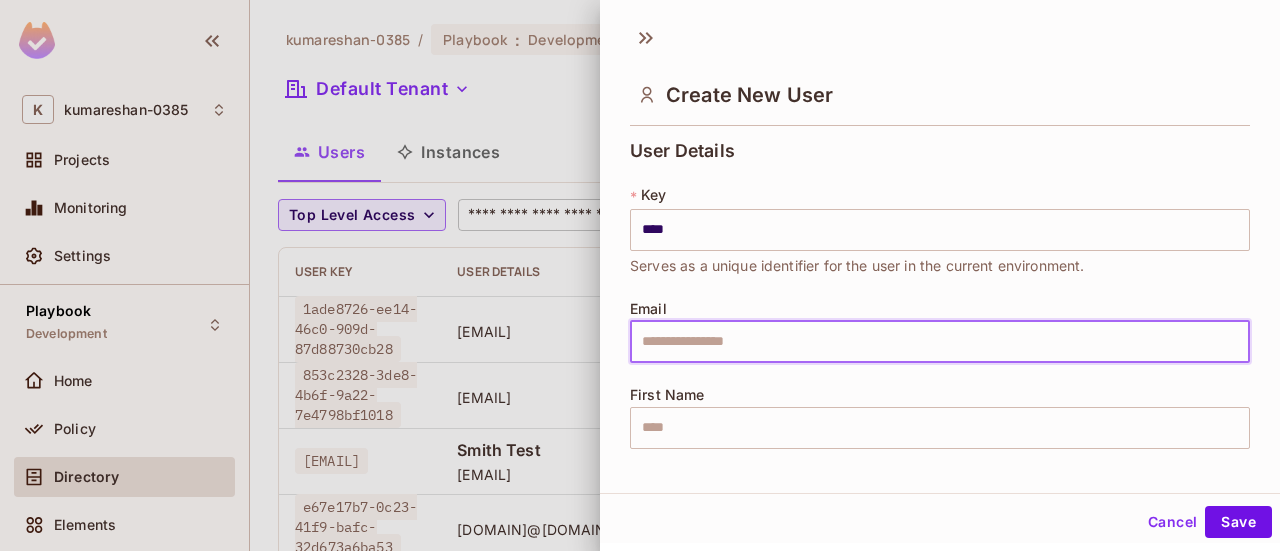 click at bounding box center (940, 342) 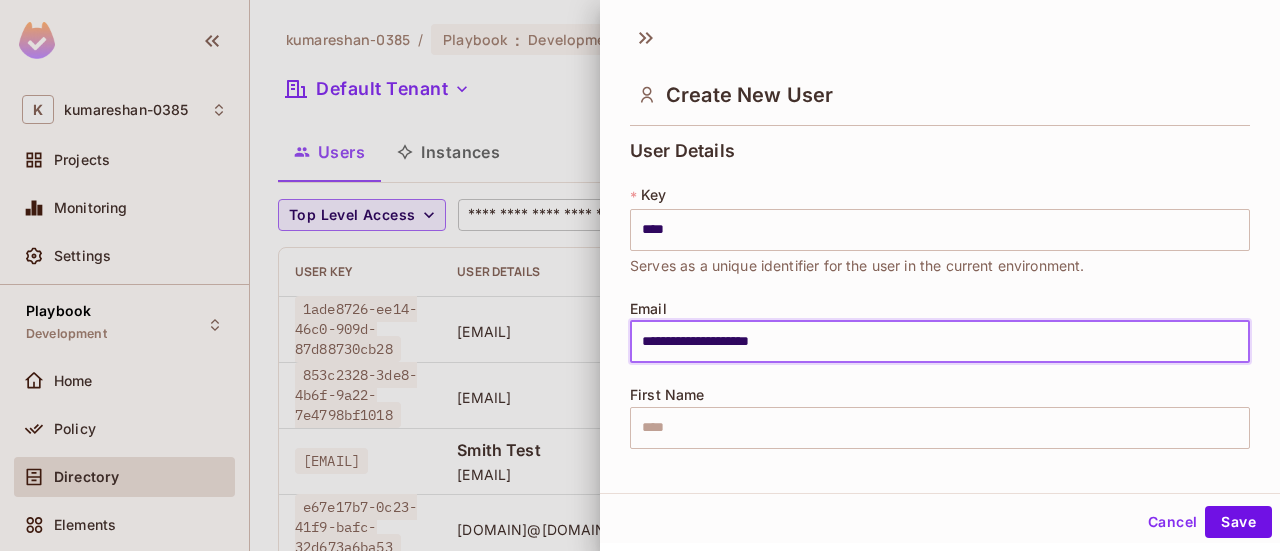 type on "********" 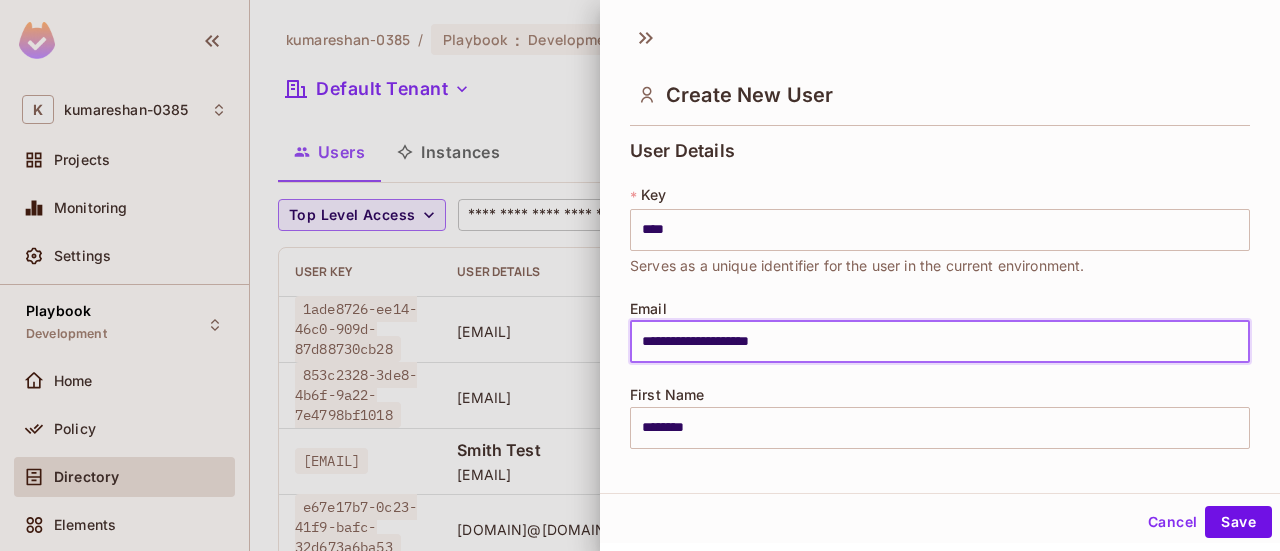 type on "**********" 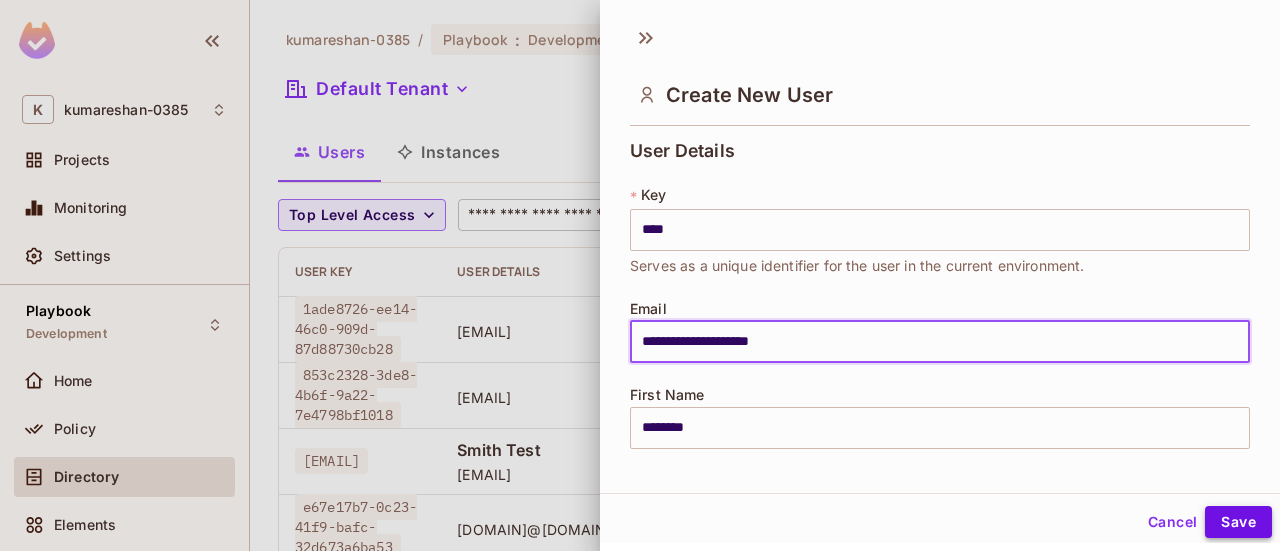 click on "Save" at bounding box center (1238, 522) 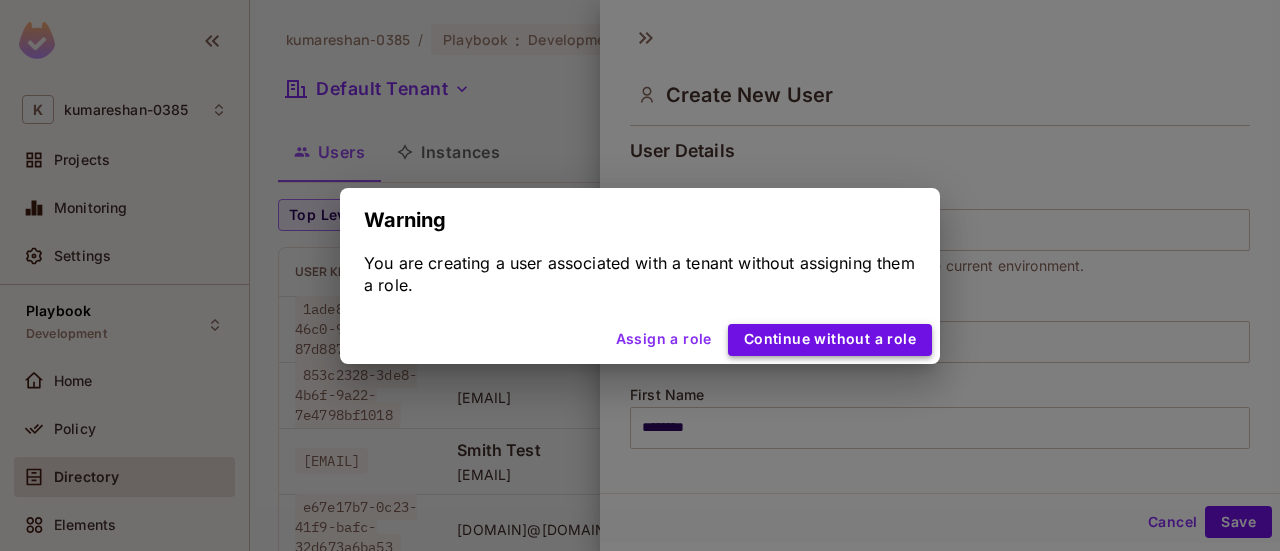 click on "Continue without a role" at bounding box center (830, 340) 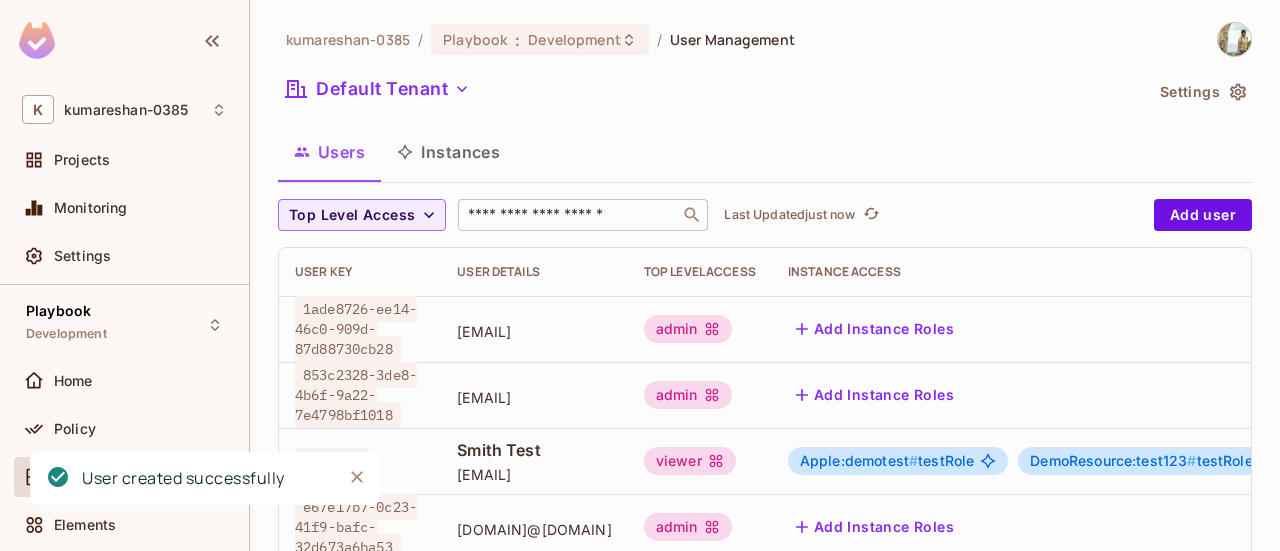 click on "Top Level Access ​ Last Updated  just now Add user User Key User Details Top Level Access Instance Access [UUID]   [EMAIL] admin Add Instance Roles [UUID]   [EMAIL] admin Add Instance Roles [EMAIL] [FIRST] [LAST] [EMAIL] viewer Apple:demotest # testRole DemoResource:test123 # testRoleView [UUID]   [EMAIL] admin Add Instance Roles [EMAIL]   [EMAIL] admin Add Instance Roles Key1 [FIRST] [LAST] [EMAIL] Add Roles Add Instance Roles" at bounding box center [765, 447] 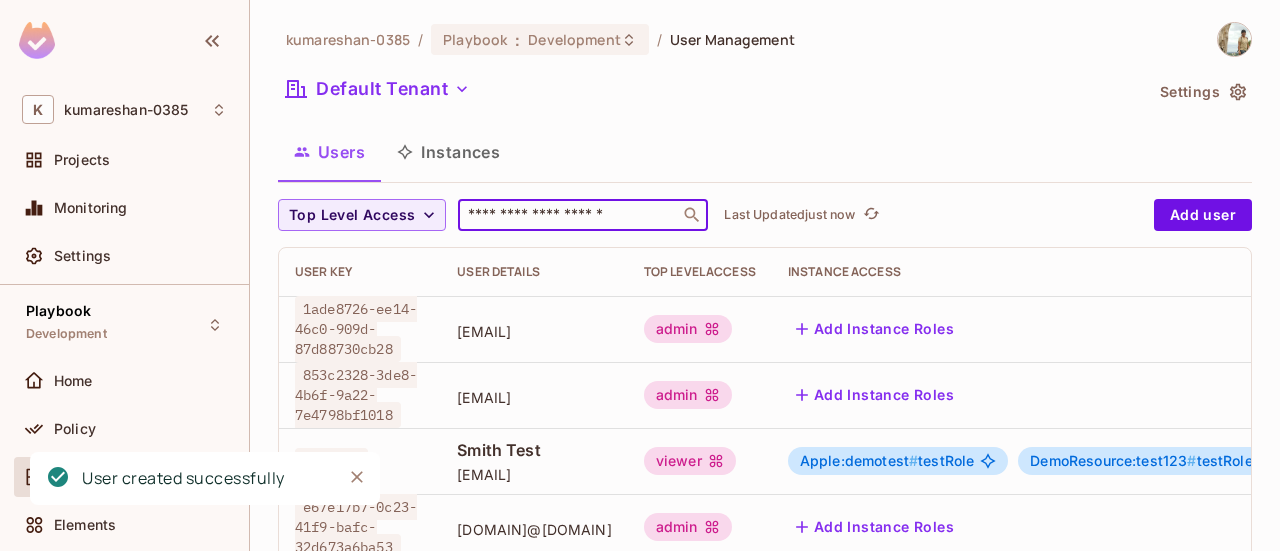 type on "**********" 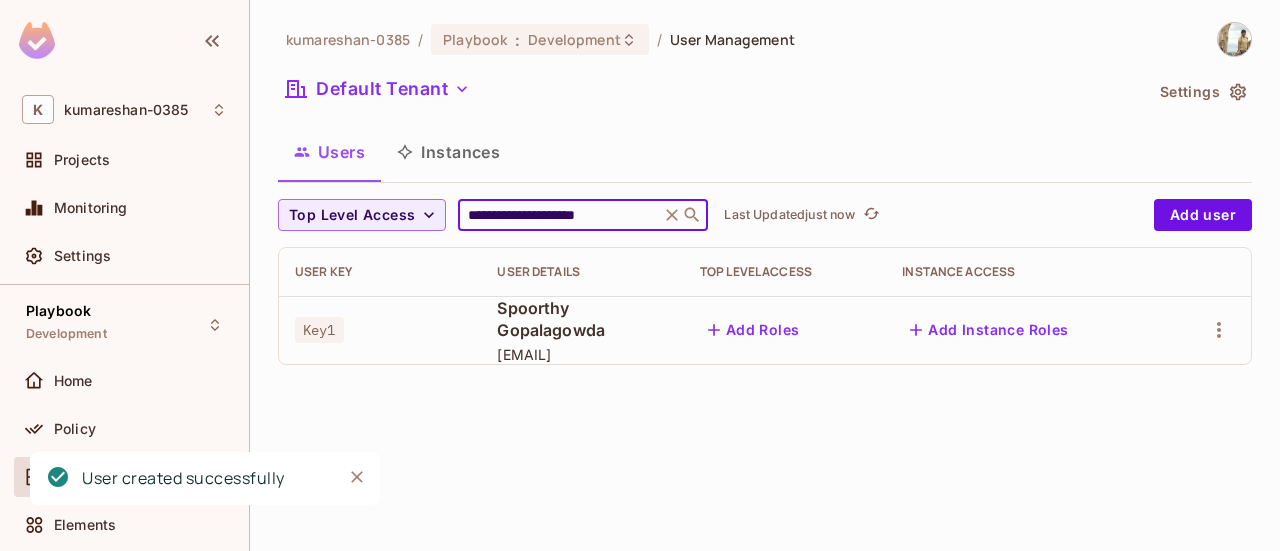 click on "Add Instance Roles" at bounding box center [989, 330] 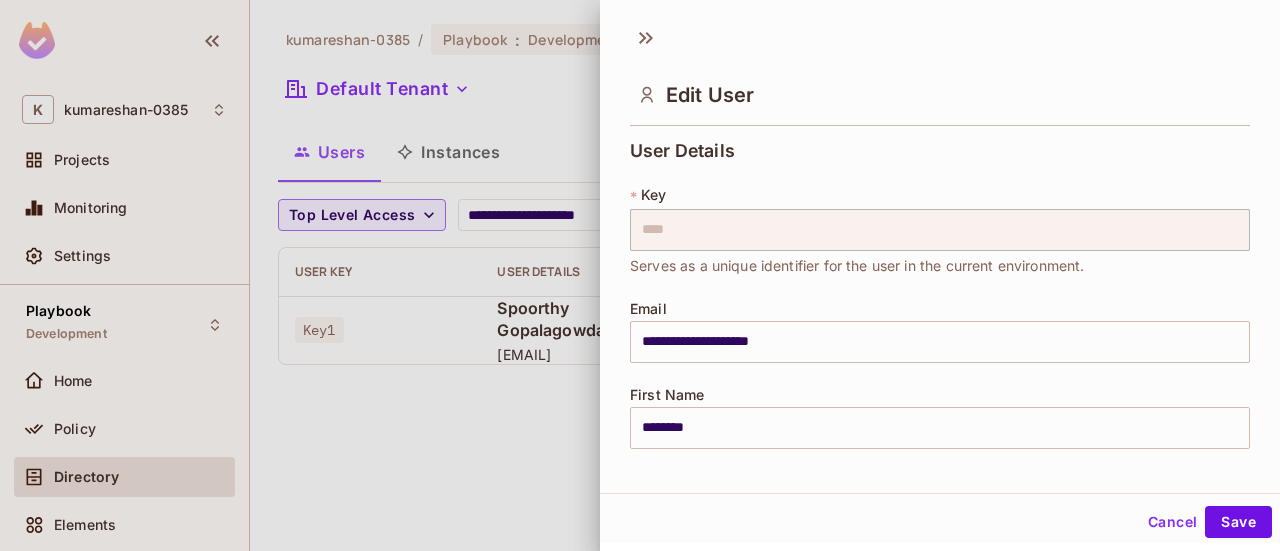scroll, scrollTop: 2, scrollLeft: 0, axis: vertical 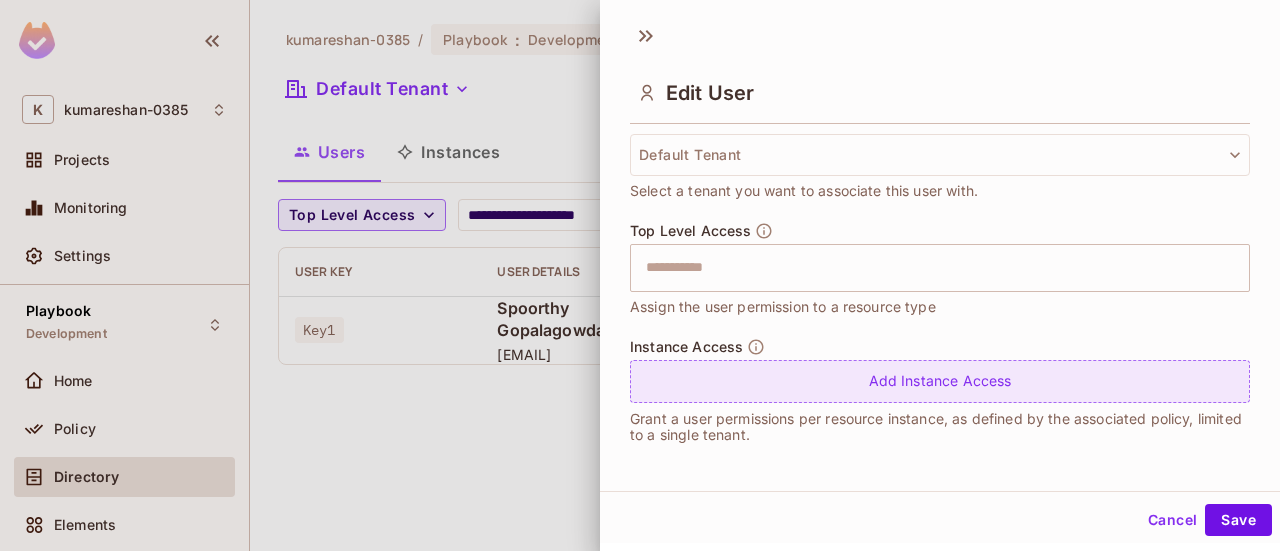 click on "Add Instance Access" at bounding box center [940, 381] 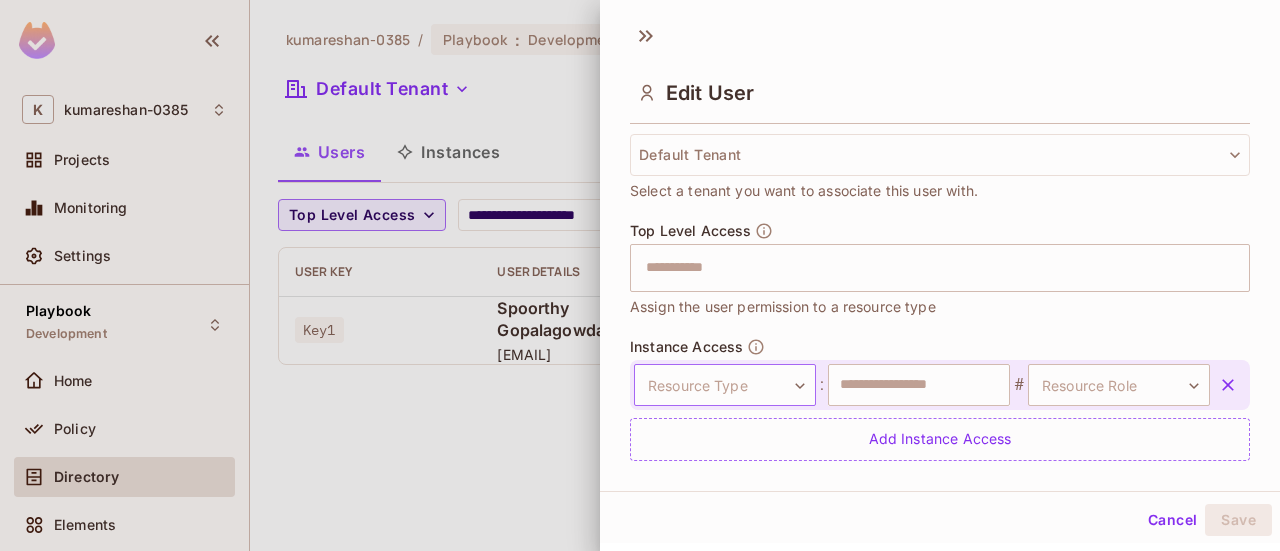 click on "**********" at bounding box center (640, 275) 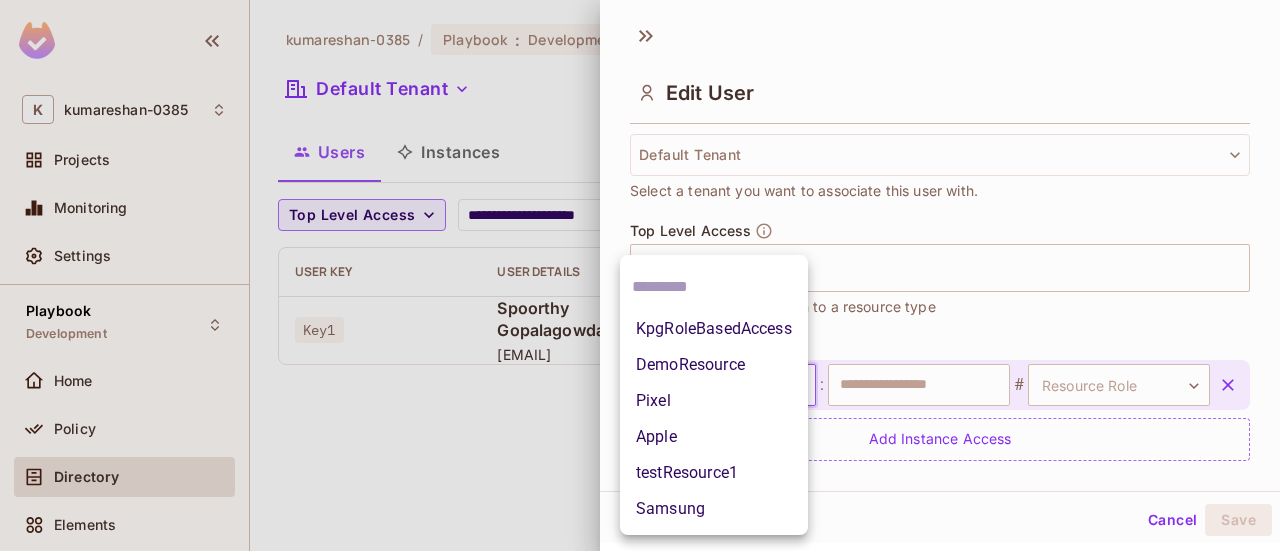 click on "DemoResource" at bounding box center (714, 365) 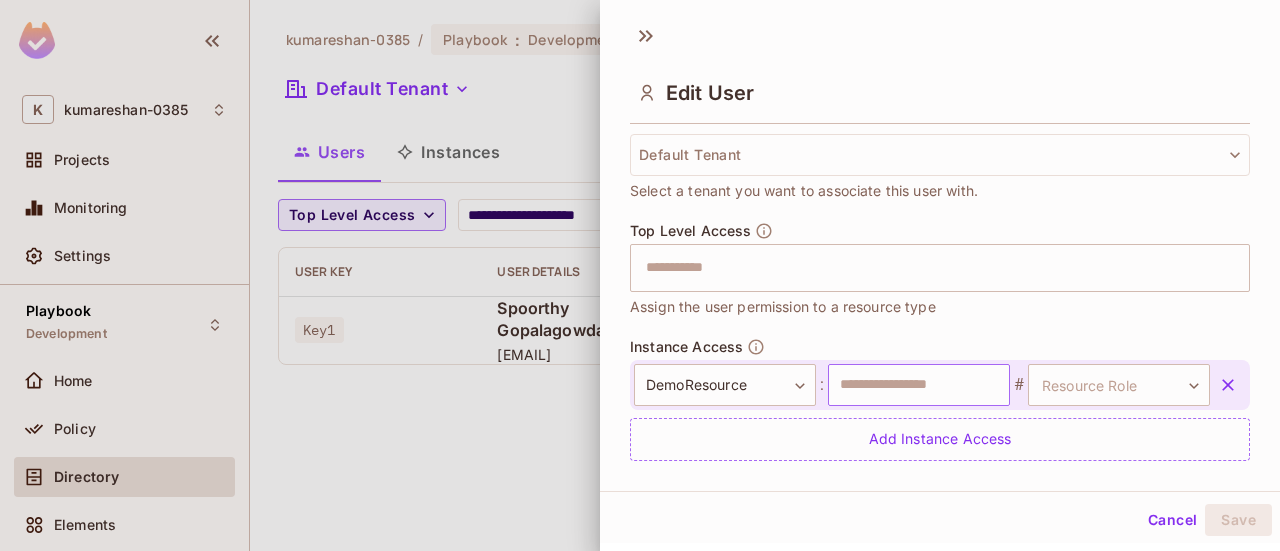 click at bounding box center (919, 385) 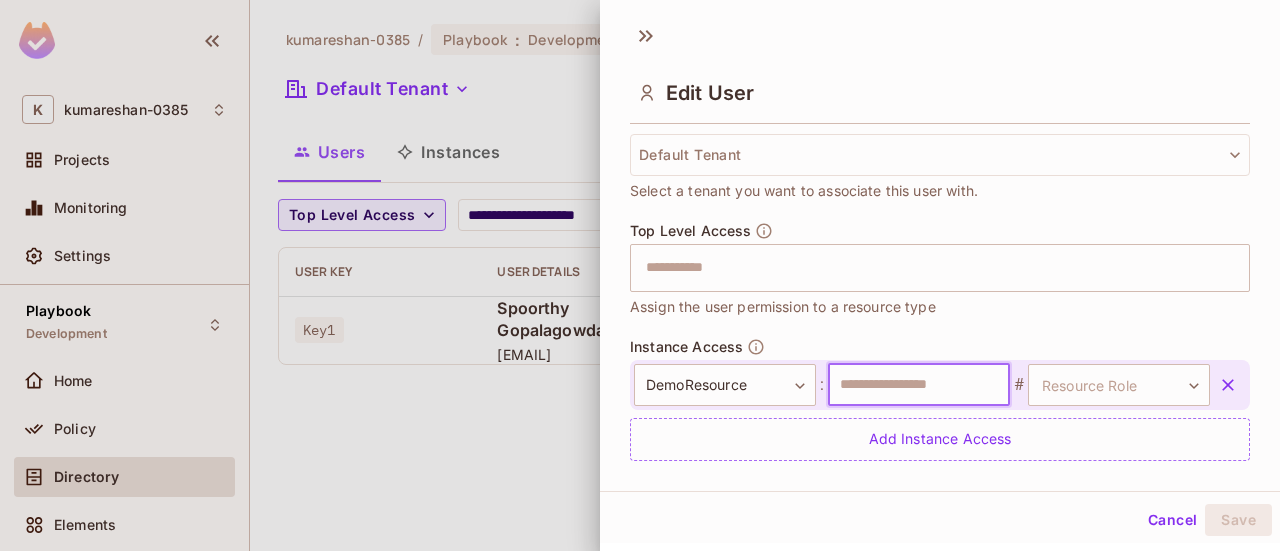 type on "*********" 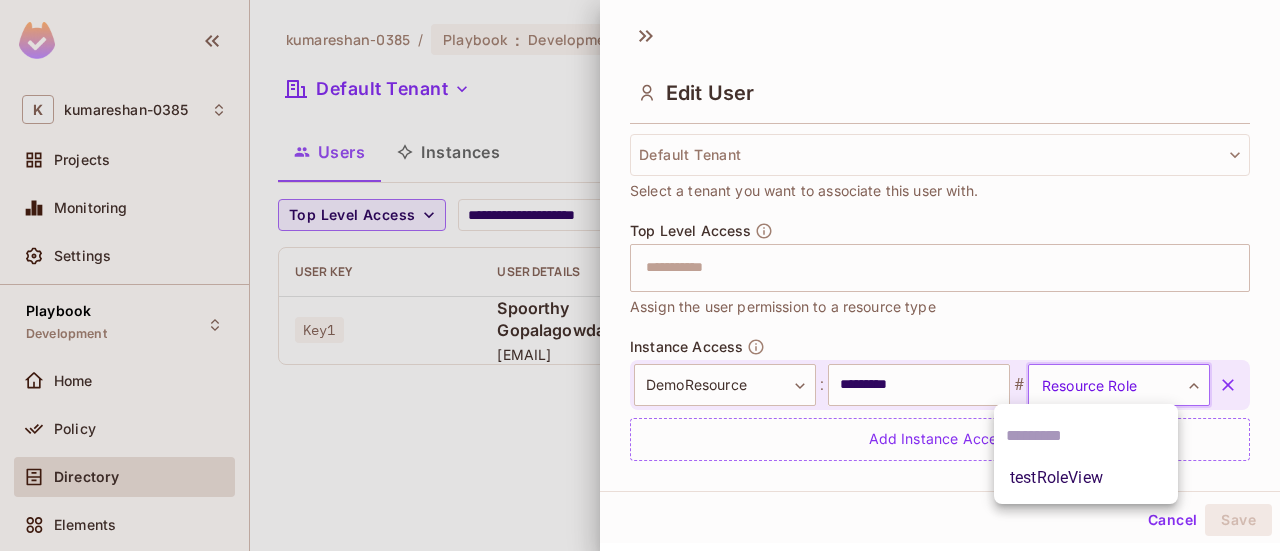 click on "**********" at bounding box center (640, 275) 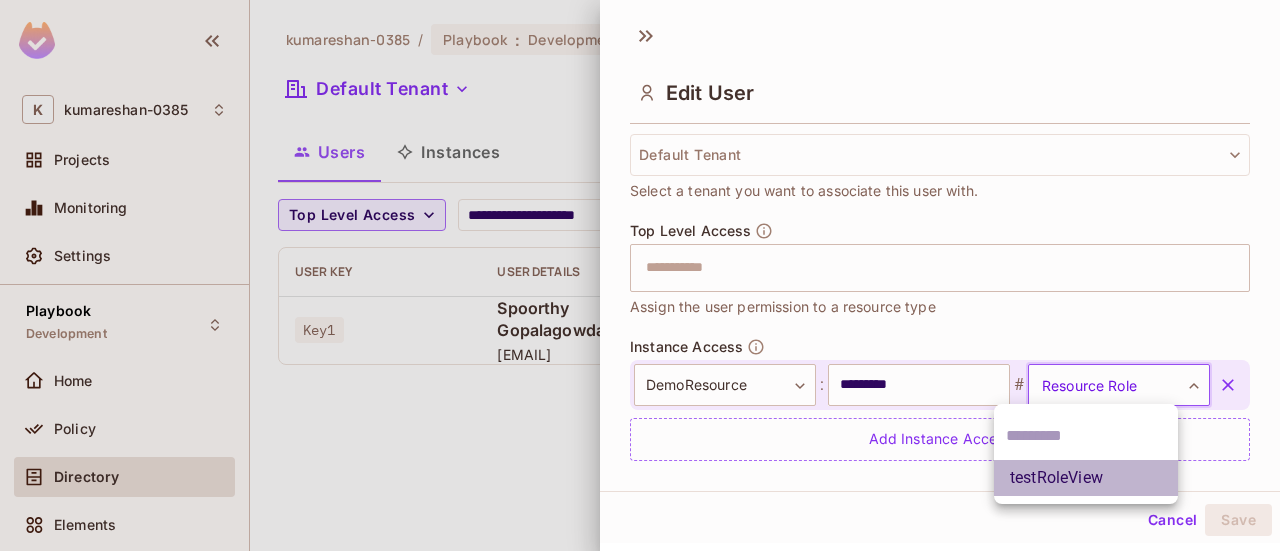 click on "testRoleView" at bounding box center [1086, 478] 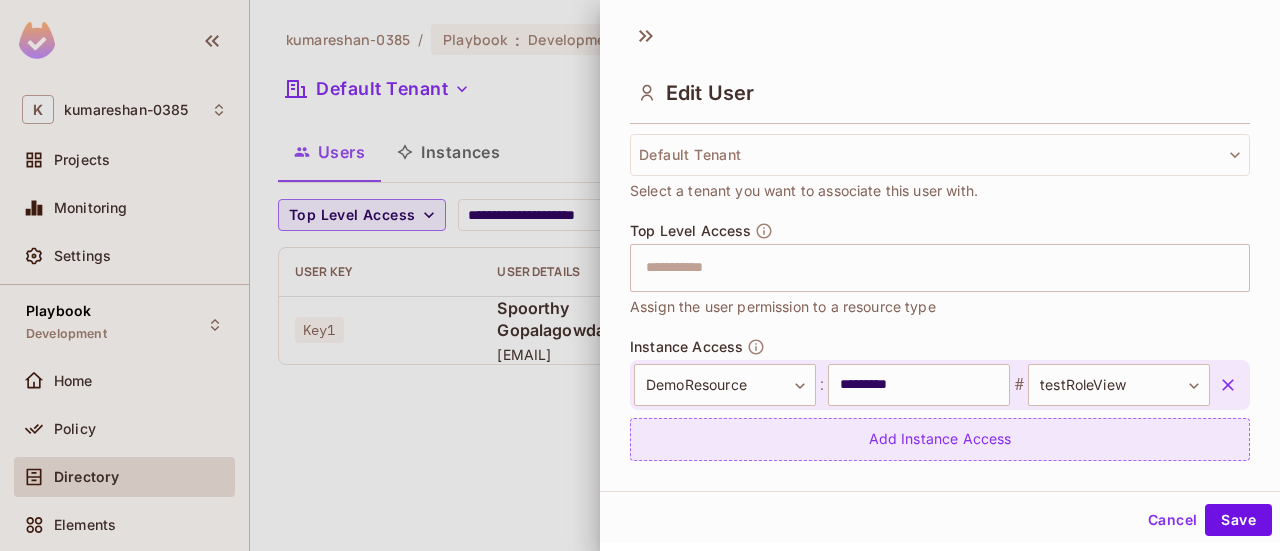 click on "Add Instance Access" at bounding box center [940, 439] 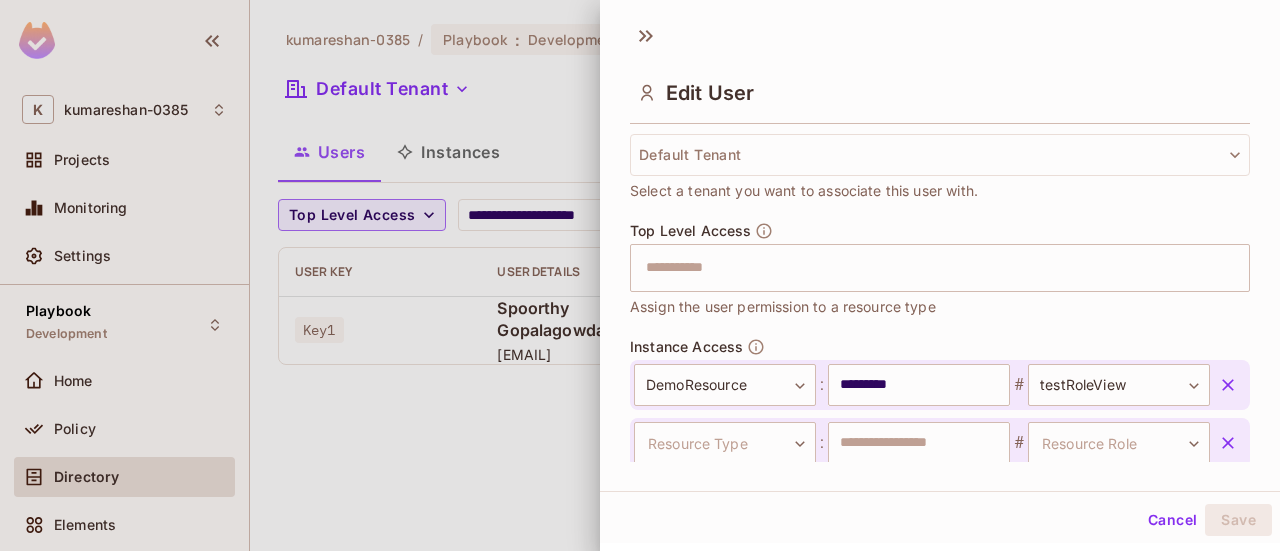 scroll, scrollTop: 512, scrollLeft: 0, axis: vertical 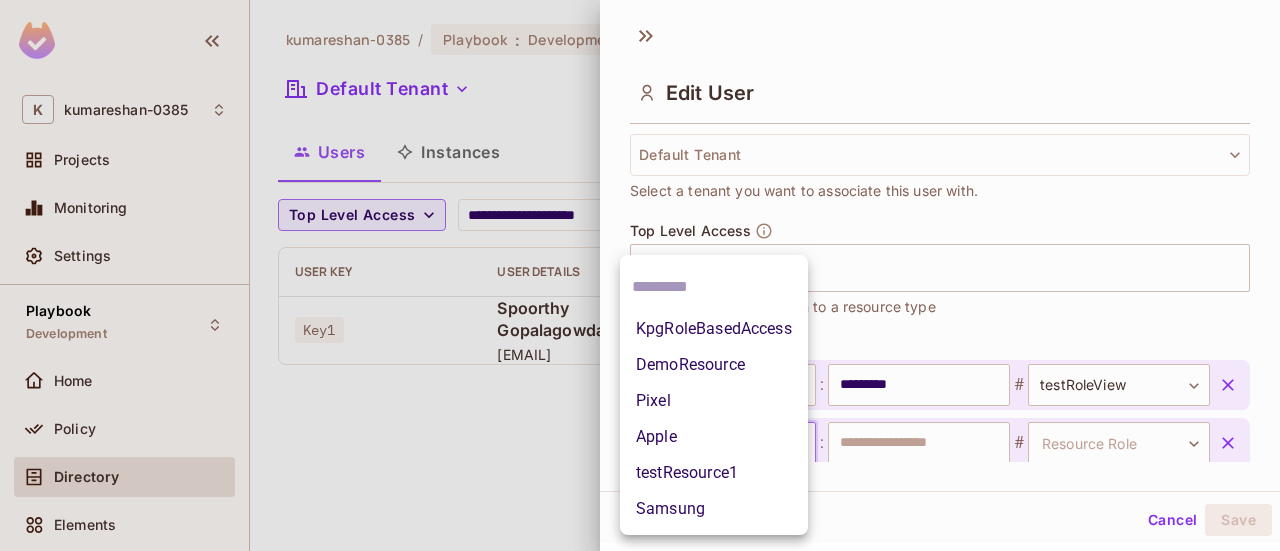 click on "**********" at bounding box center [640, 275] 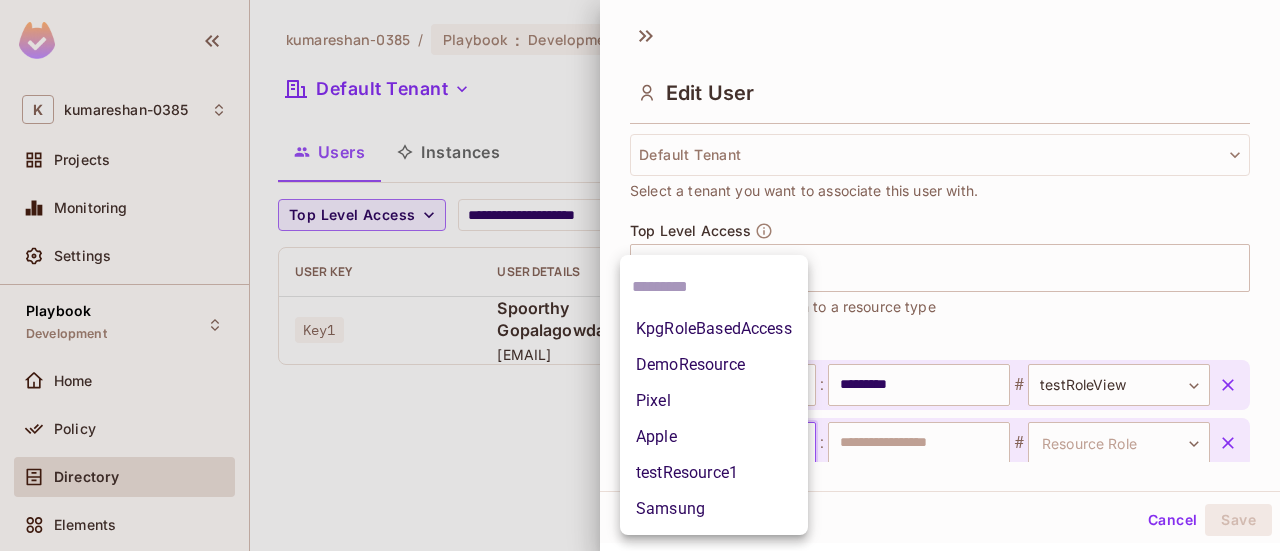 click on "Apple" at bounding box center [714, 437] 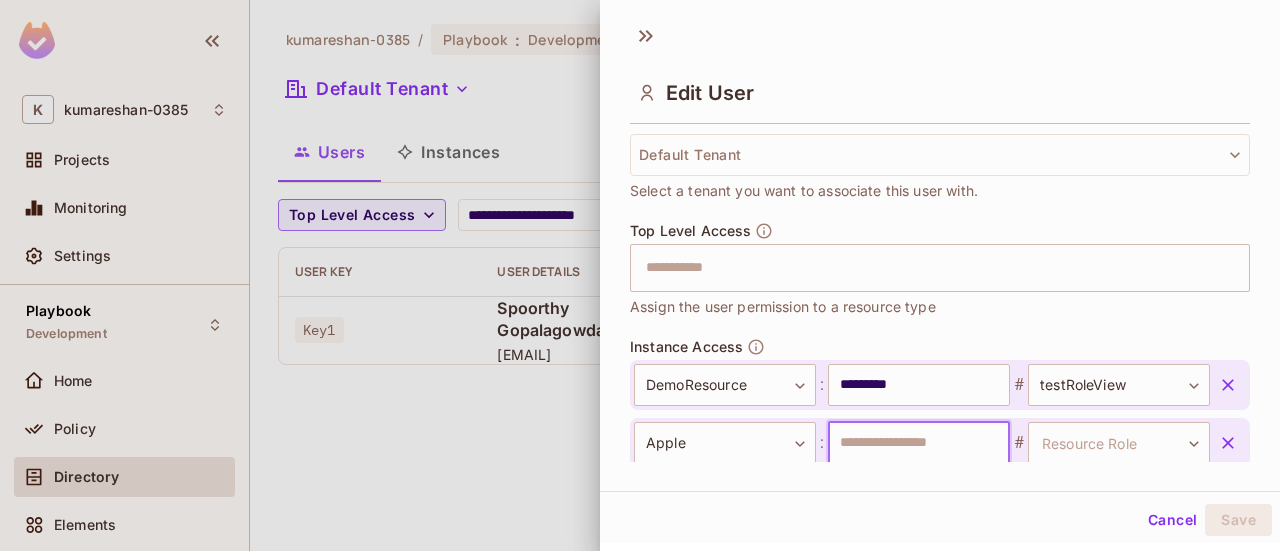 click at bounding box center [919, 443] 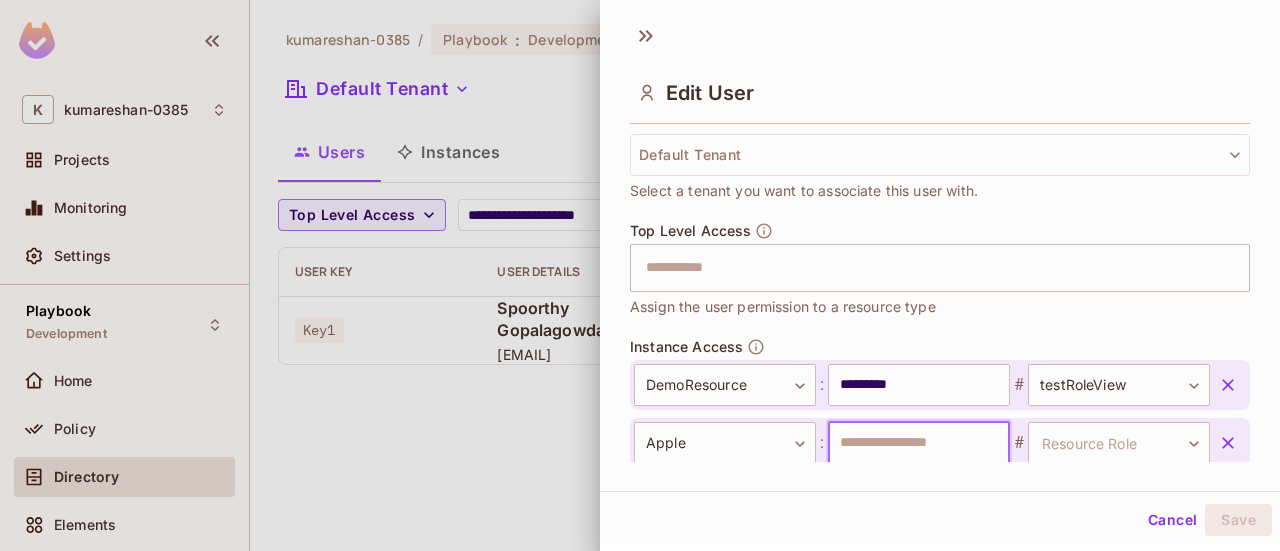 type on "********" 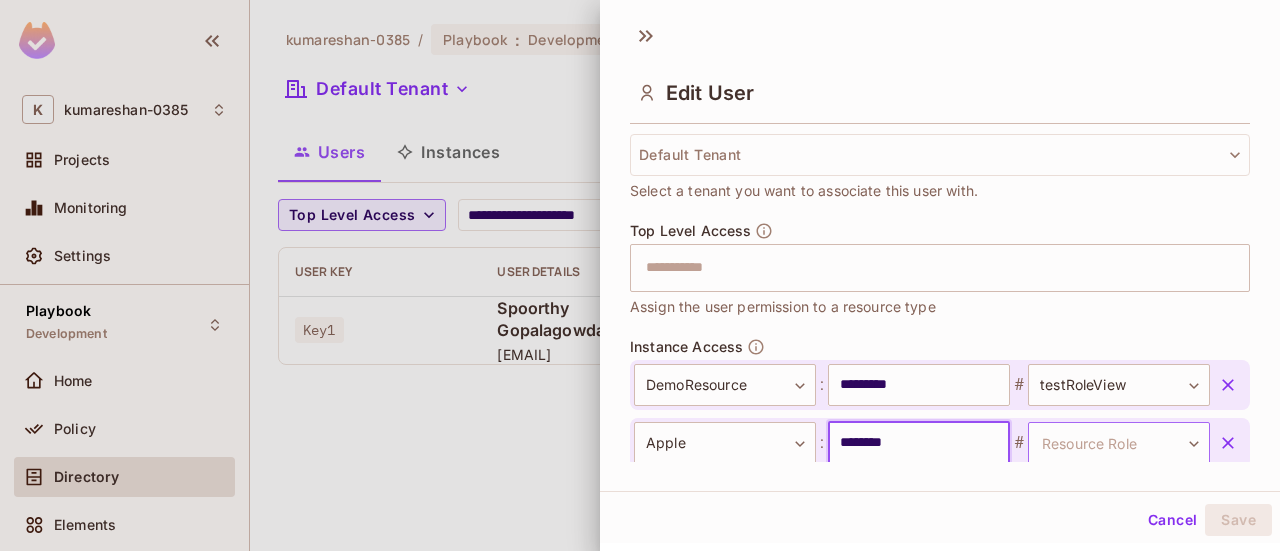 click on "**********" at bounding box center [640, 275] 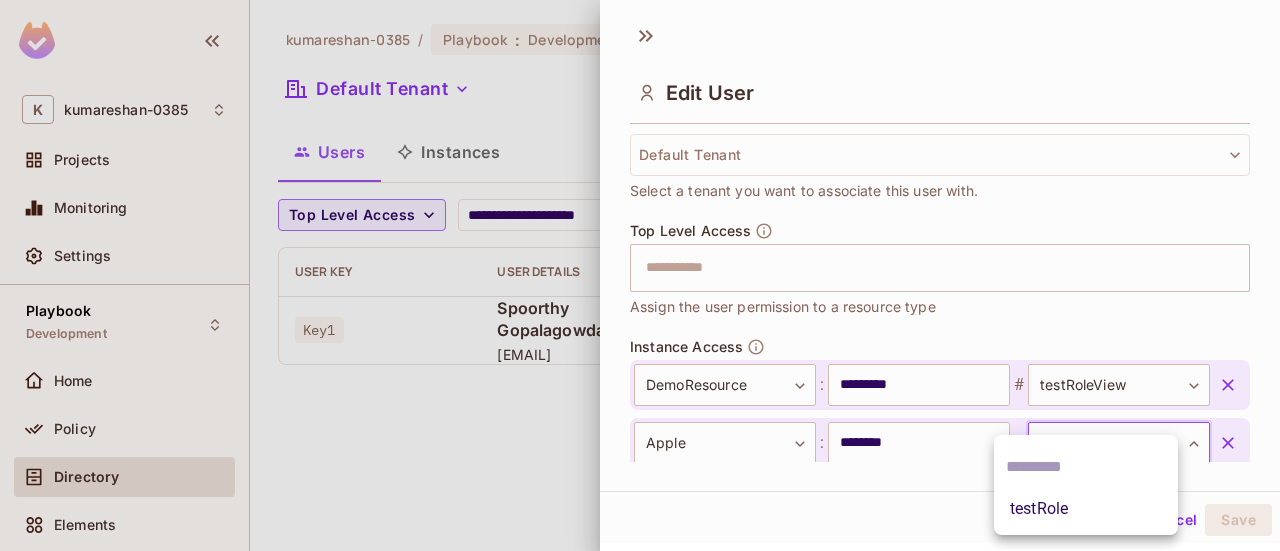 drag, startPoint x: 1076, startPoint y: 509, endPoint x: 1124, endPoint y: 517, distance: 48.6621 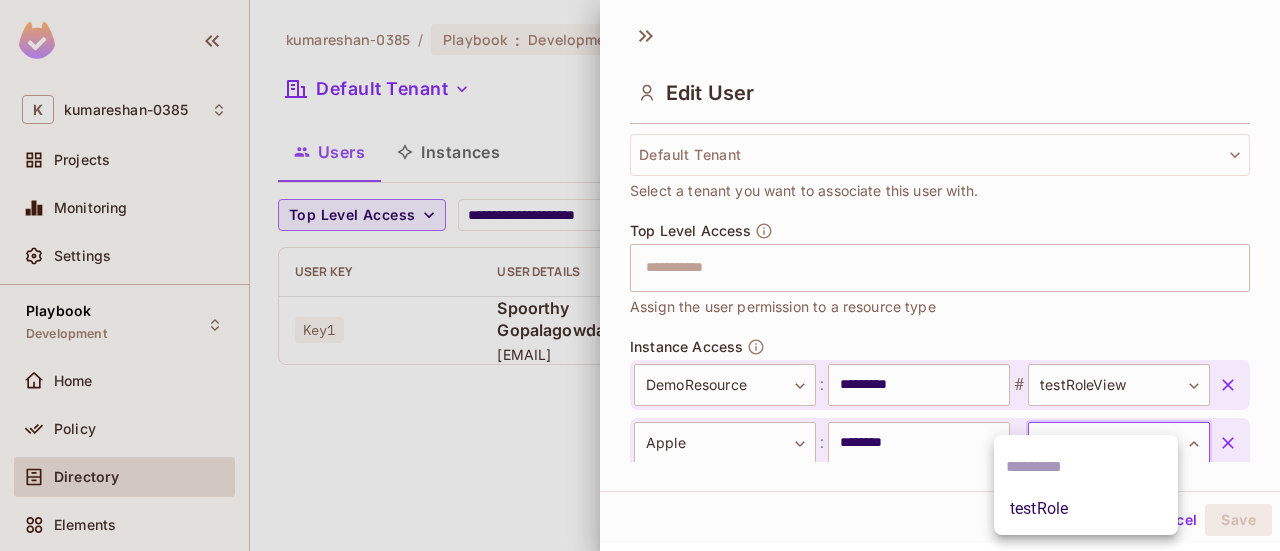 click on "testRole" at bounding box center (1086, 509) 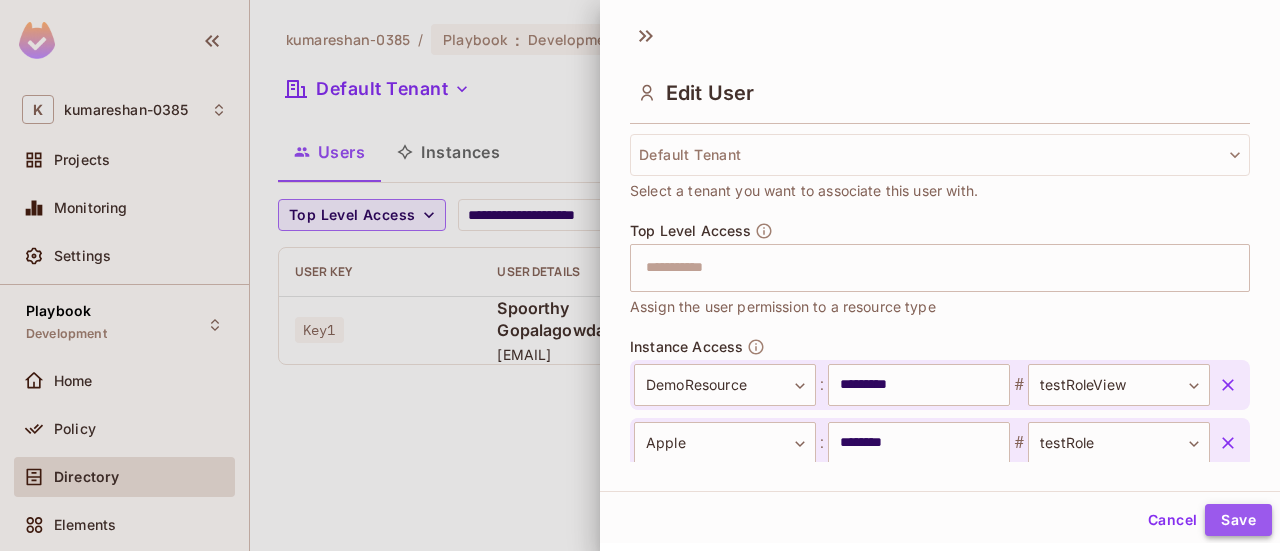 click on "Save" at bounding box center (1238, 520) 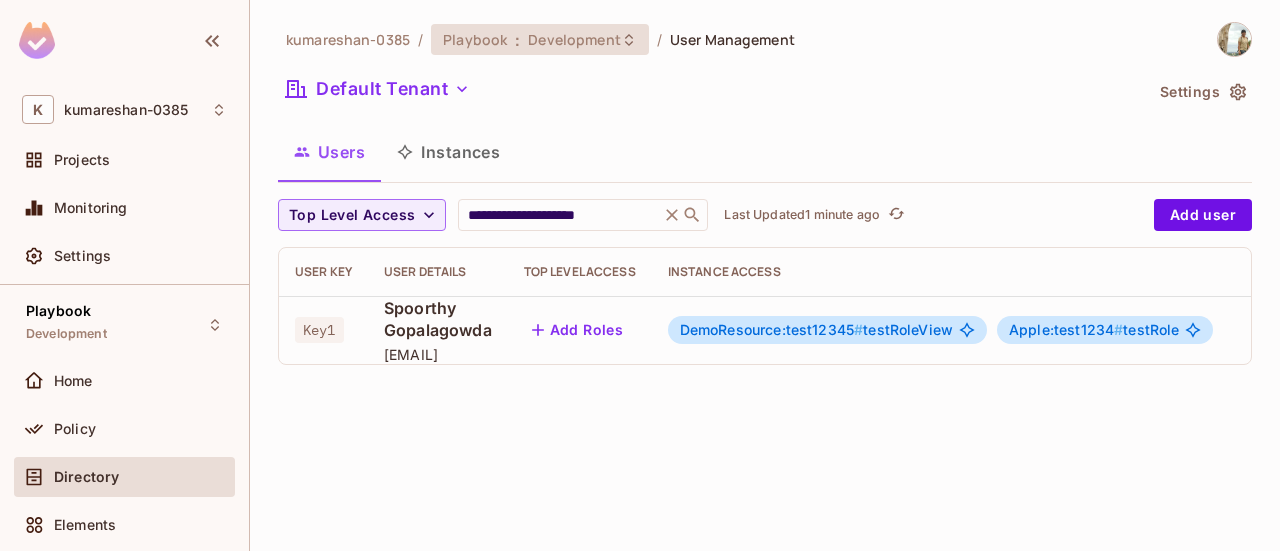 click on "Playbook : Development" at bounding box center (540, 39) 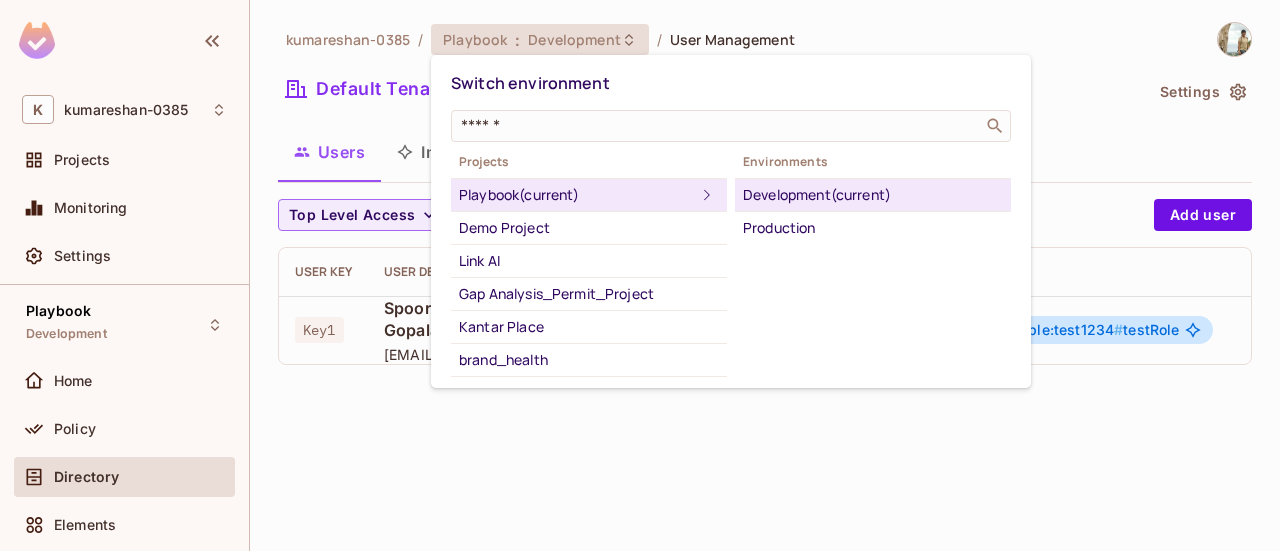 click on "Development  (current)" at bounding box center [873, 195] 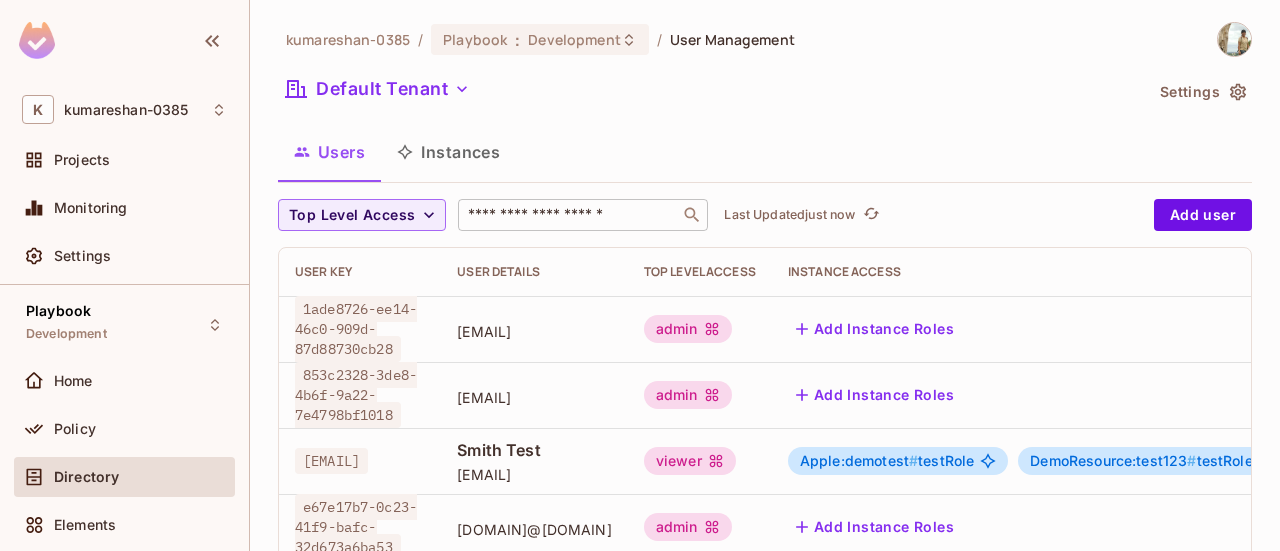 click at bounding box center [569, 215] 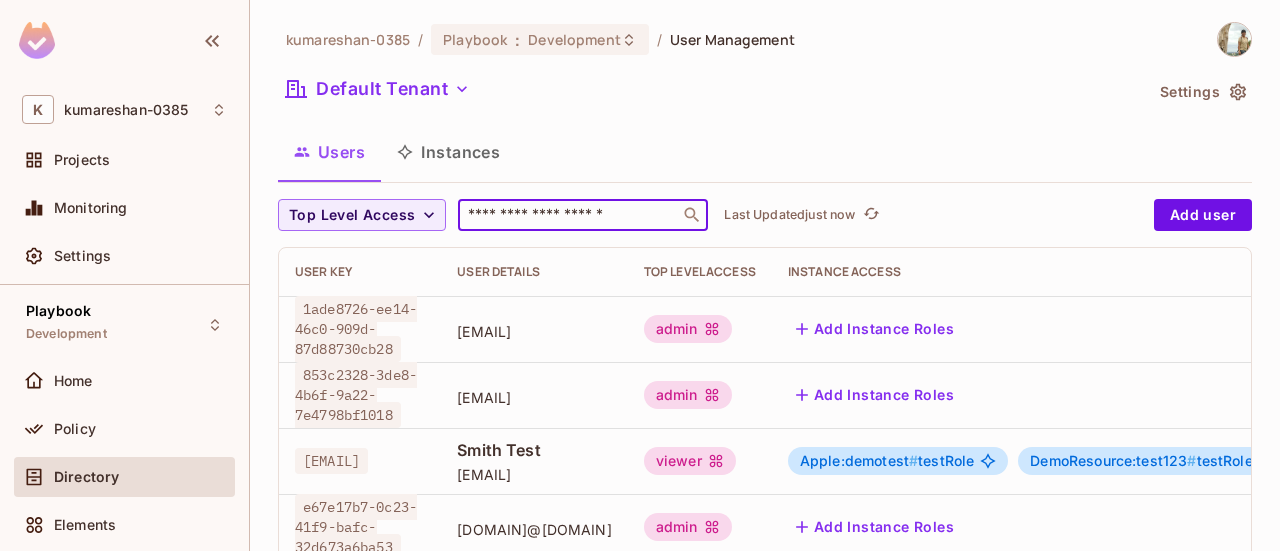 type on "**********" 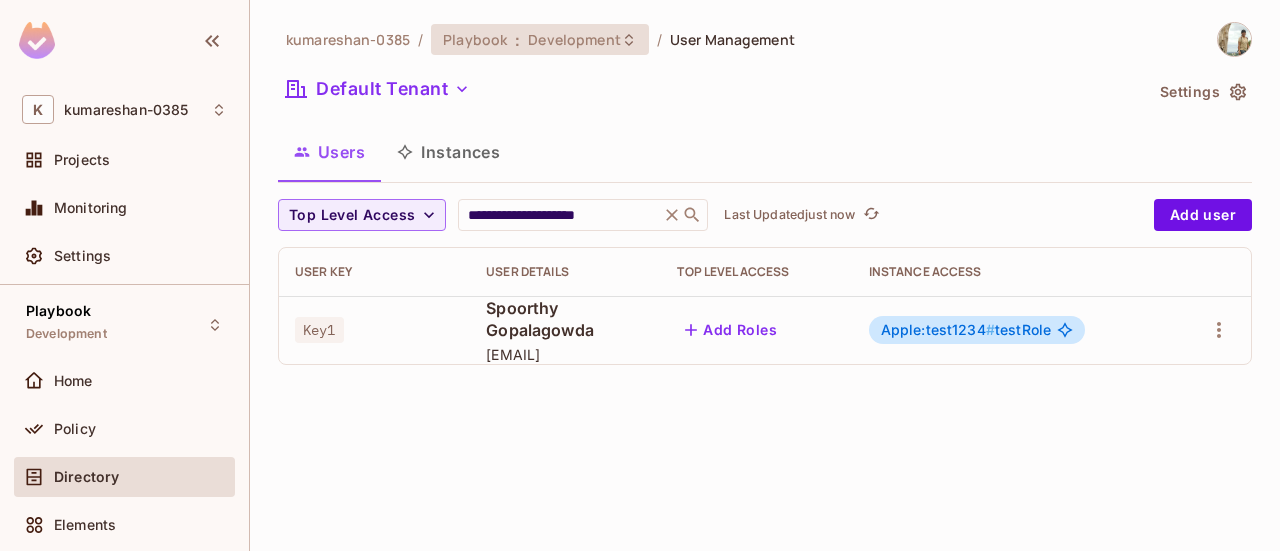 click on "Development" at bounding box center (574, 39) 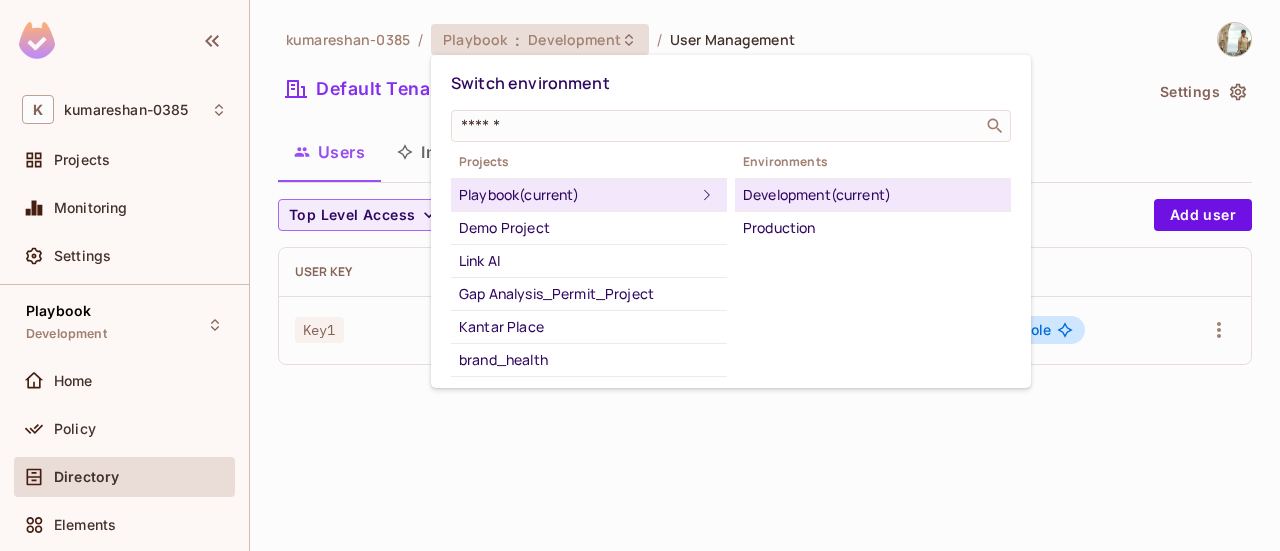 click on "Development  (current)" at bounding box center [873, 195] 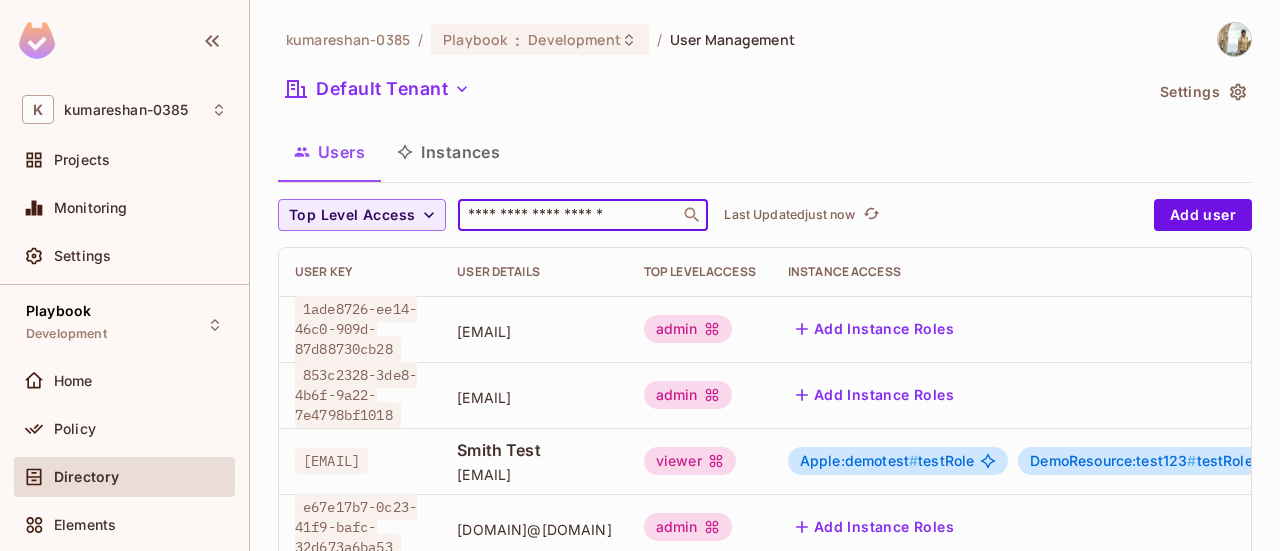click at bounding box center (569, 215) 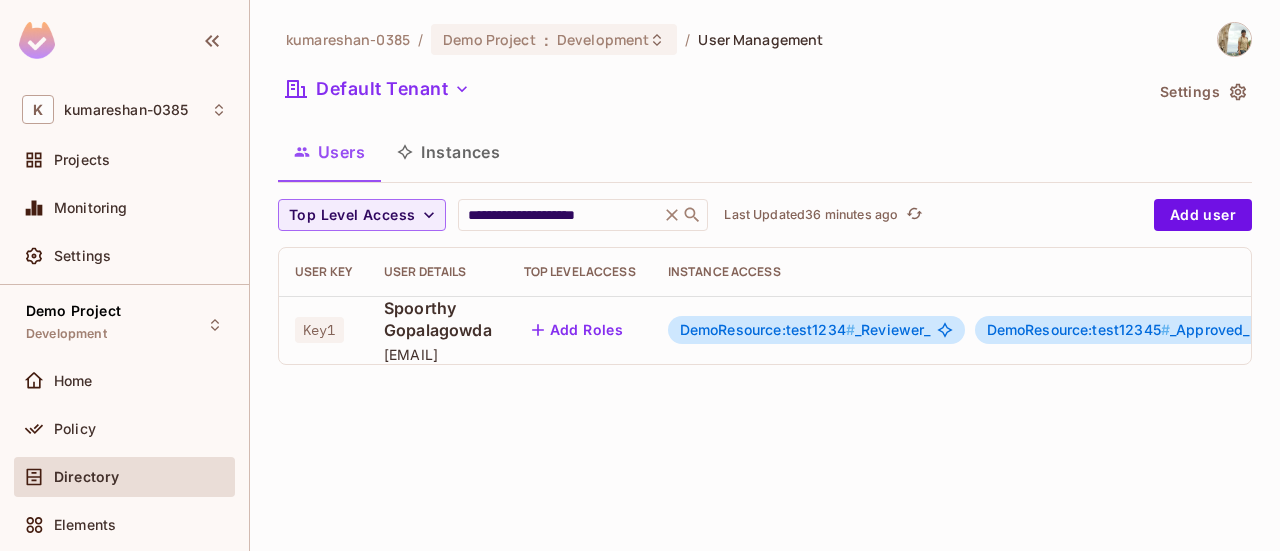scroll, scrollTop: 0, scrollLeft: 0, axis: both 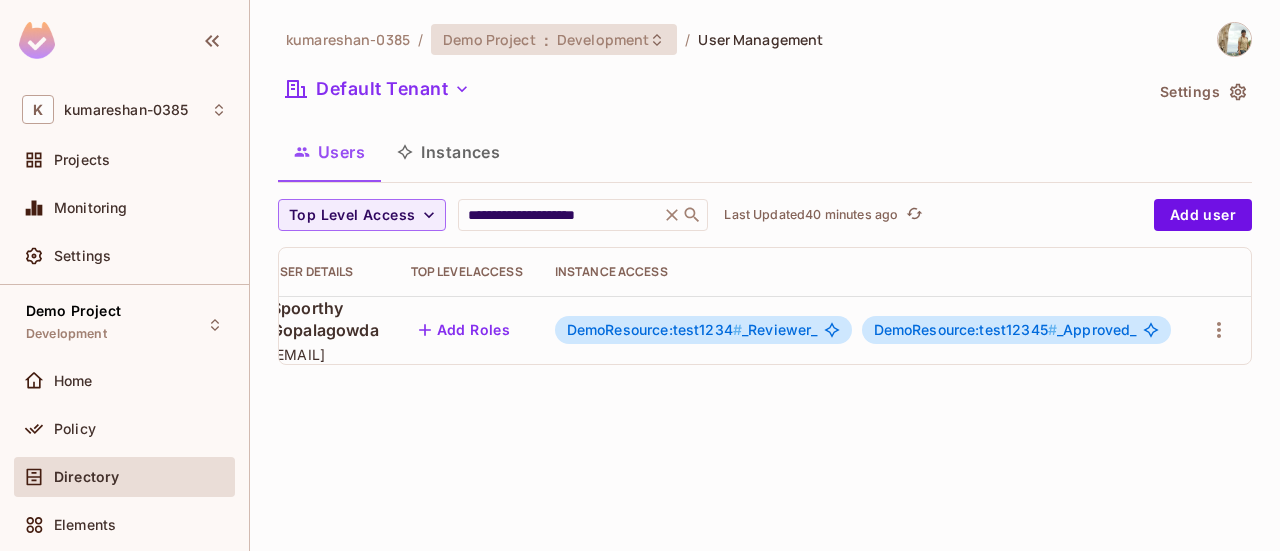 click on "Demo Project" at bounding box center [489, 39] 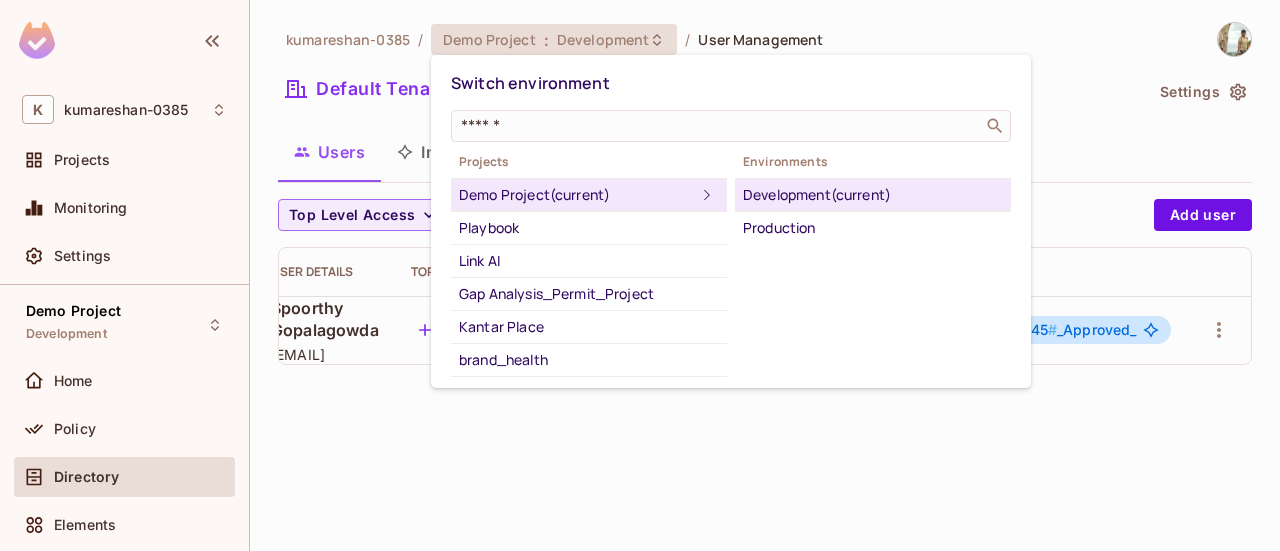 click on "Development  (current)" at bounding box center [873, 195] 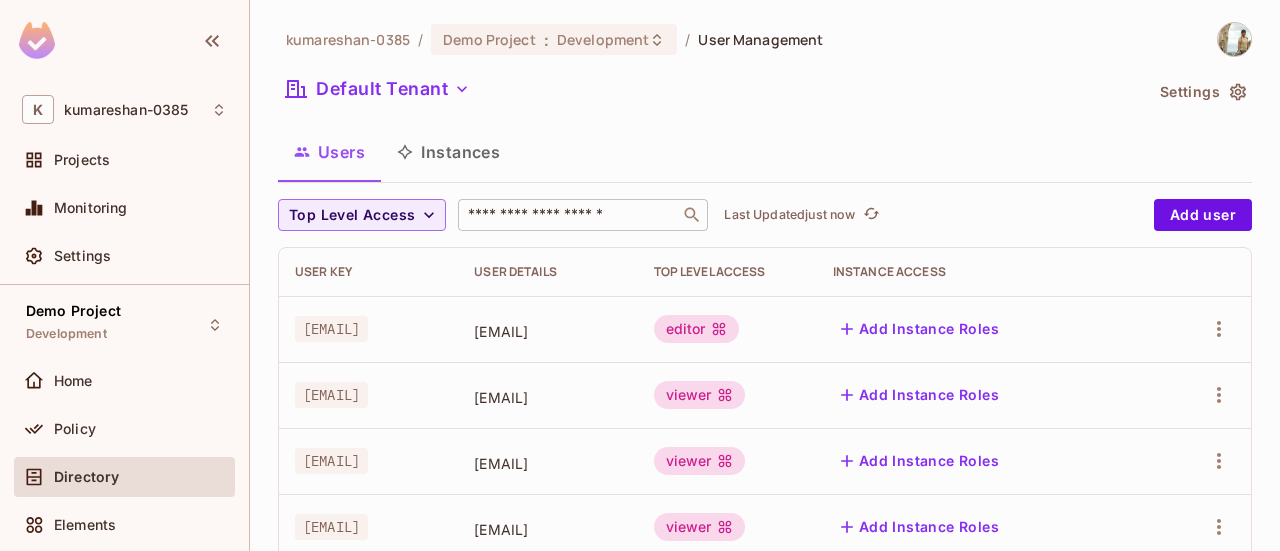 click on "​" at bounding box center (583, 215) 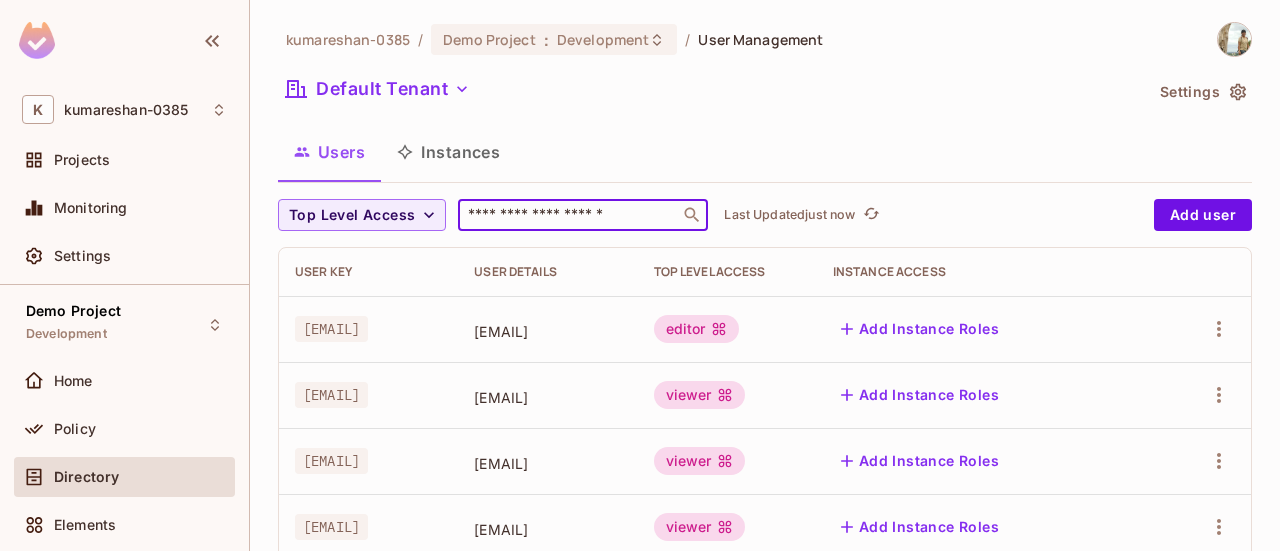 click at bounding box center (569, 215) 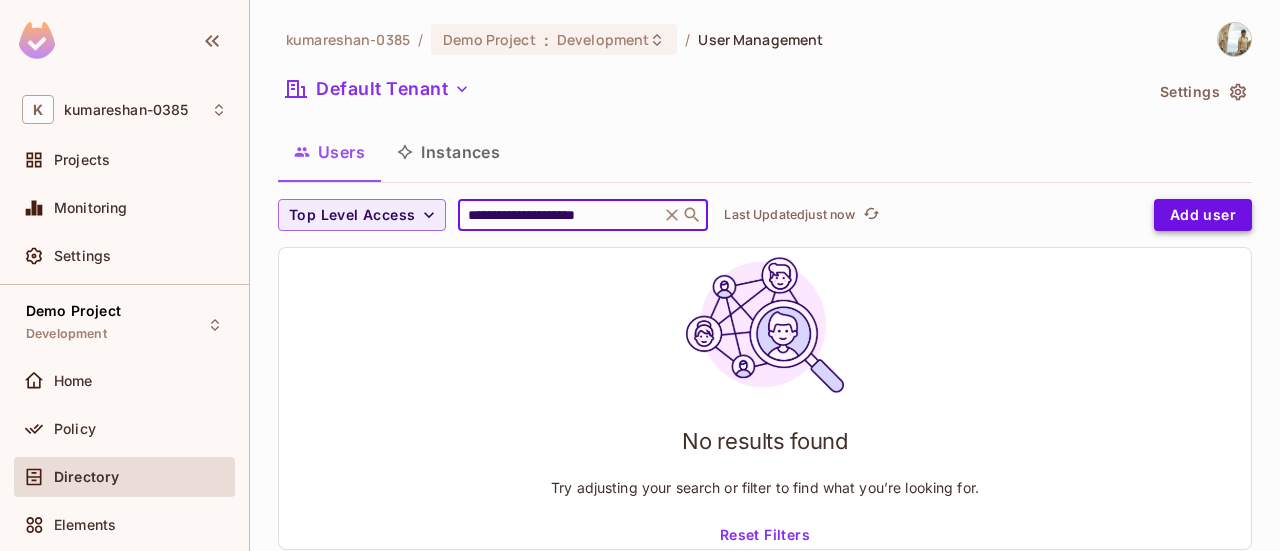 click on "Add user" at bounding box center (1203, 215) 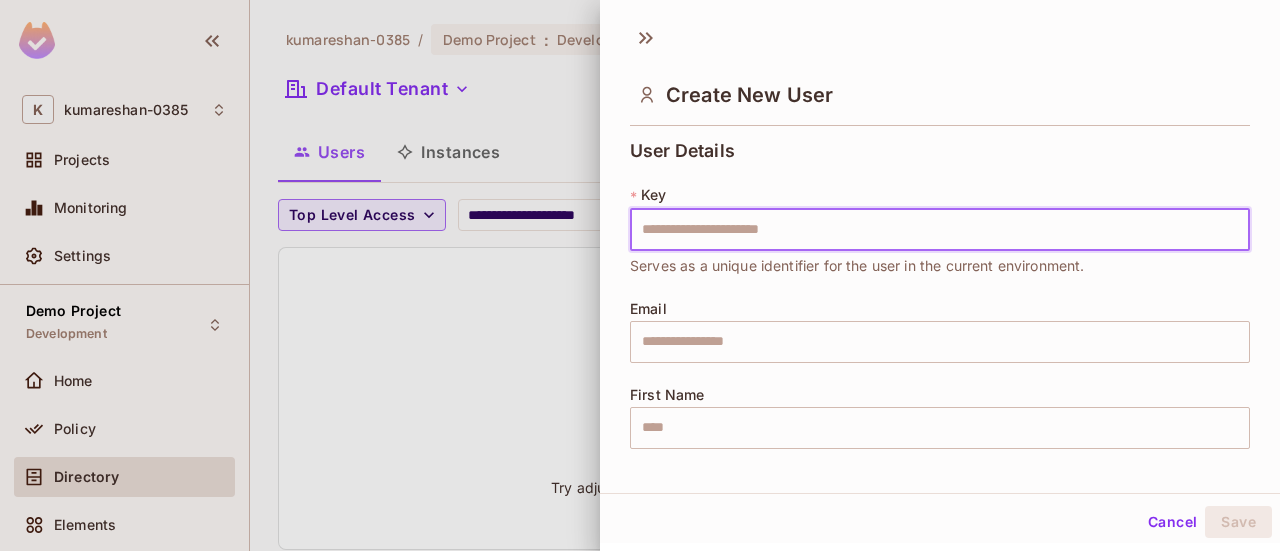 click at bounding box center (940, 230) 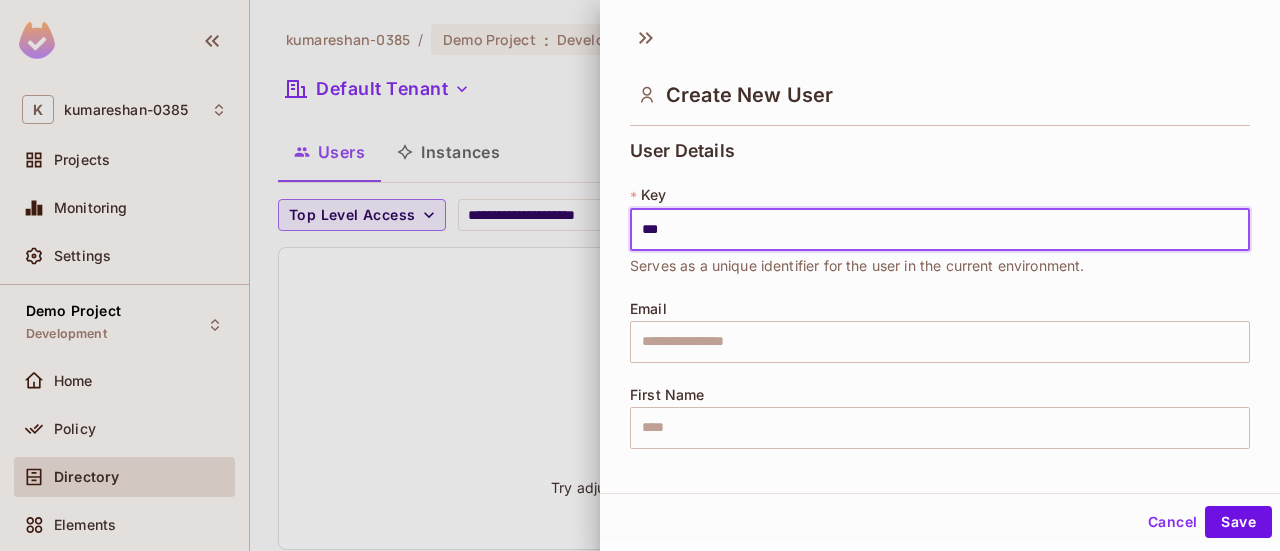 type on "****" 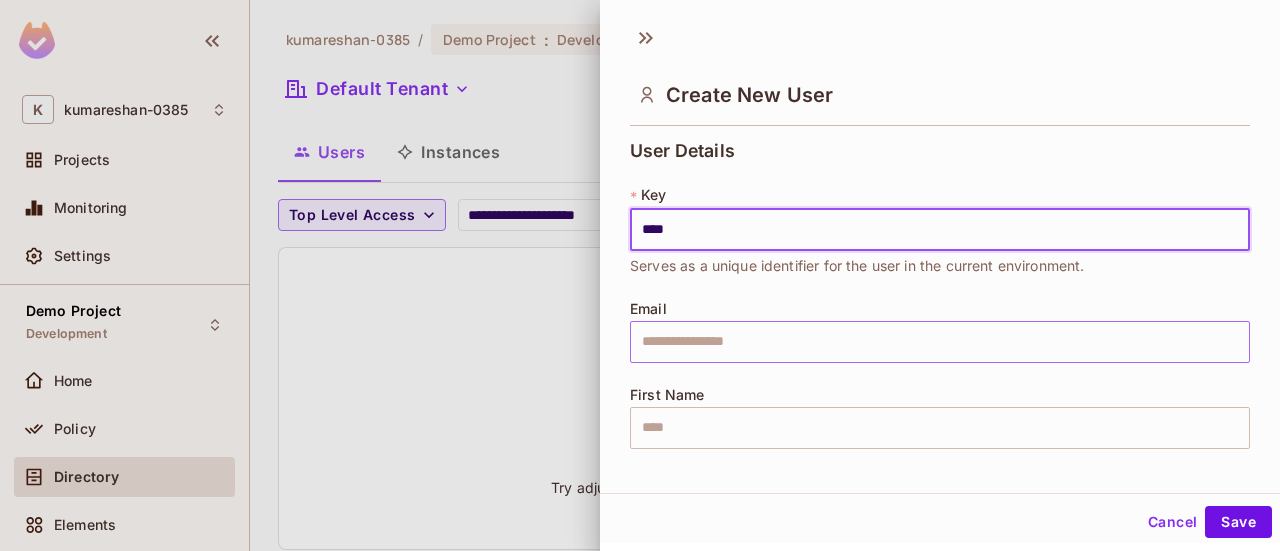 click at bounding box center [940, 342] 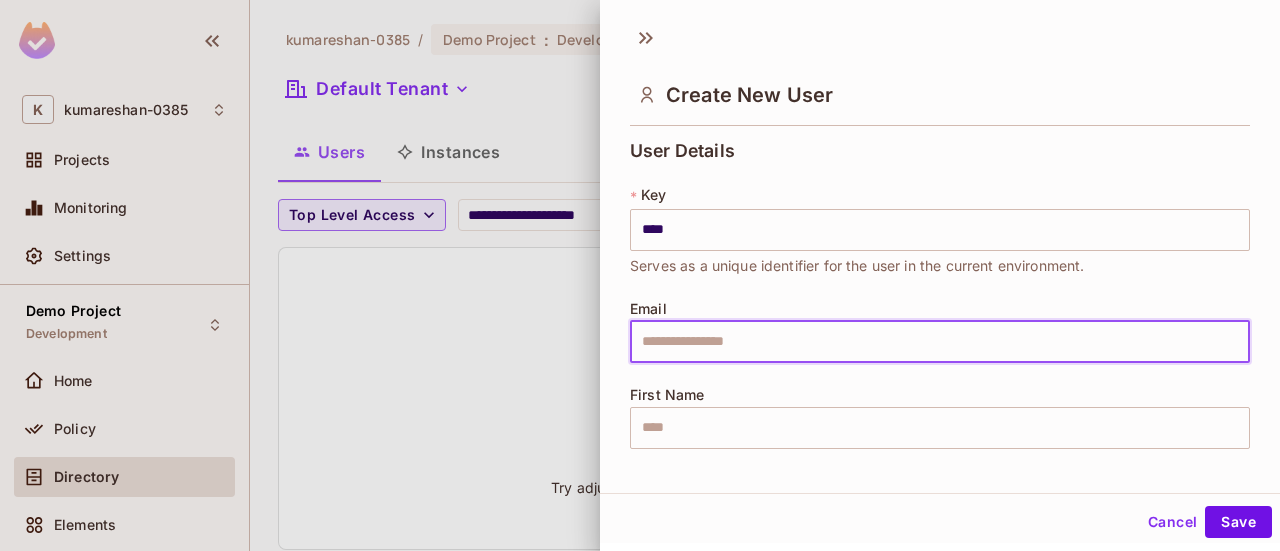 type on "**********" 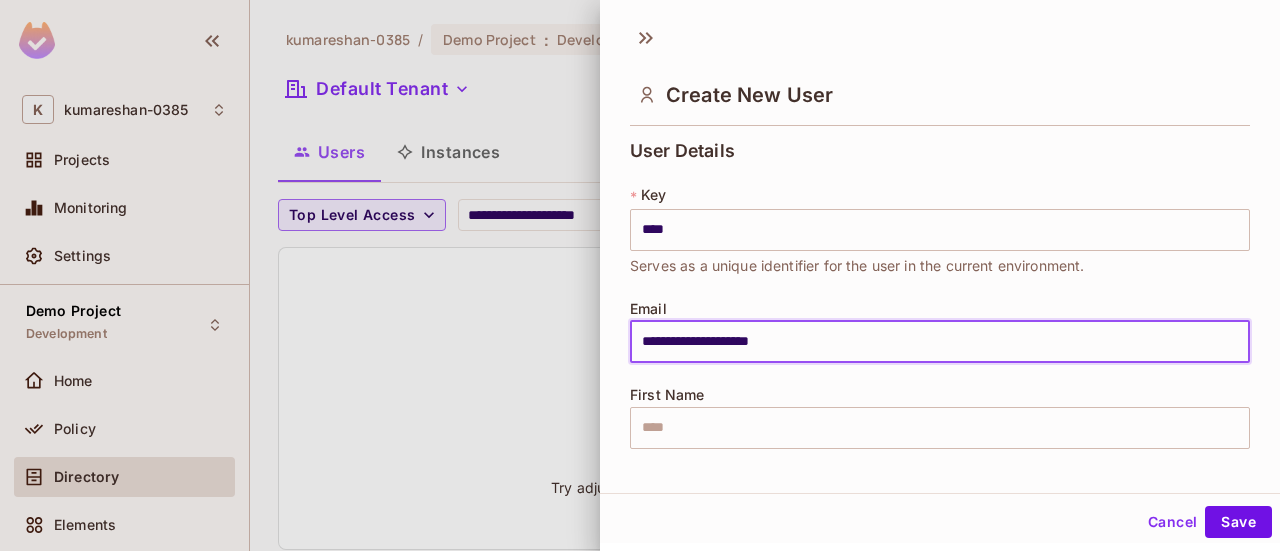 type on "********" 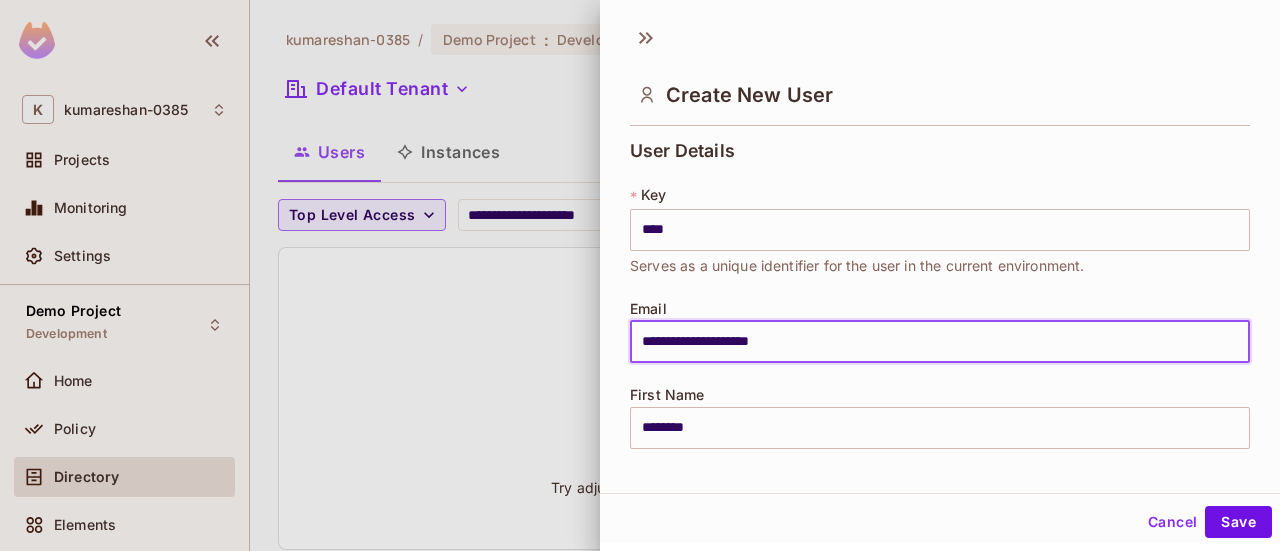 type on "**********" 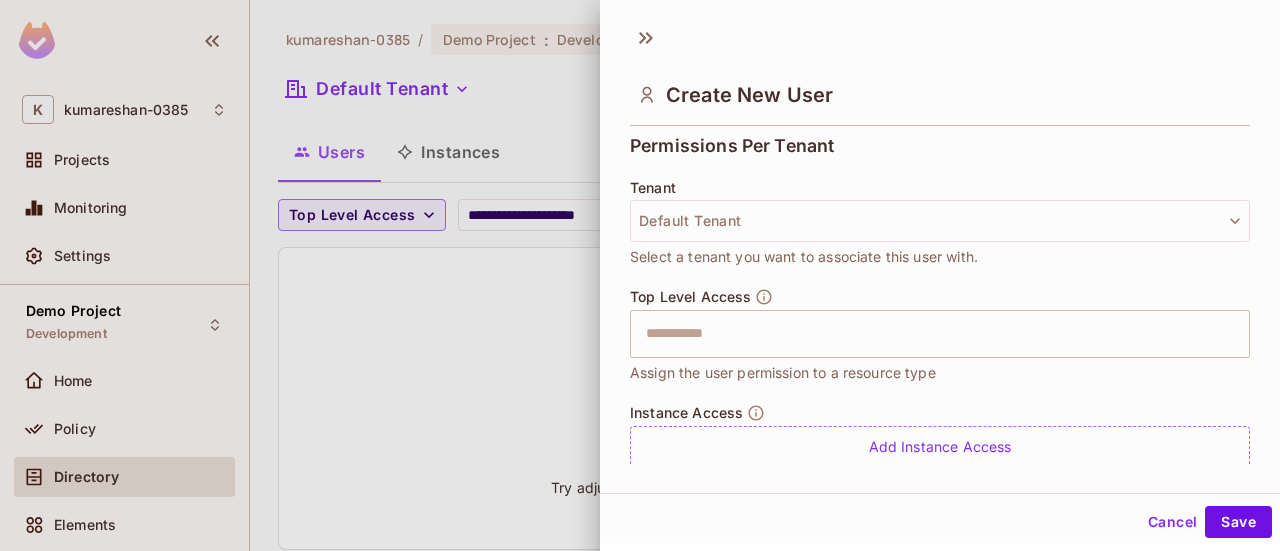 scroll, scrollTop: 507, scrollLeft: 0, axis: vertical 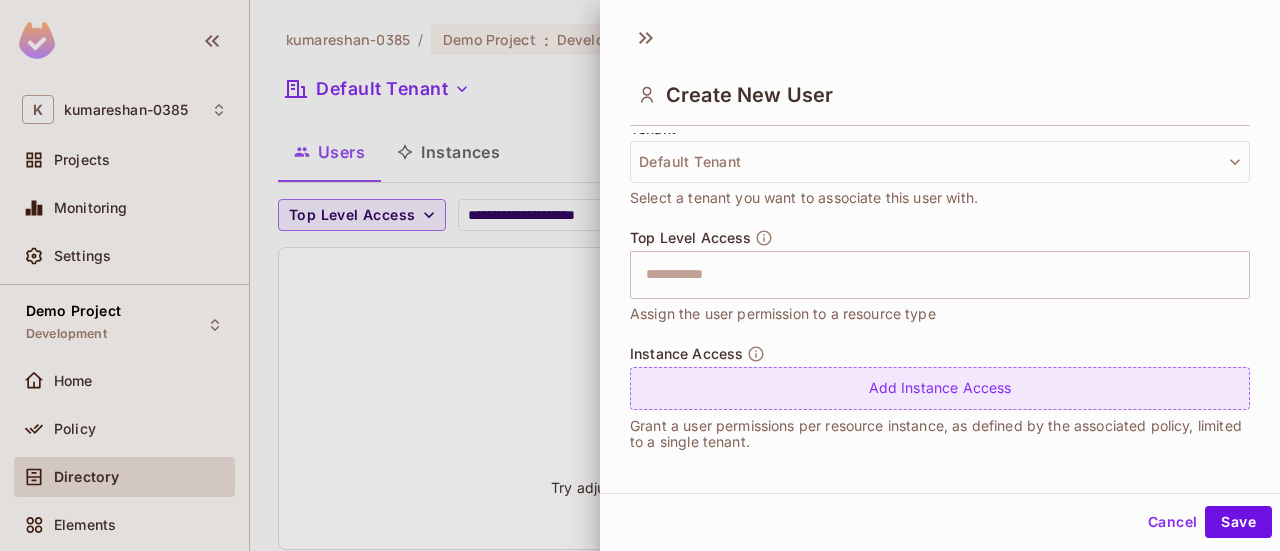 click on "Add Instance Access" at bounding box center (940, 388) 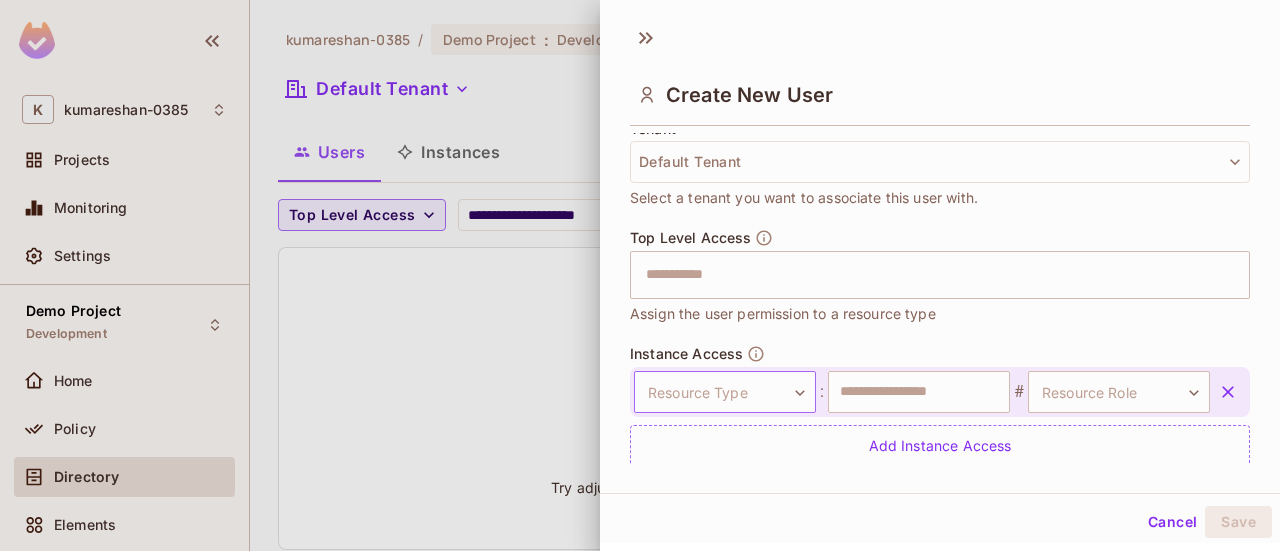 click on "**********" at bounding box center [640, 275] 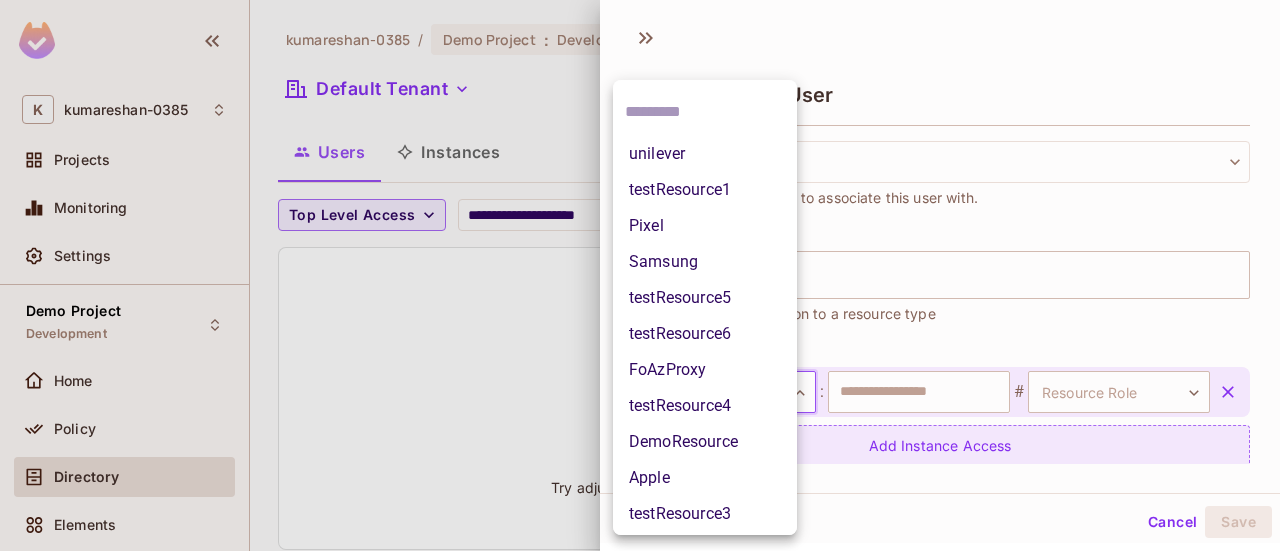 click on "DemoResource" at bounding box center [705, 442] 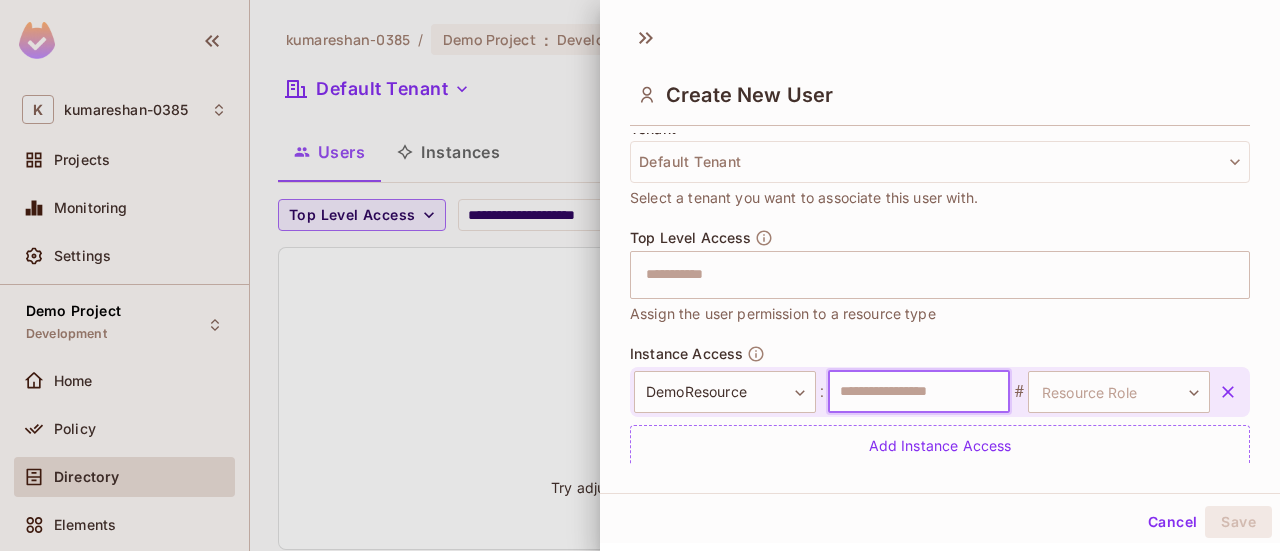 click at bounding box center [919, 392] 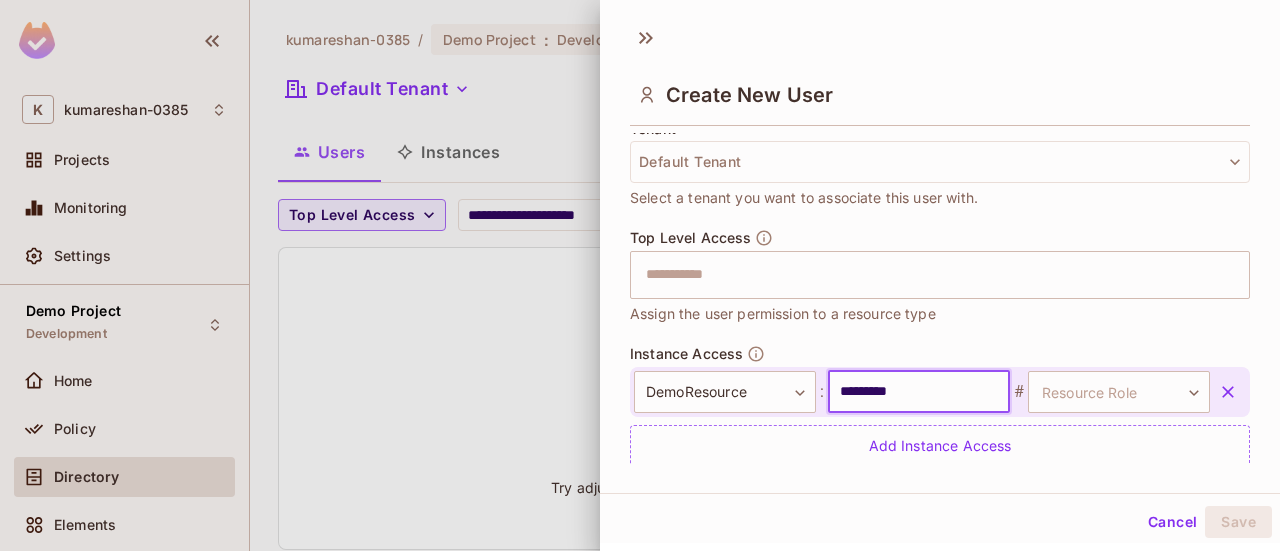 click on "**********" at bounding box center (940, 392) 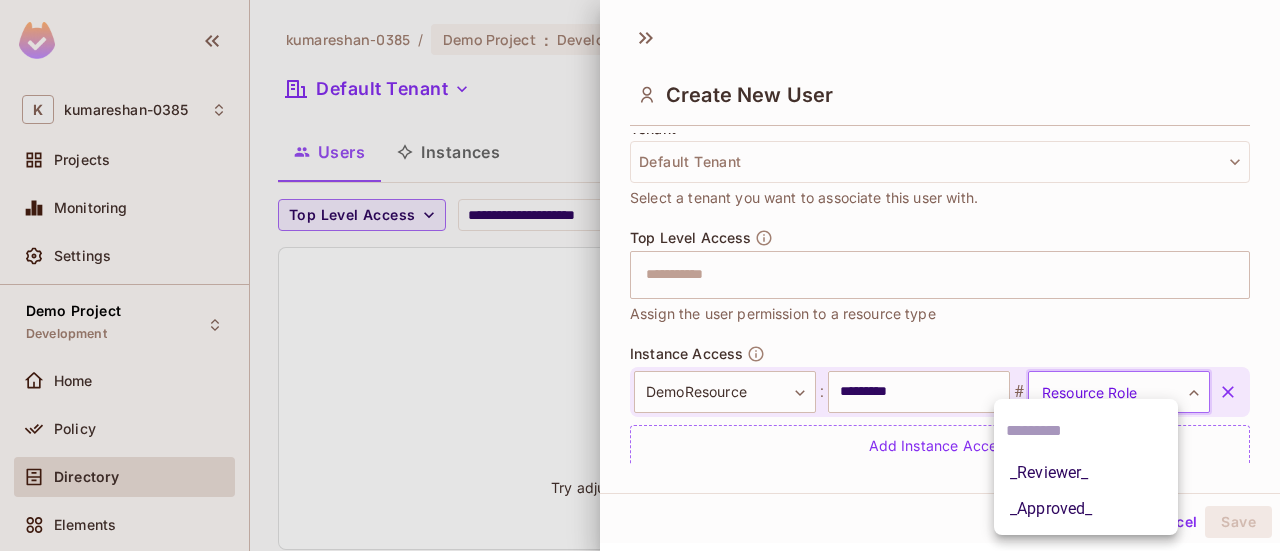 click on "**********" at bounding box center [640, 275] 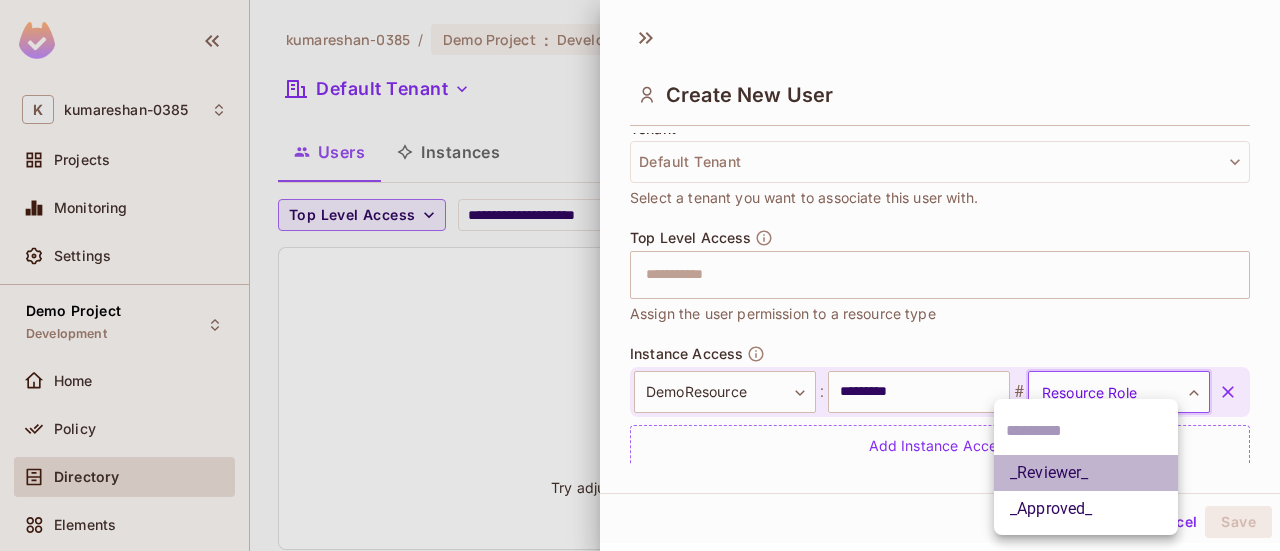 drag, startPoint x: 1072, startPoint y: 478, endPoint x: 1101, endPoint y: 499, distance: 35.805027 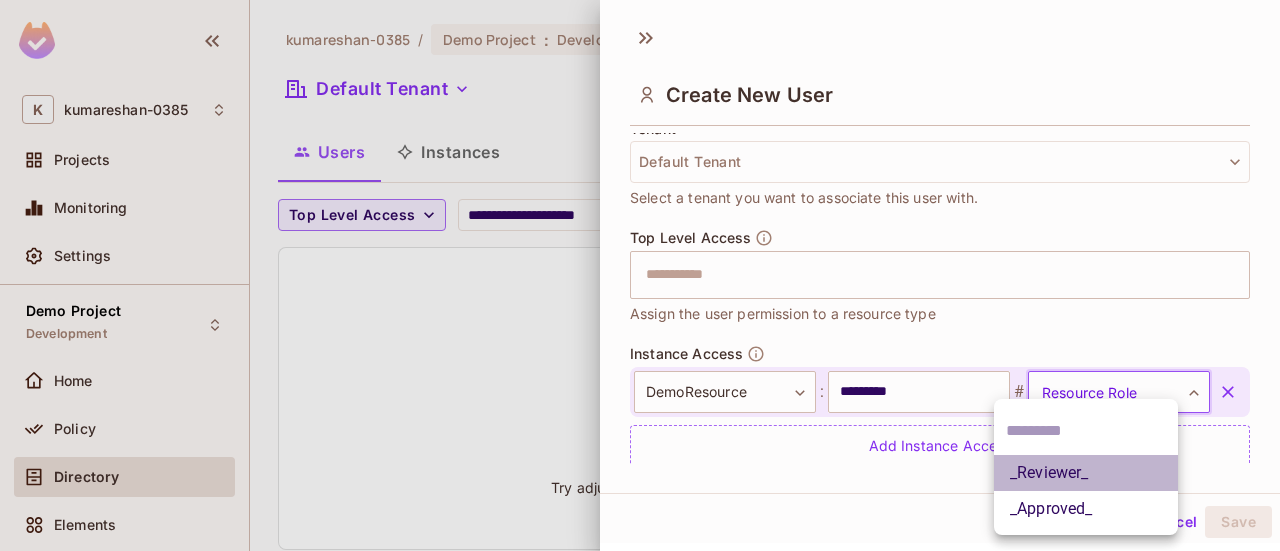 click on "_Reviewer_" at bounding box center [1086, 473] 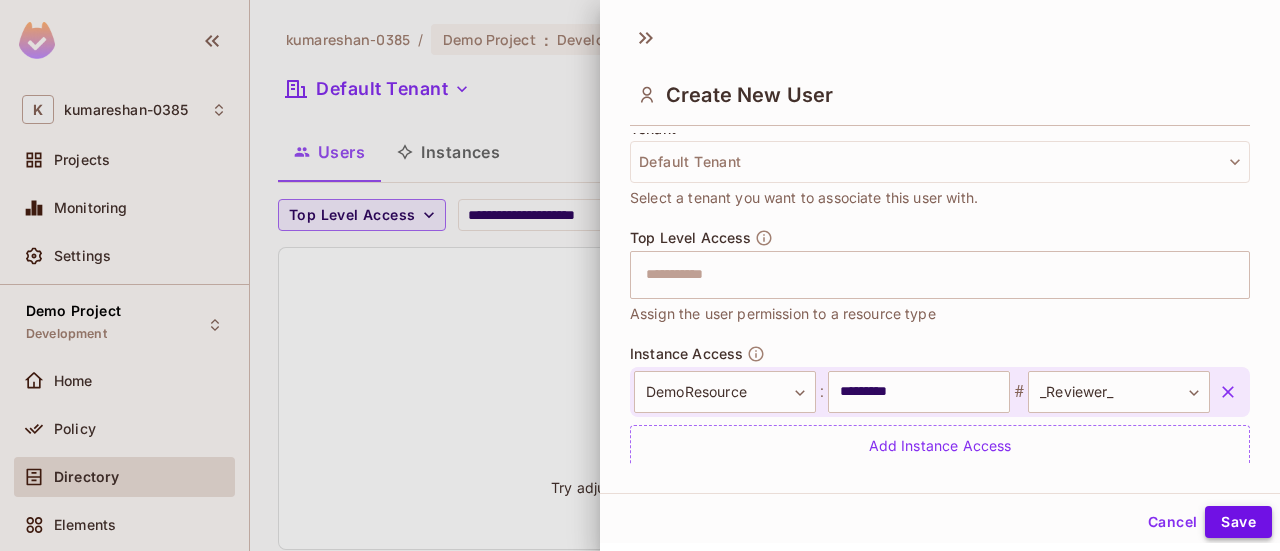 click on "Save" at bounding box center (1238, 522) 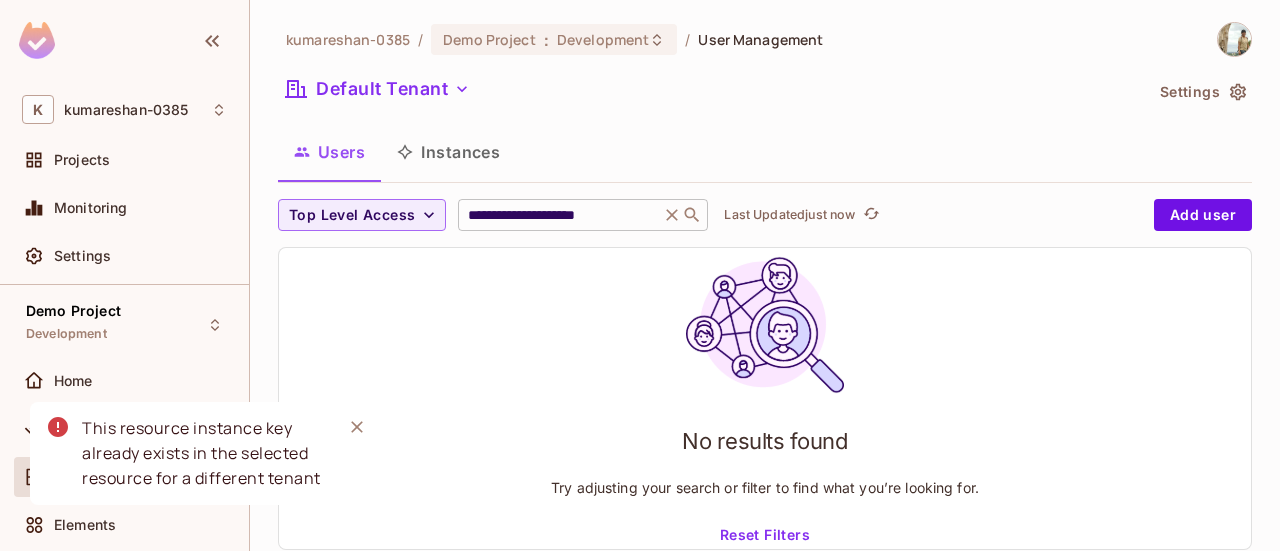click on "**********" at bounding box center [583, 215] 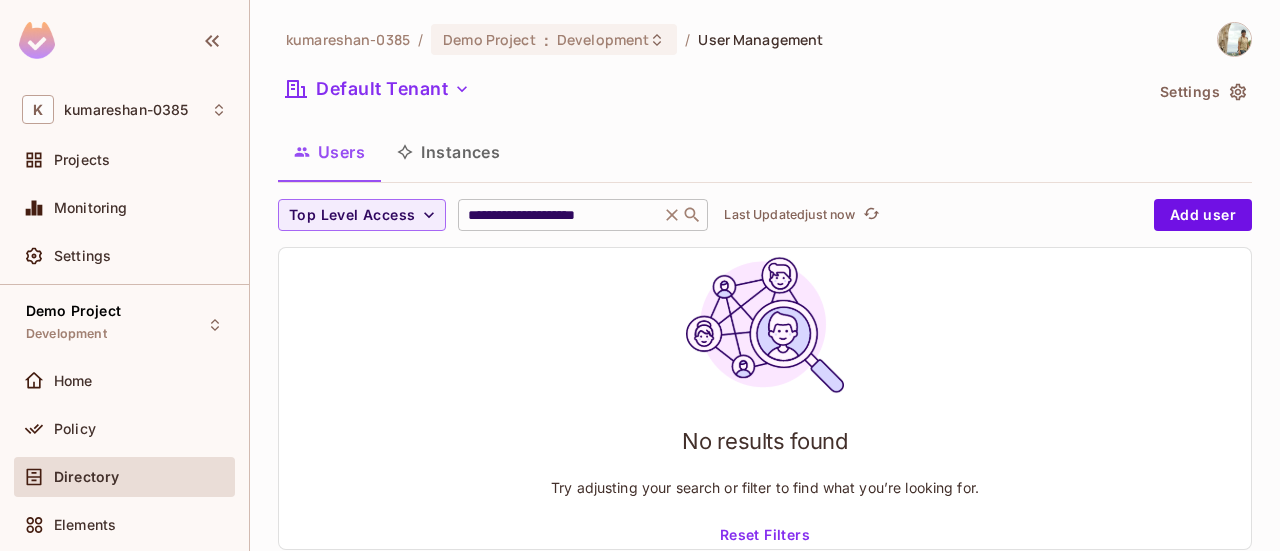 click 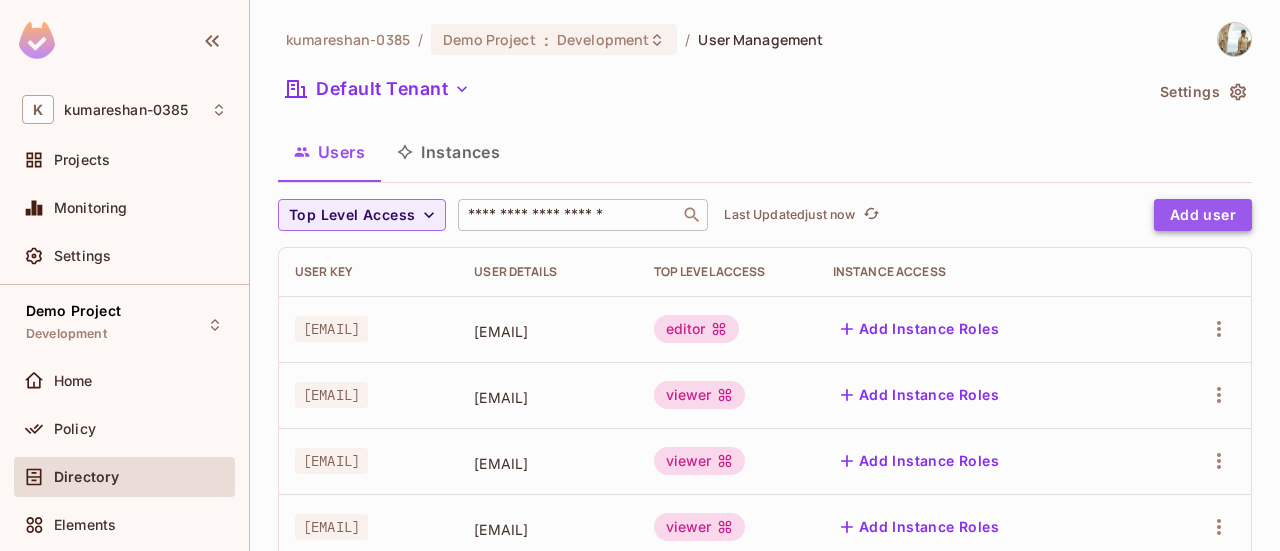 click on "Add user" at bounding box center (1203, 215) 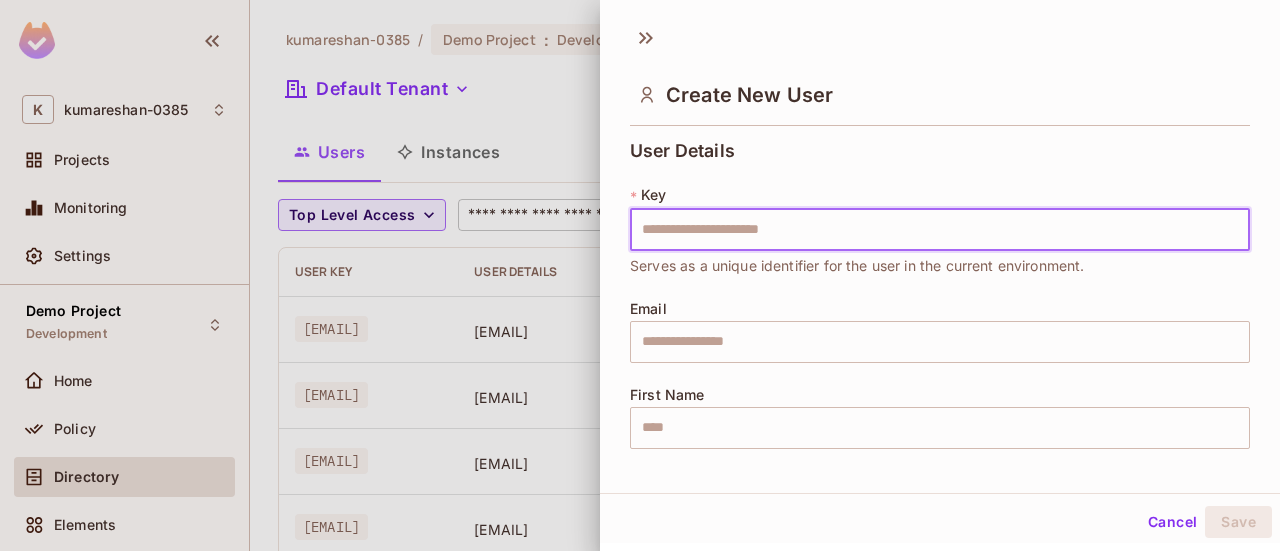 click at bounding box center [940, 230] 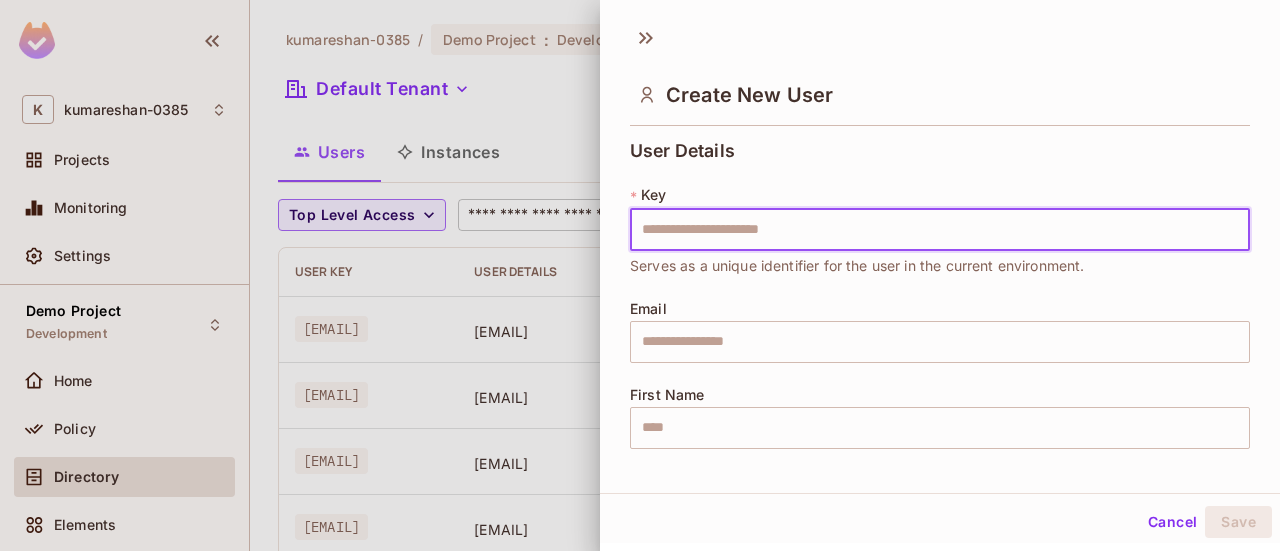 type on "****" 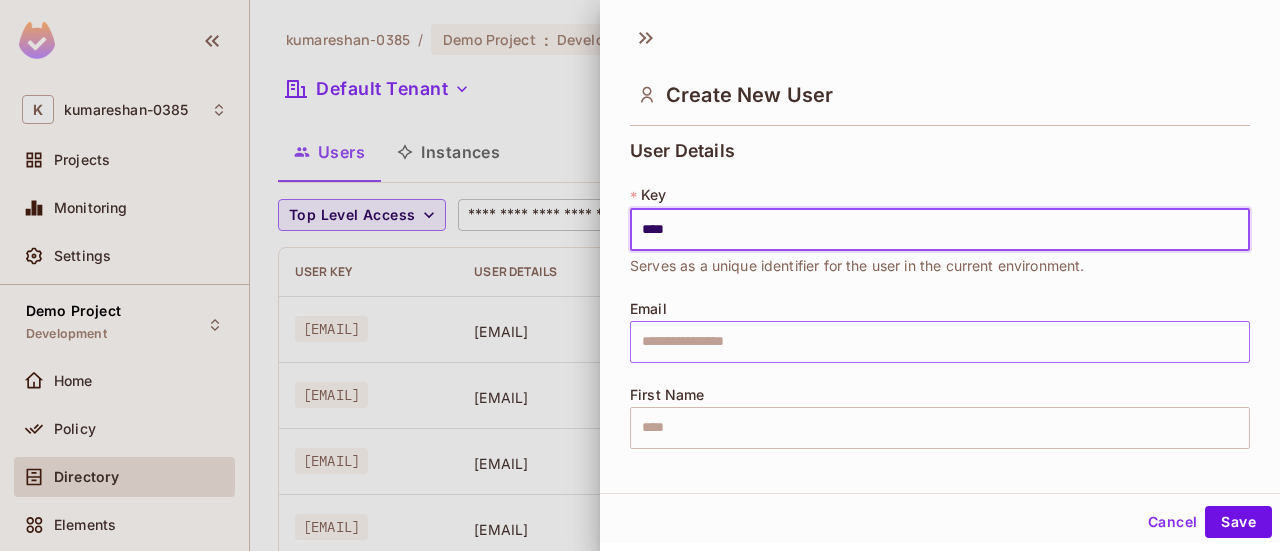 click at bounding box center (940, 342) 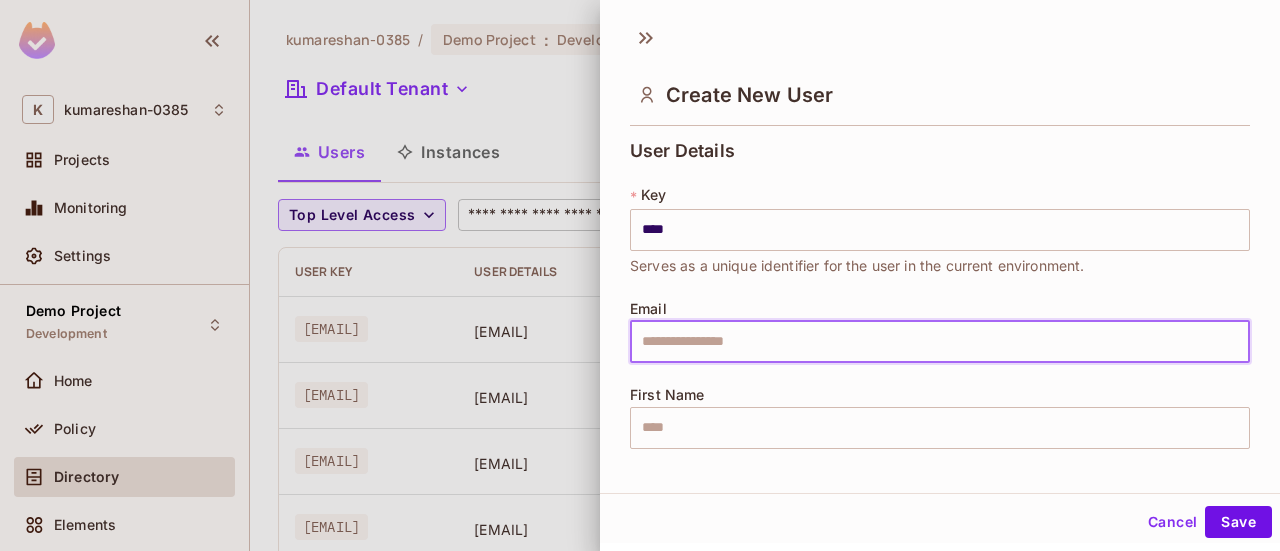 type on "**********" 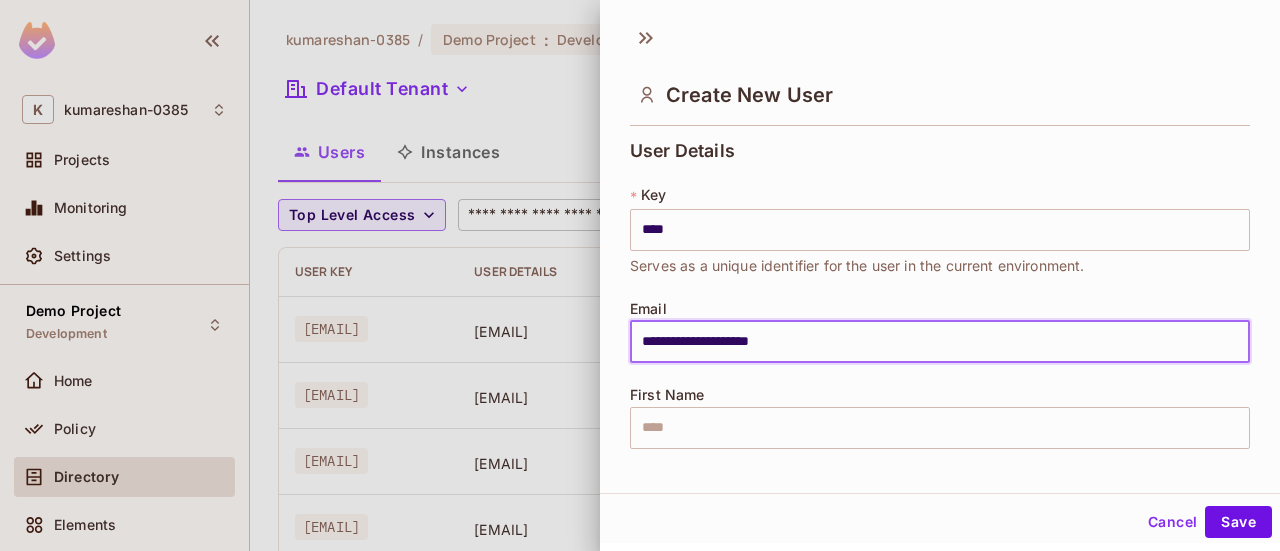 type on "********" 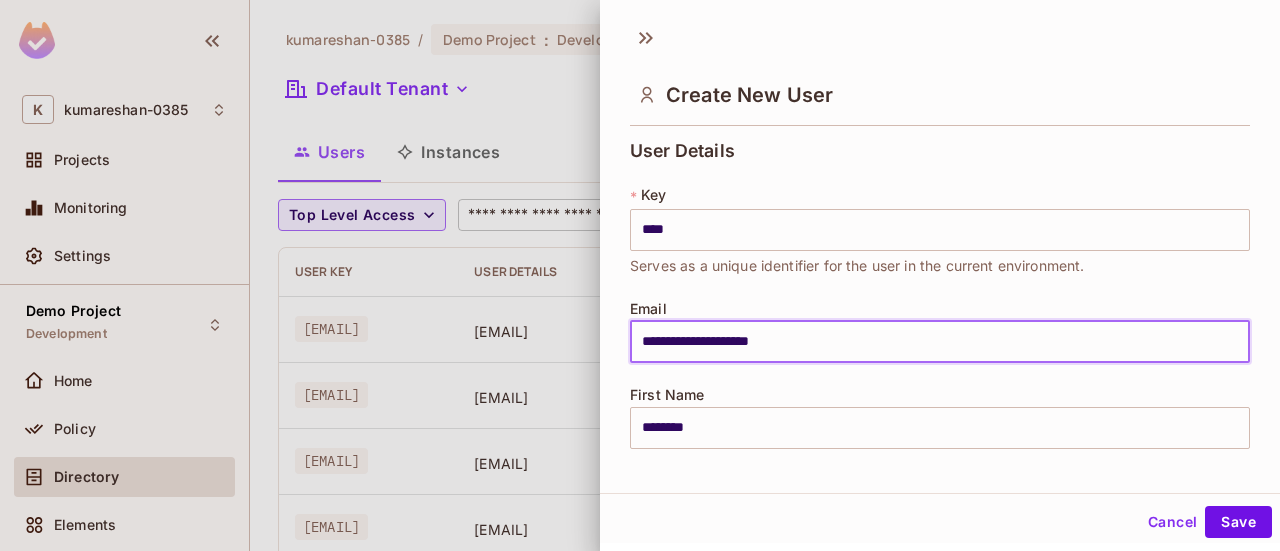 type on "**********" 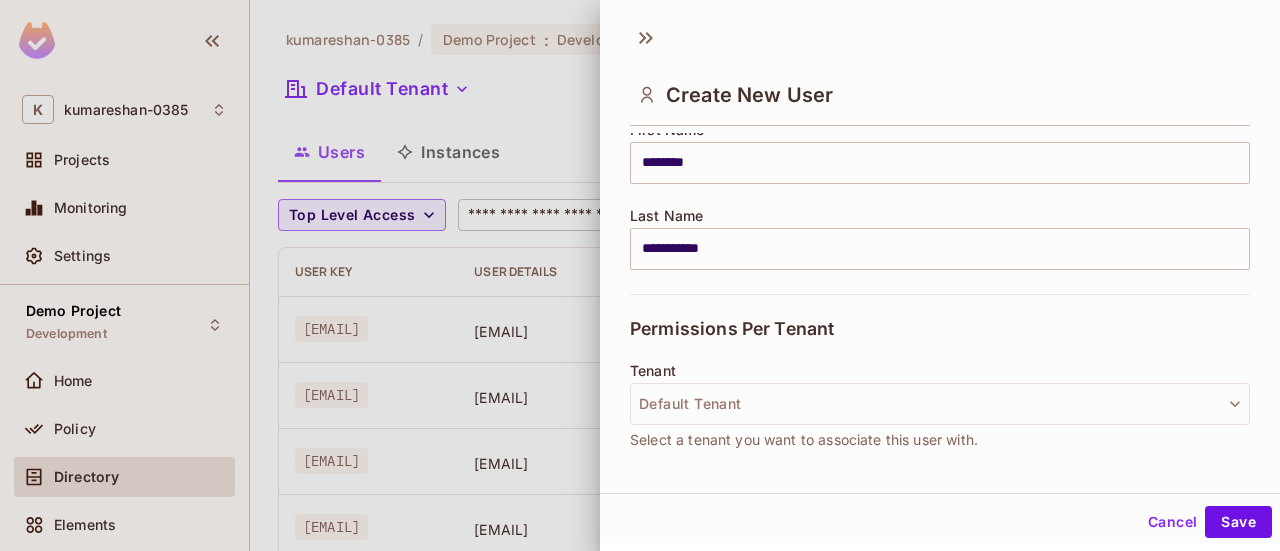 scroll, scrollTop: 271, scrollLeft: 0, axis: vertical 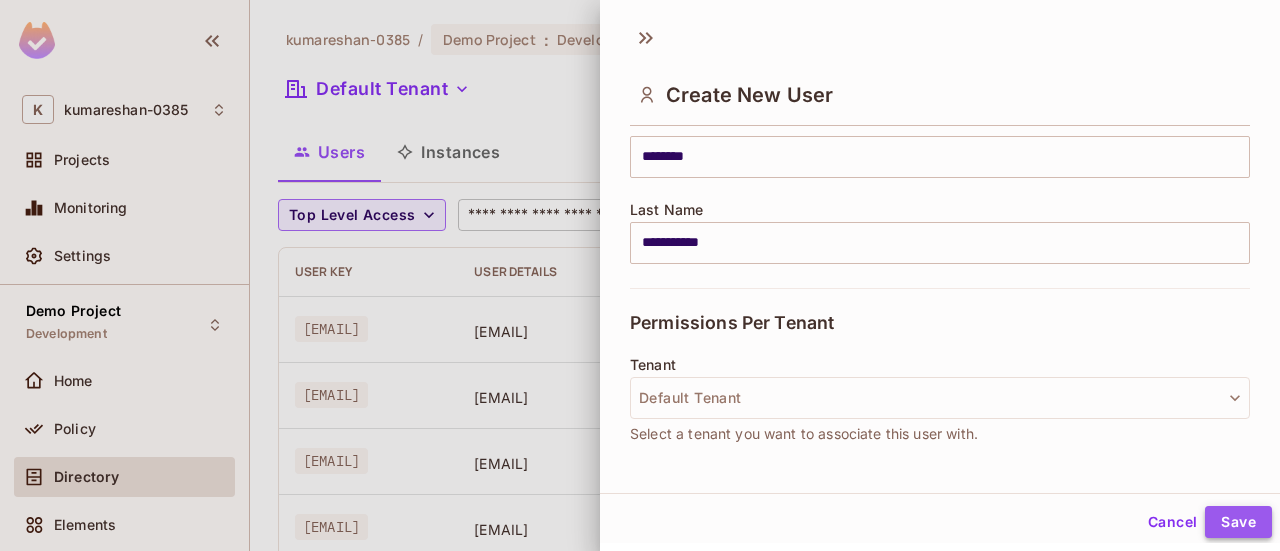 click on "Save" at bounding box center [1238, 522] 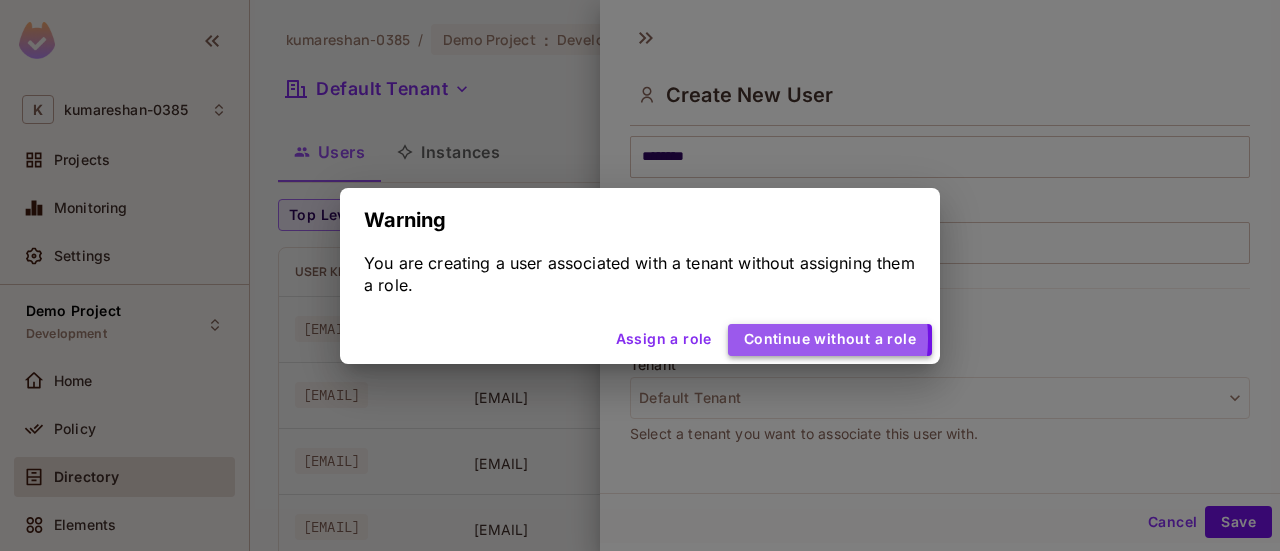 click on "Continue without a role" at bounding box center (830, 340) 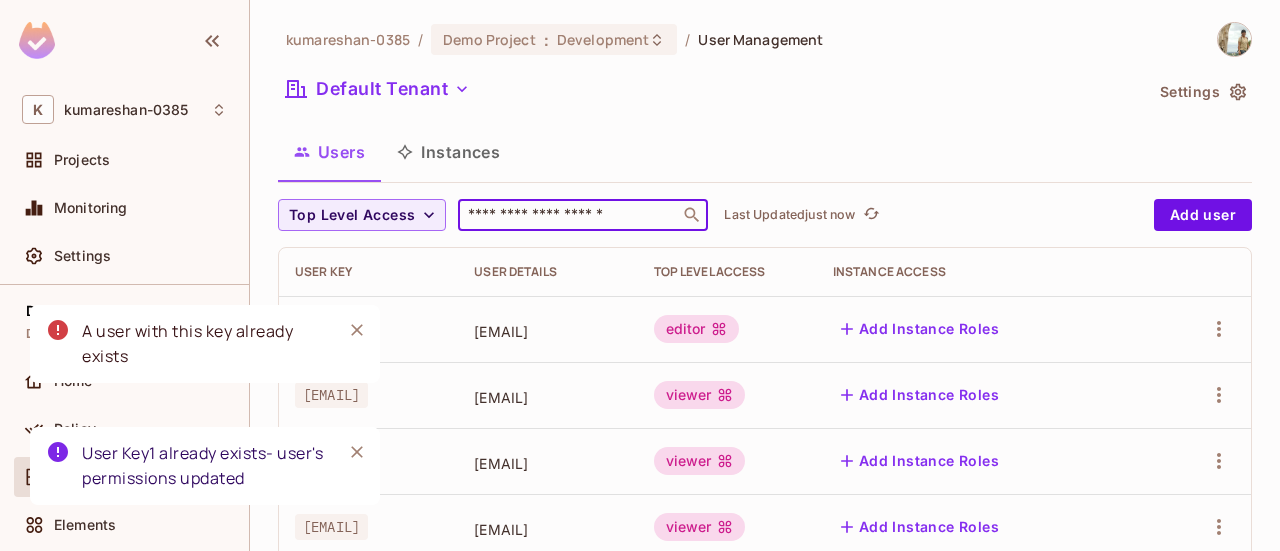 click at bounding box center [569, 215] 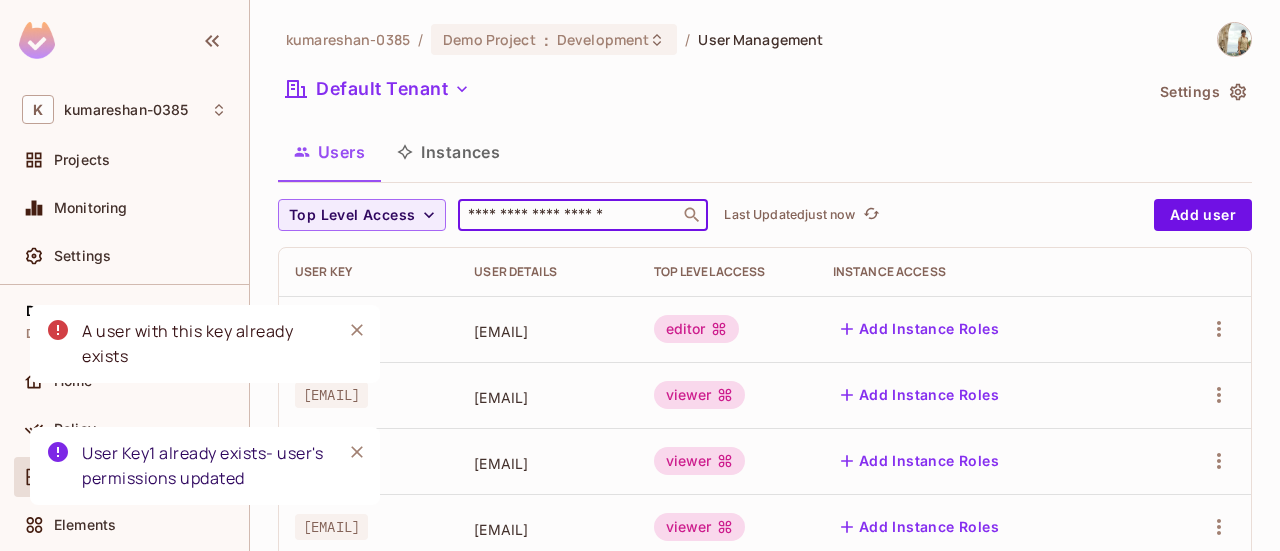 type on "**********" 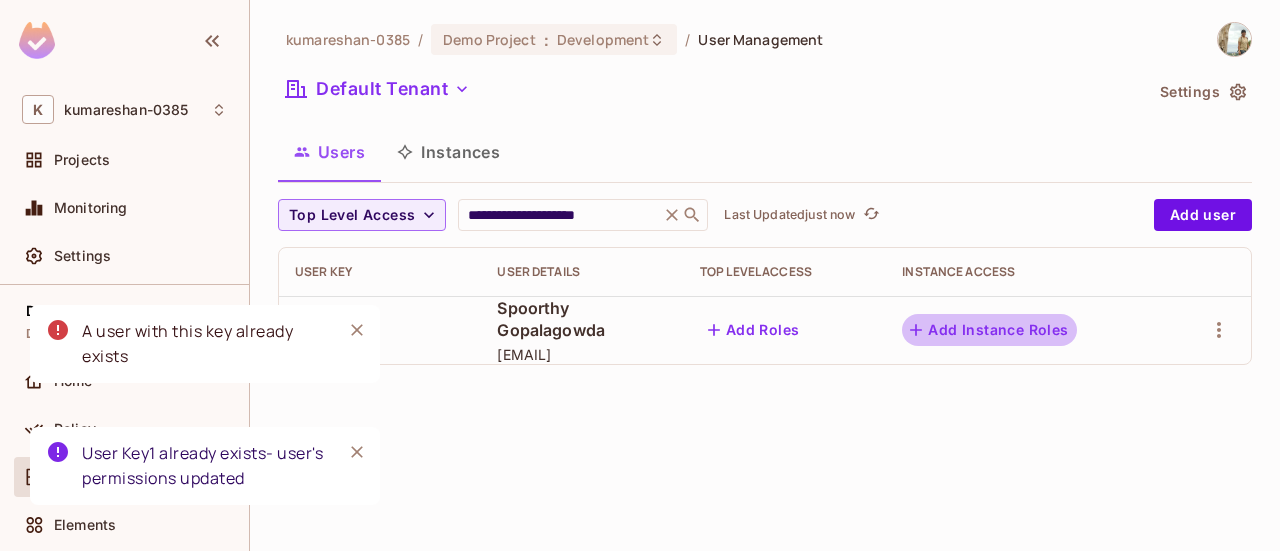 click on "Add Instance Roles" at bounding box center [989, 330] 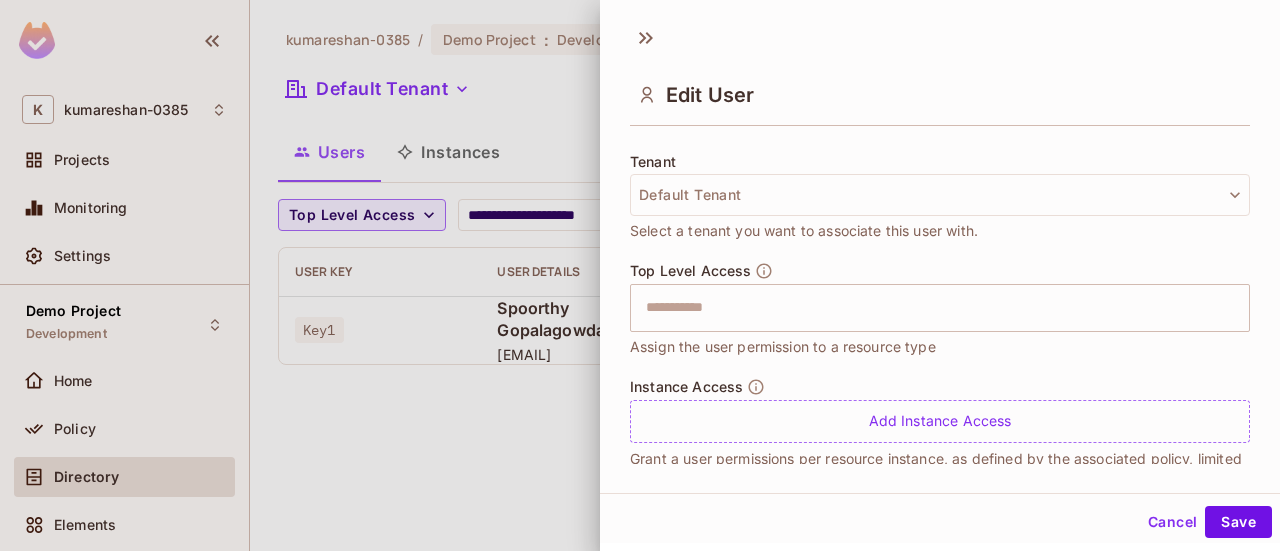scroll, scrollTop: 512, scrollLeft: 0, axis: vertical 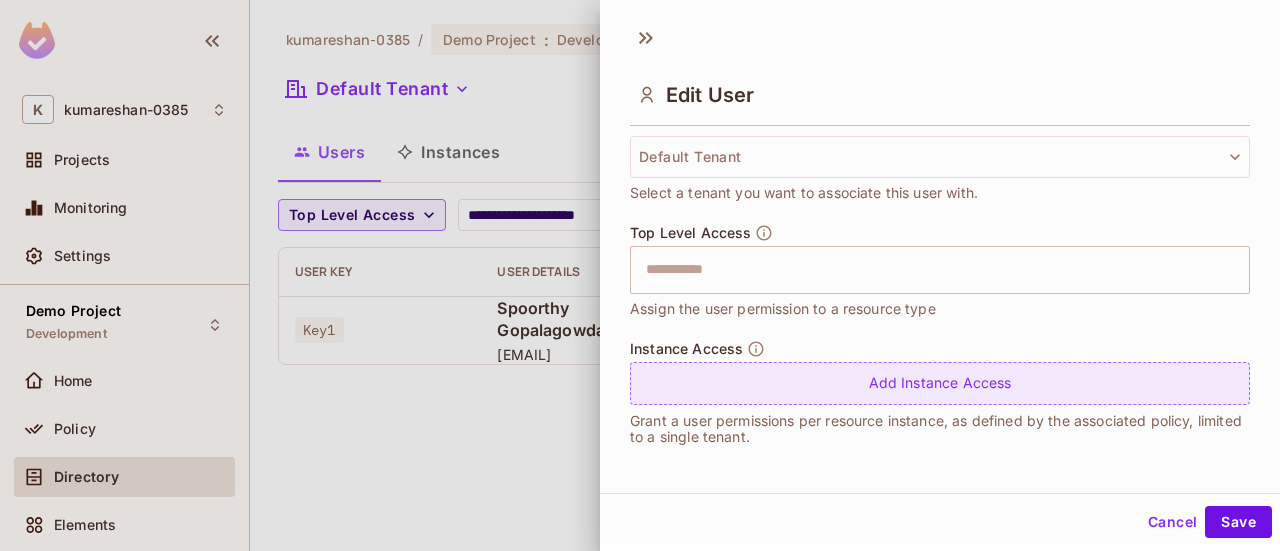 click on "Add Instance Access" at bounding box center [940, 383] 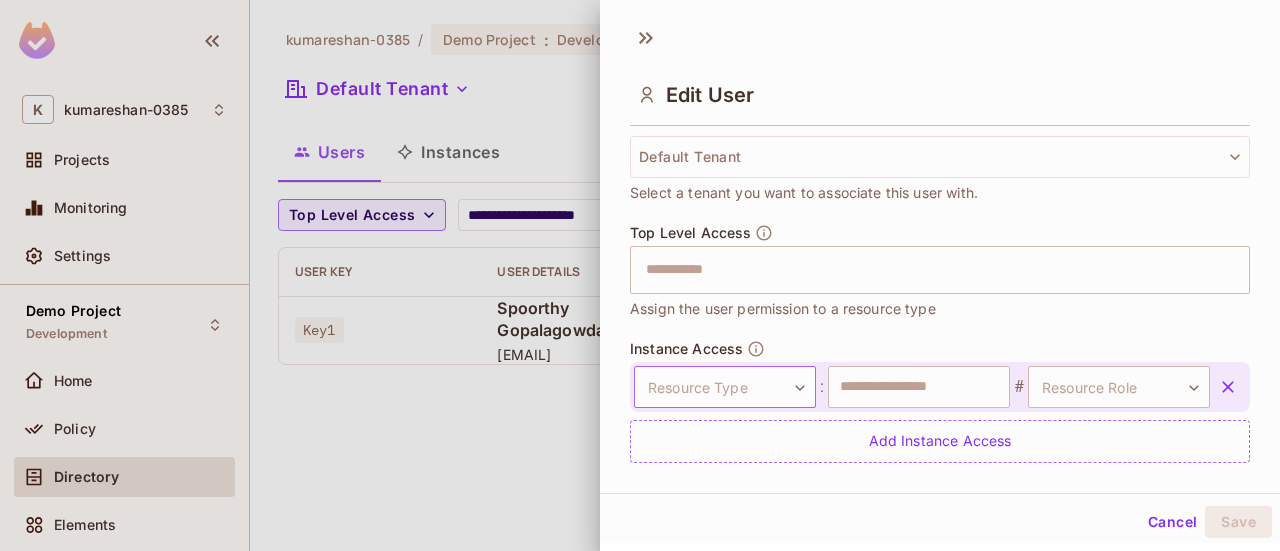 click on "**********" at bounding box center [640, 275] 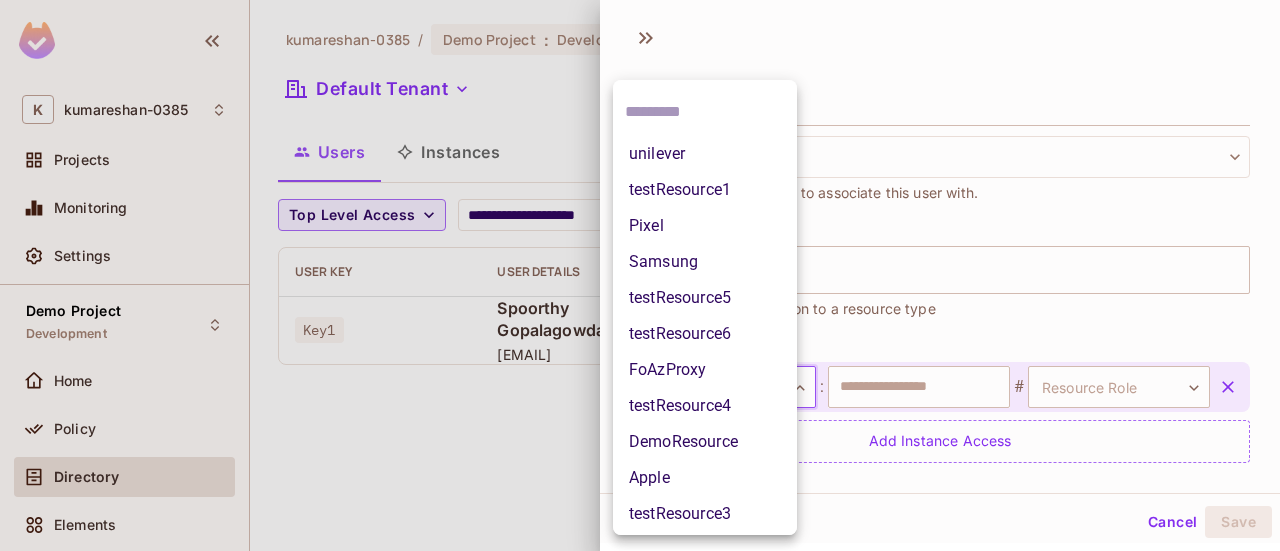 click on "DemoResource" at bounding box center (705, 442) 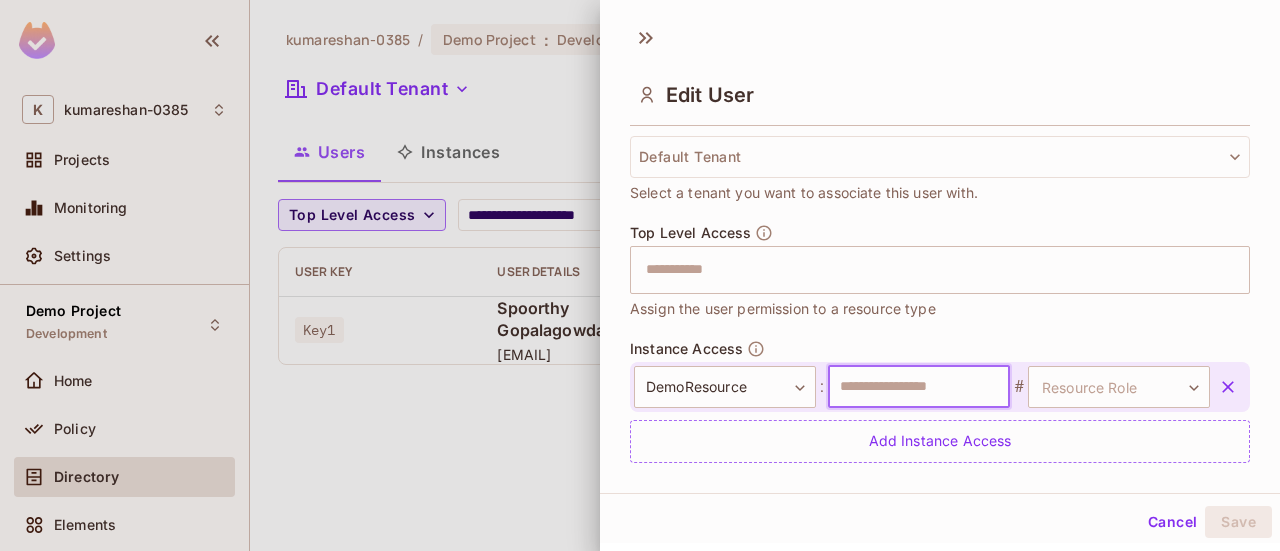 drag, startPoint x: 924, startPoint y: 393, endPoint x: 921, endPoint y: 405, distance: 12.369317 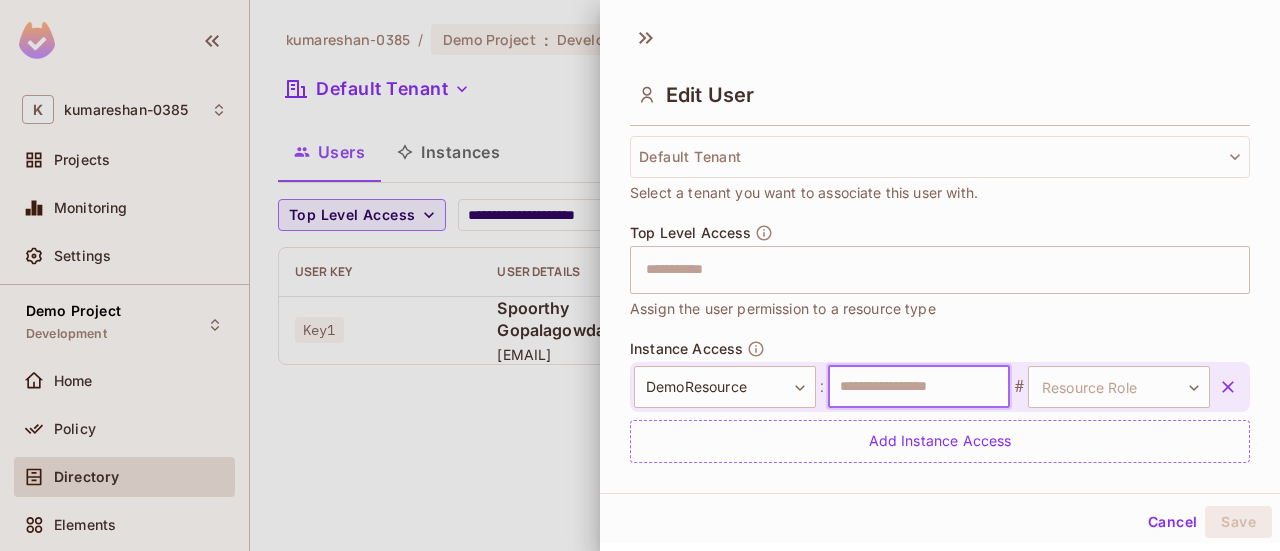 type on "********" 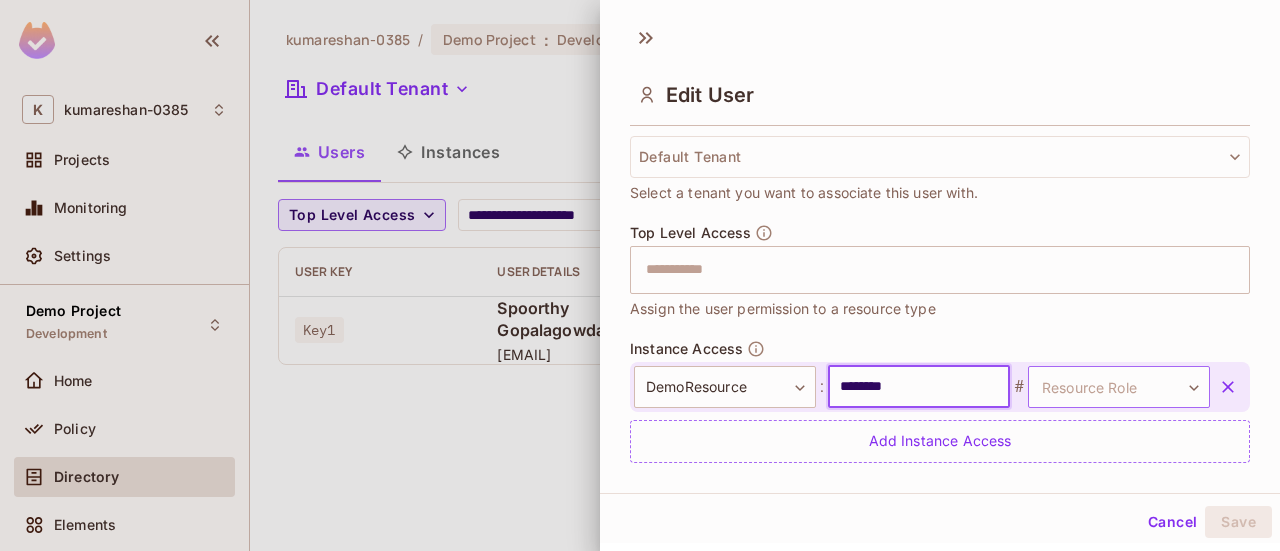click on "**********" at bounding box center (640, 275) 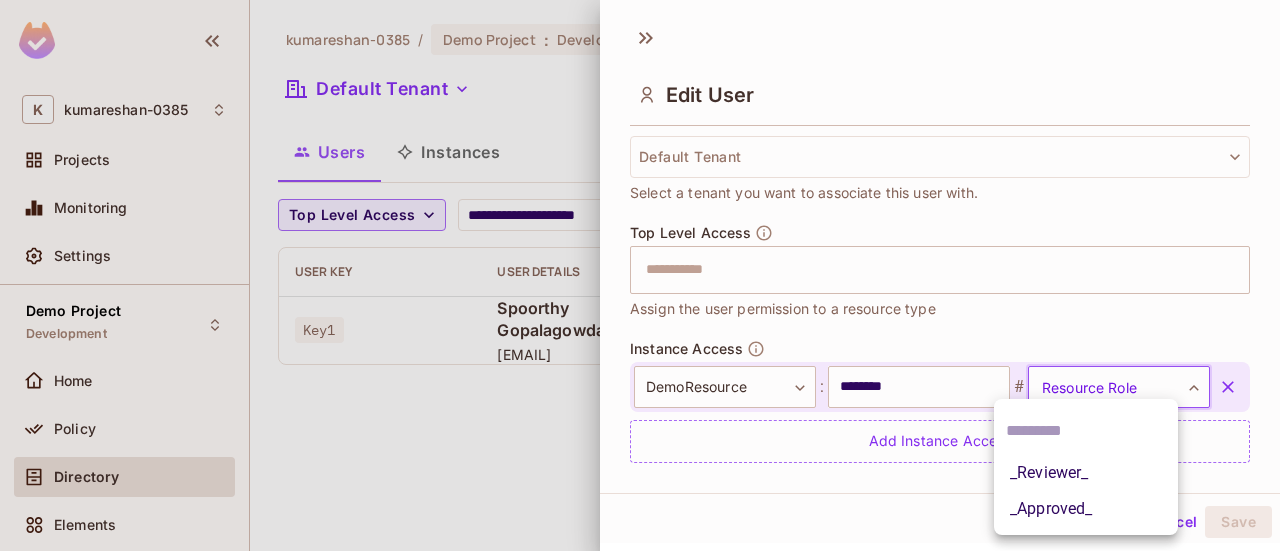 click on "_Reviewer_" at bounding box center [1086, 473] 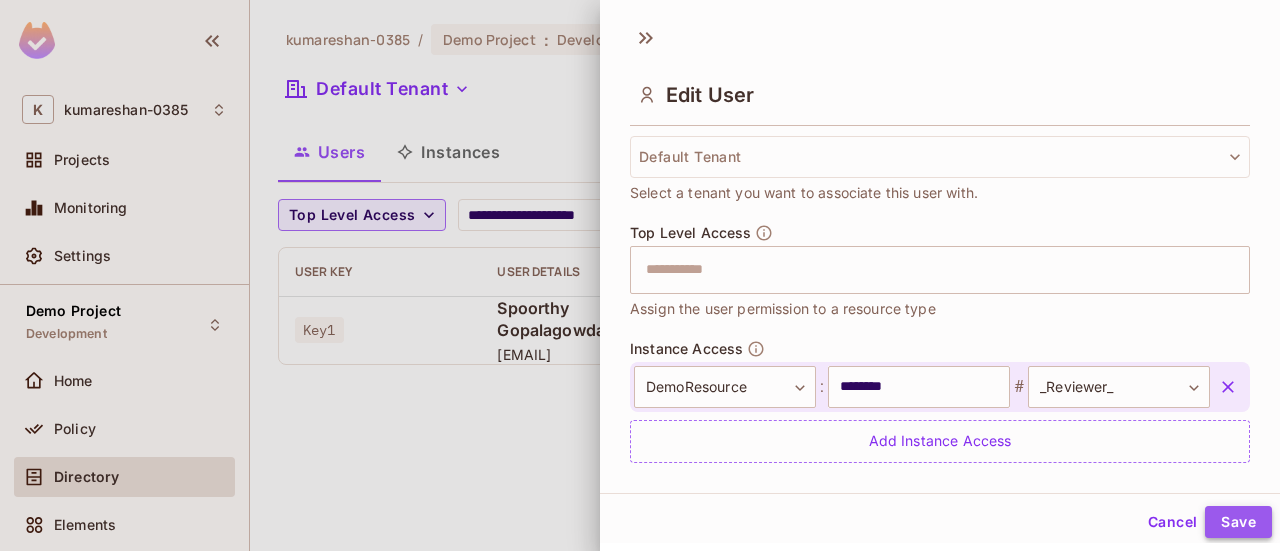 click on "Save" at bounding box center (1238, 522) 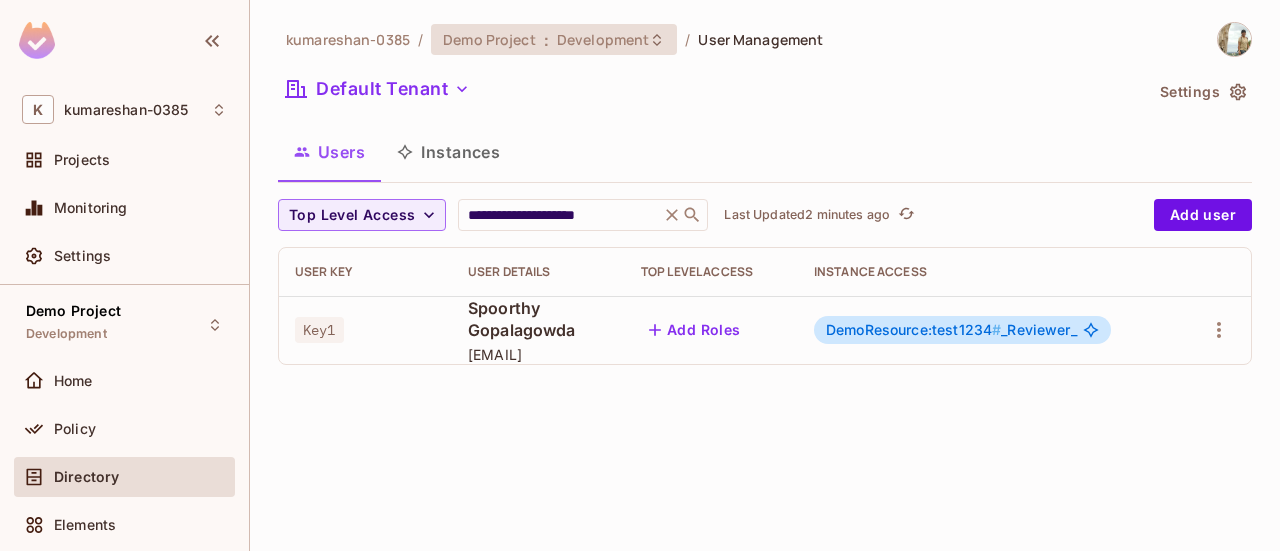 click on "Demo Project : Development" at bounding box center (542, 39) 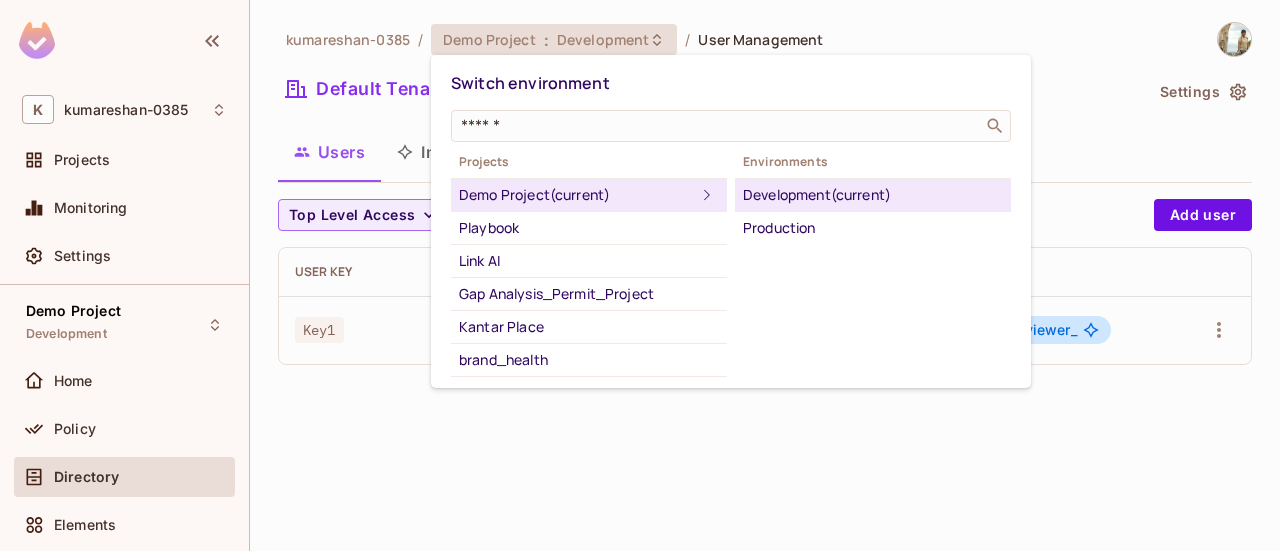 click on "Development  (current)" at bounding box center [873, 195] 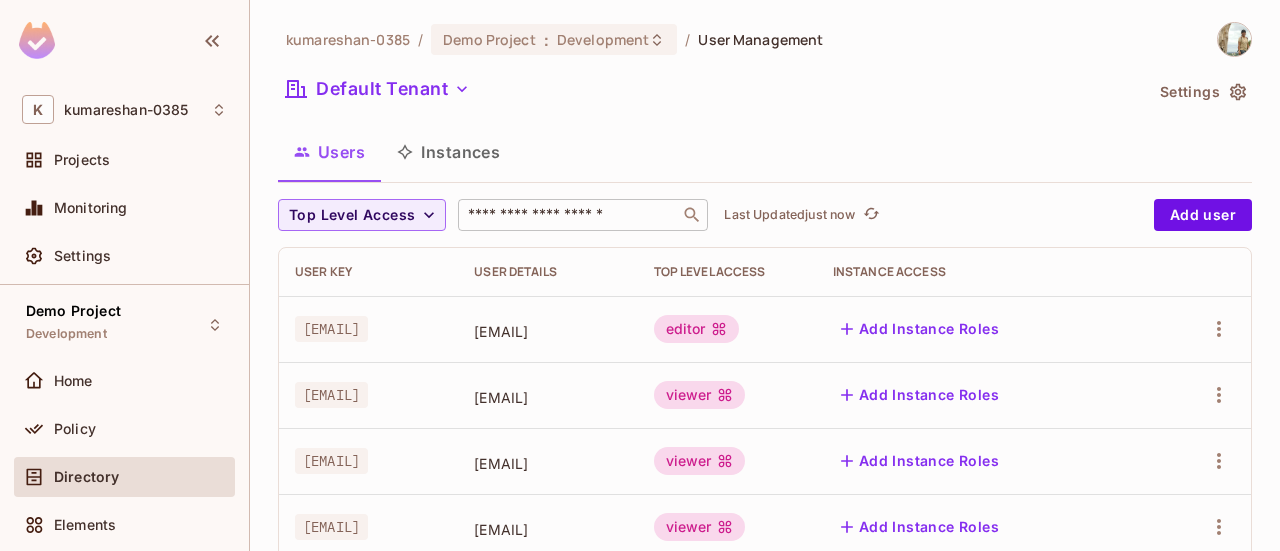 click at bounding box center (569, 215) 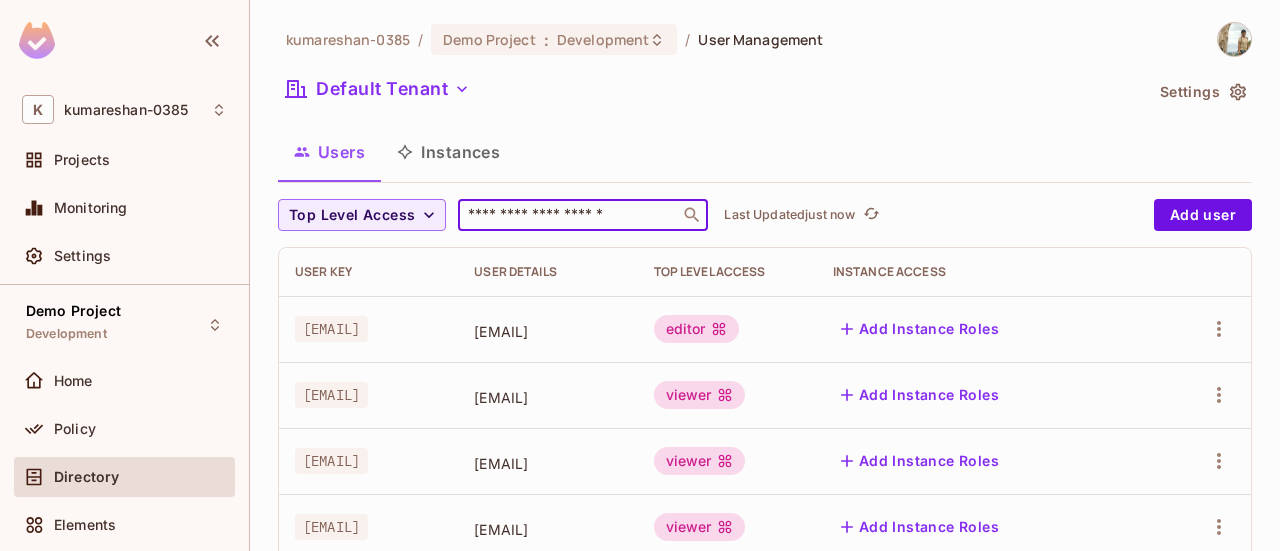 type on "**********" 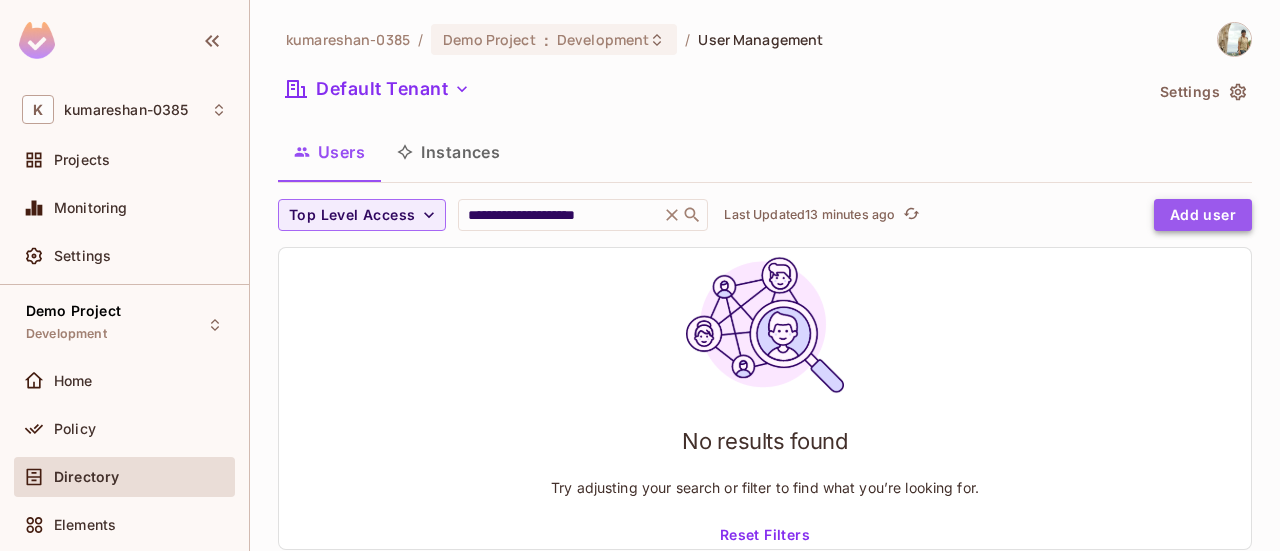 click on "Add user" at bounding box center [1203, 215] 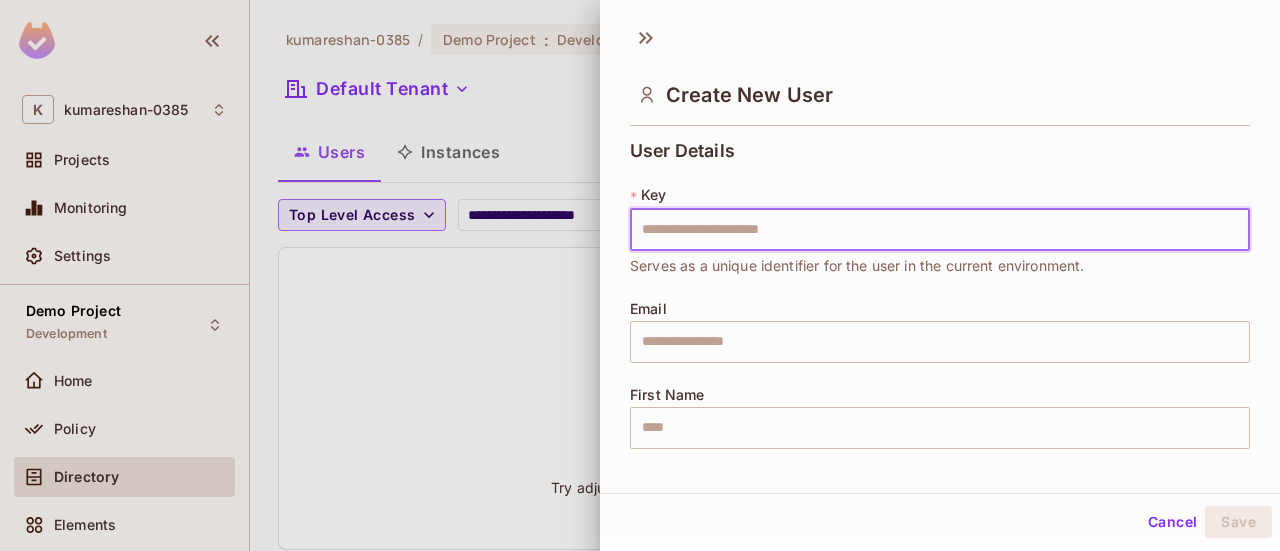 click at bounding box center [940, 230] 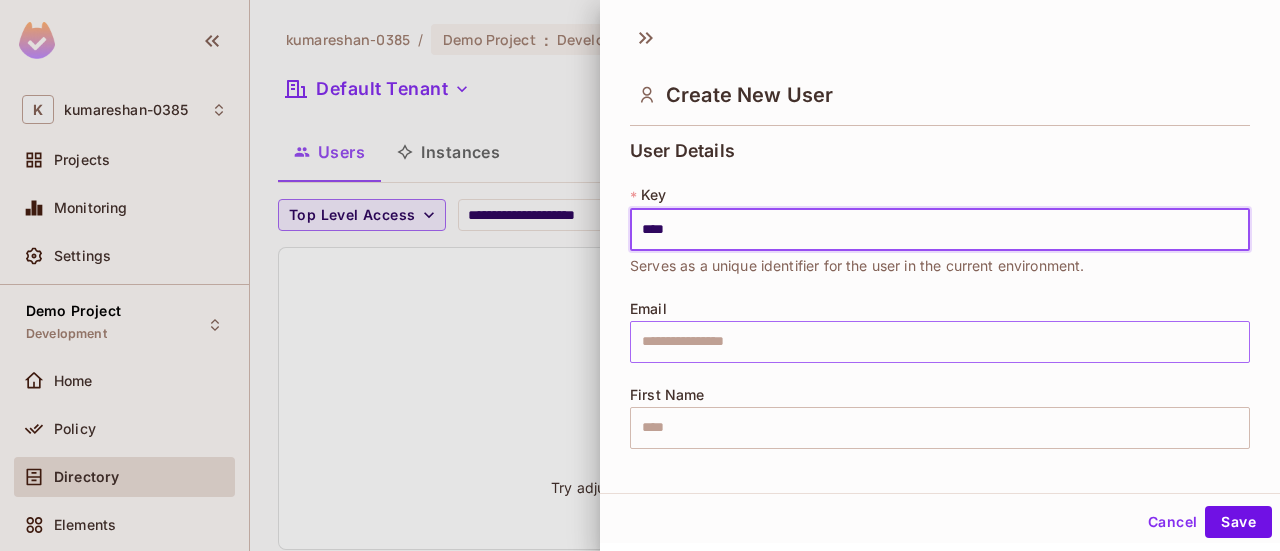 click at bounding box center [940, 342] 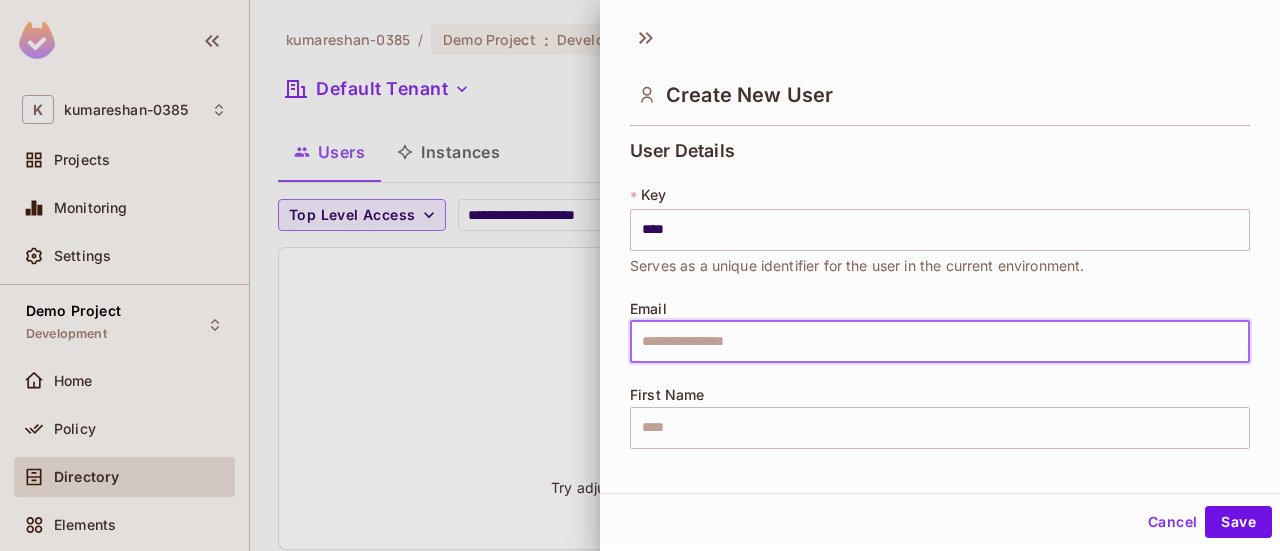 type on "**********" 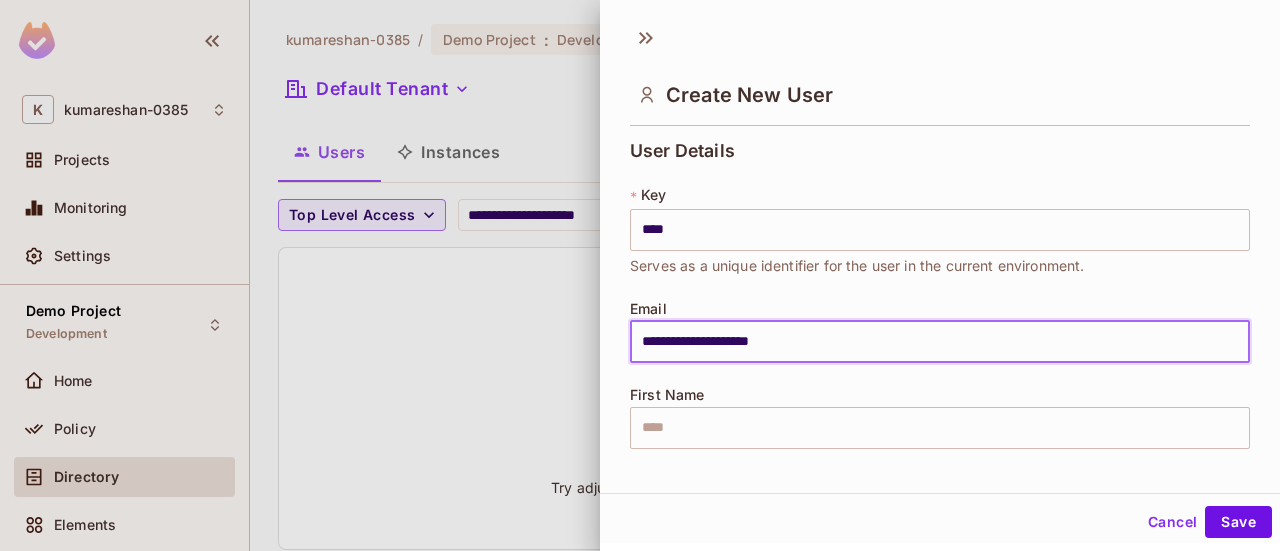 type on "********" 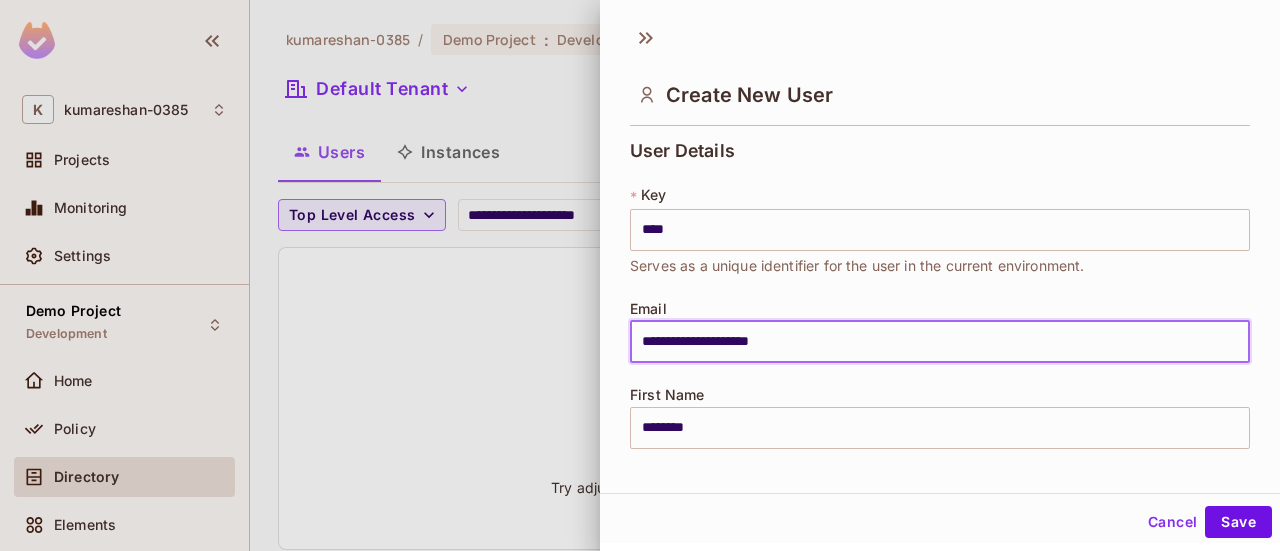 type on "**********" 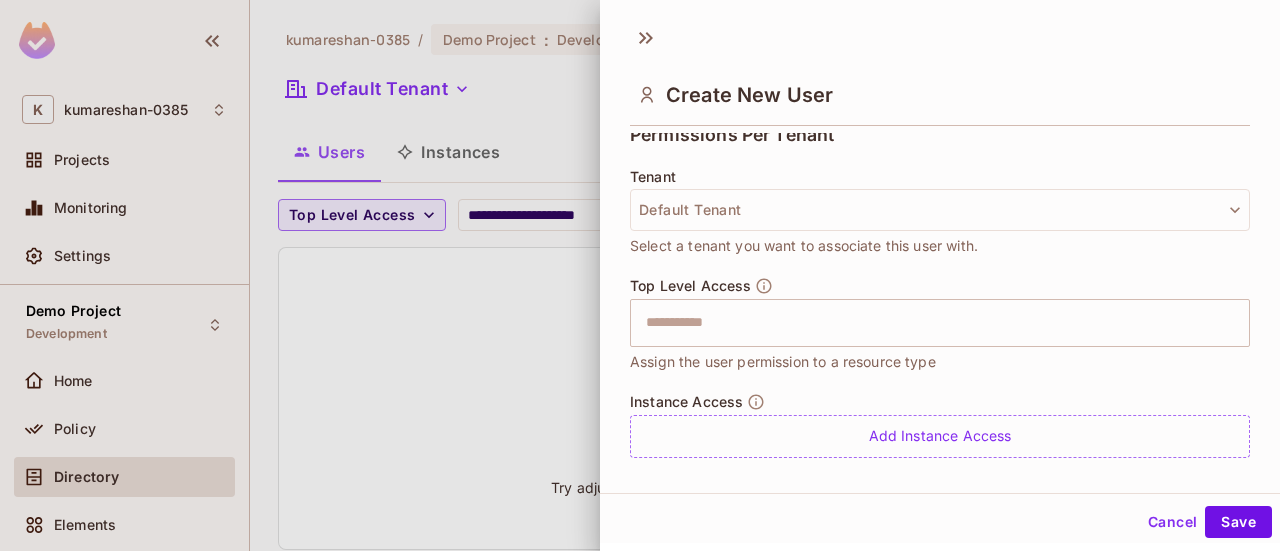 scroll, scrollTop: 512, scrollLeft: 0, axis: vertical 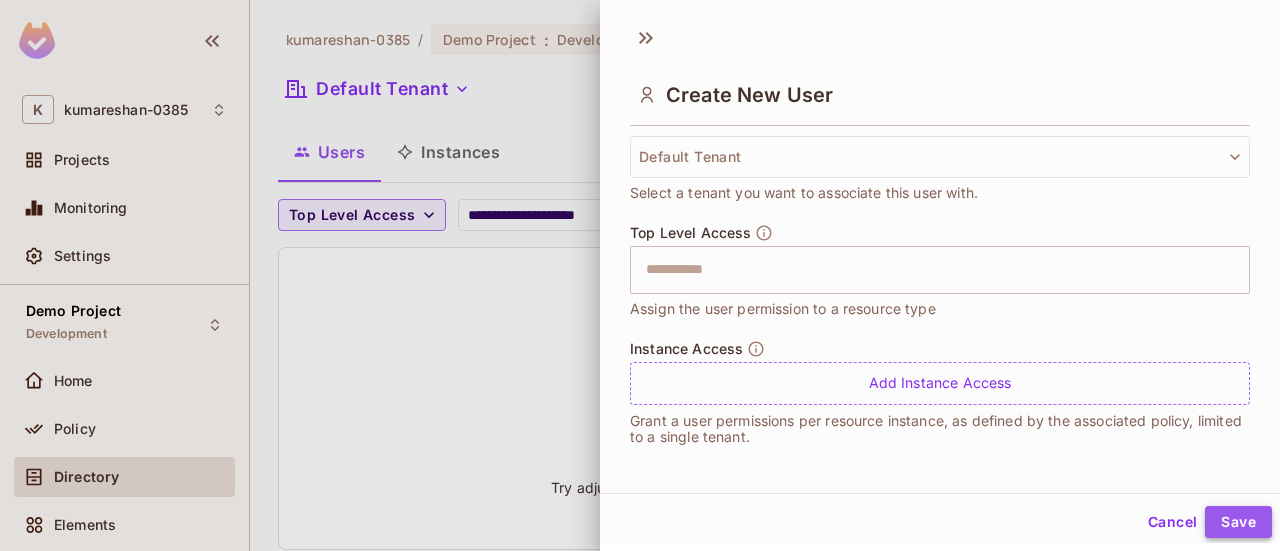 click on "Save" at bounding box center [1238, 522] 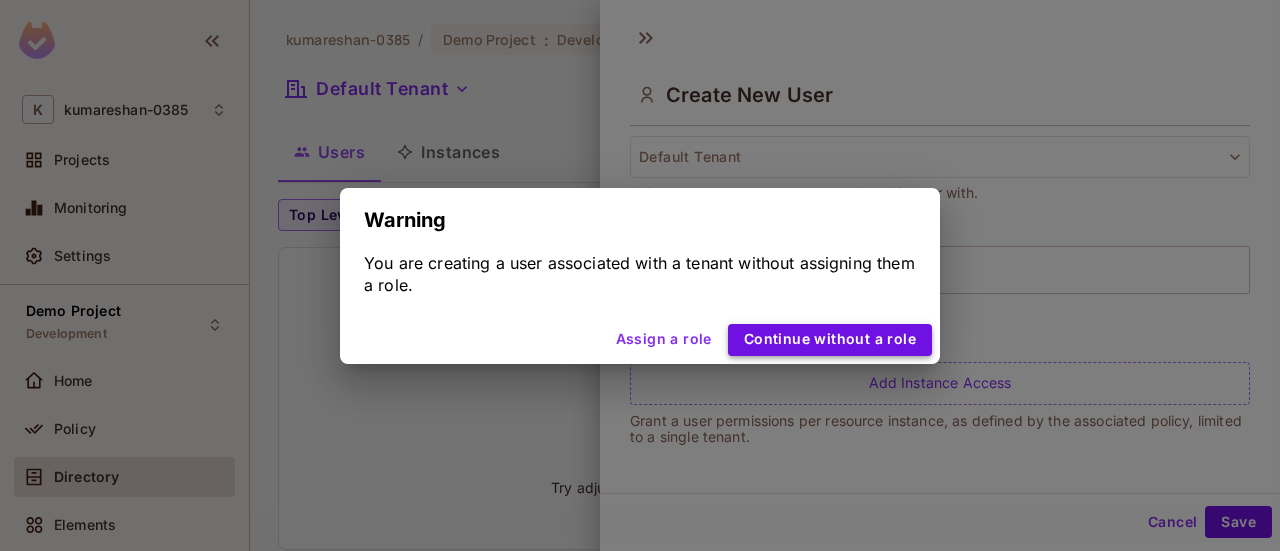 drag, startPoint x: 864, startPoint y: 317, endPoint x: 879, endPoint y: 332, distance: 21.213203 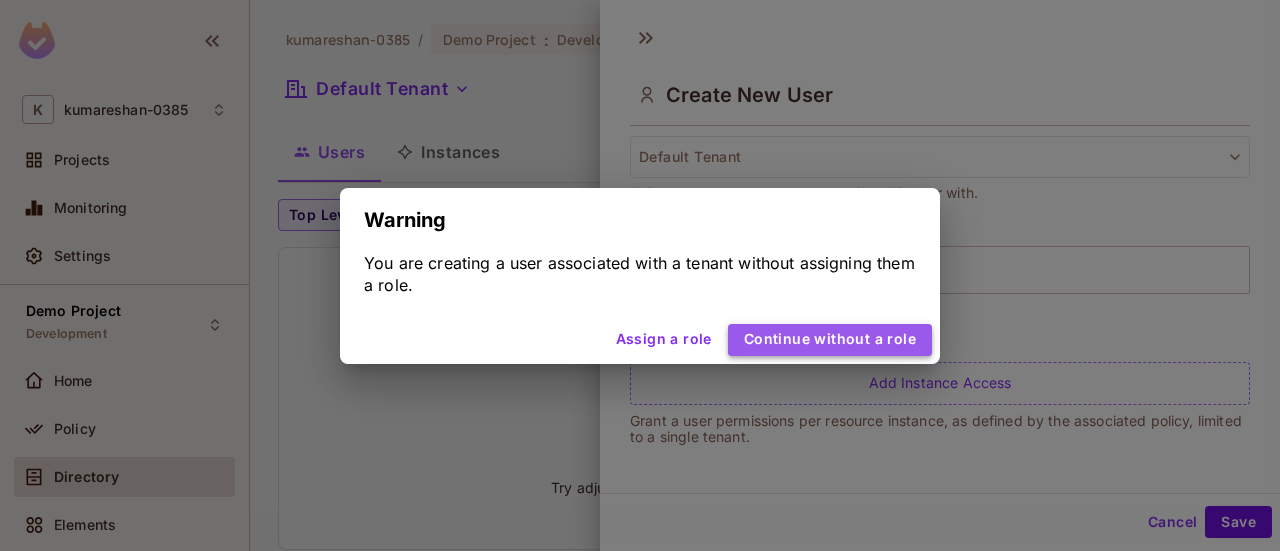click on "Continue without a role" at bounding box center (830, 340) 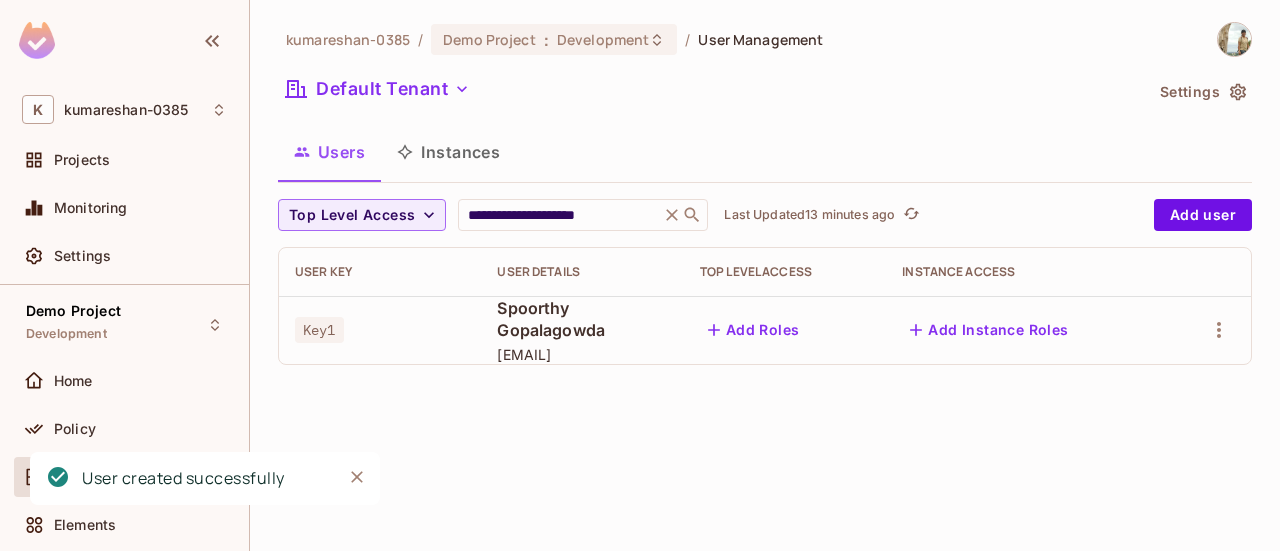click on "Add Instance Roles" at bounding box center [989, 330] 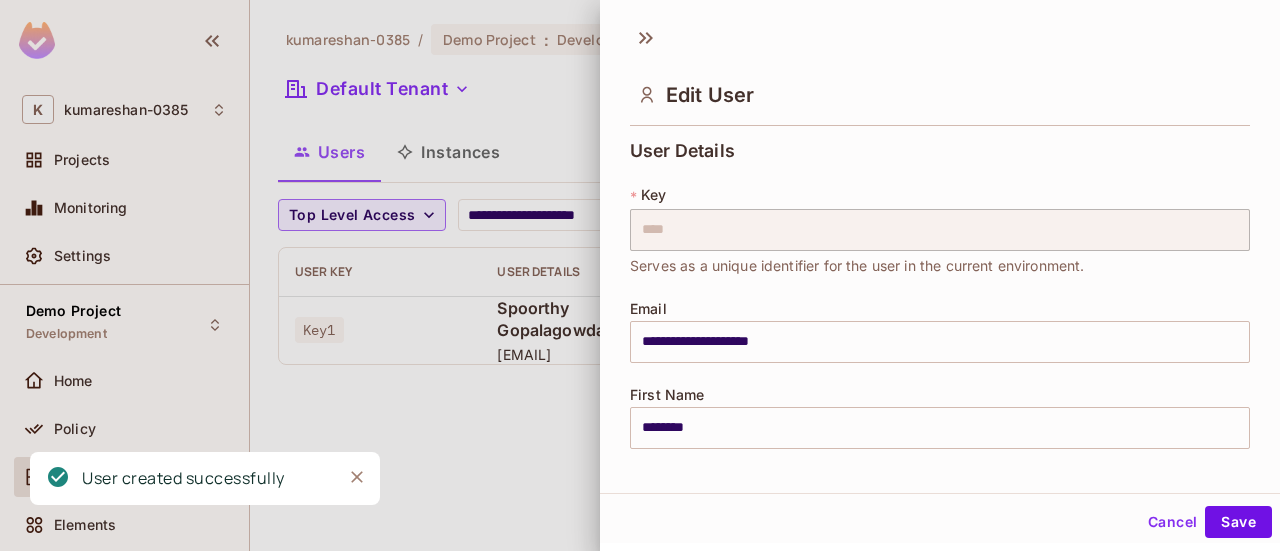 drag, startPoint x: 1248, startPoint y: 185, endPoint x: 1252, endPoint y: 201, distance: 16.492422 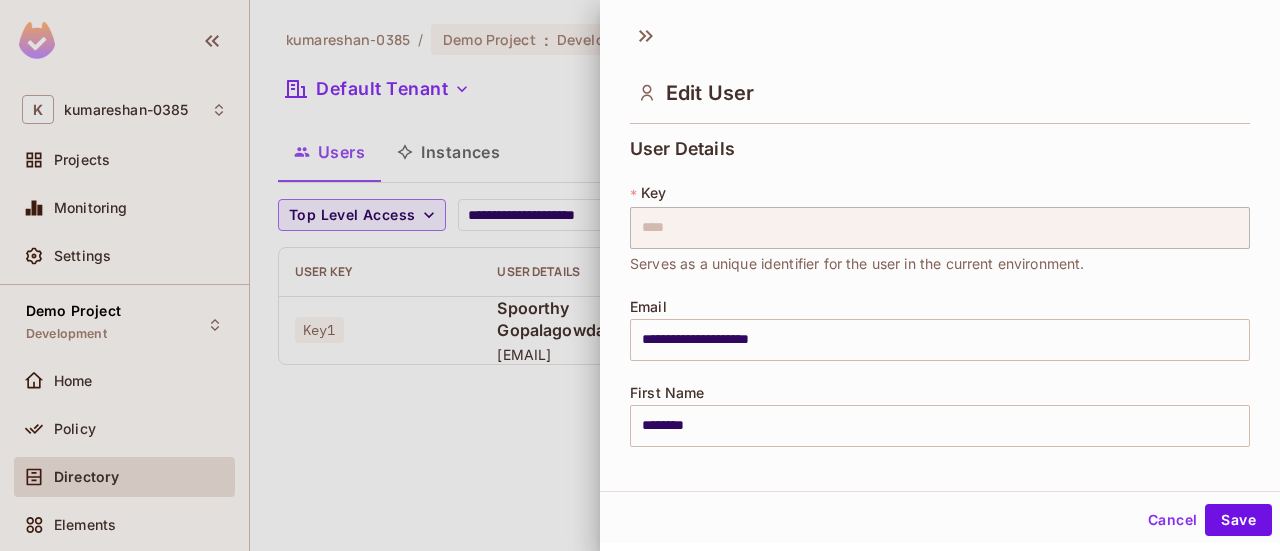 drag, startPoint x: 1248, startPoint y: 228, endPoint x: 1269, endPoint y: 379, distance: 152.45328 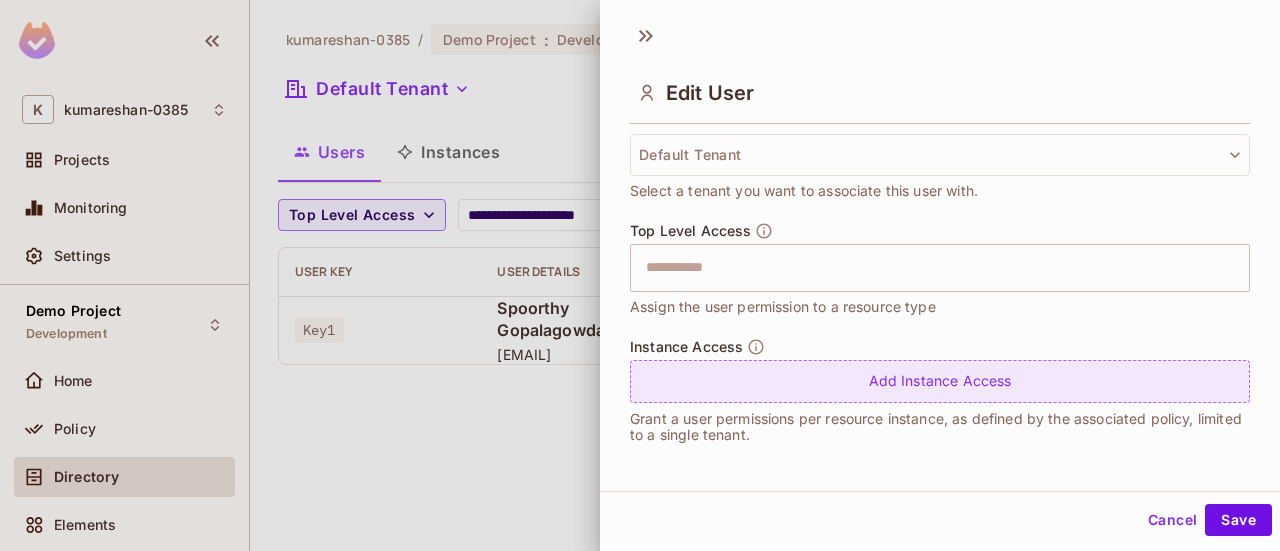 click on "Add Instance Access" at bounding box center [940, 381] 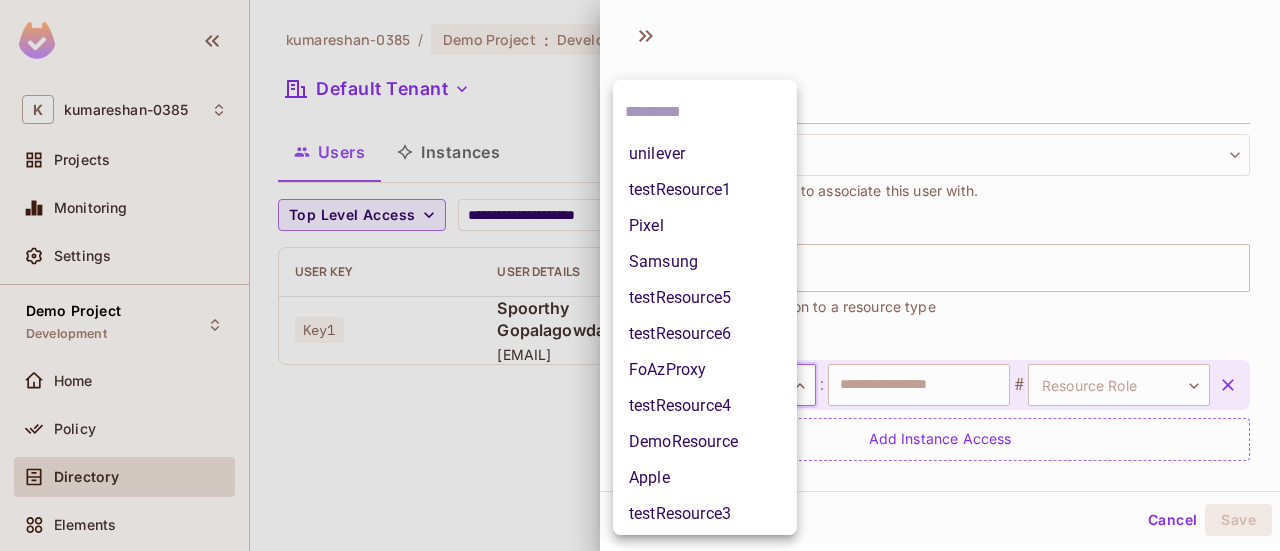 click on "**********" at bounding box center [640, 275] 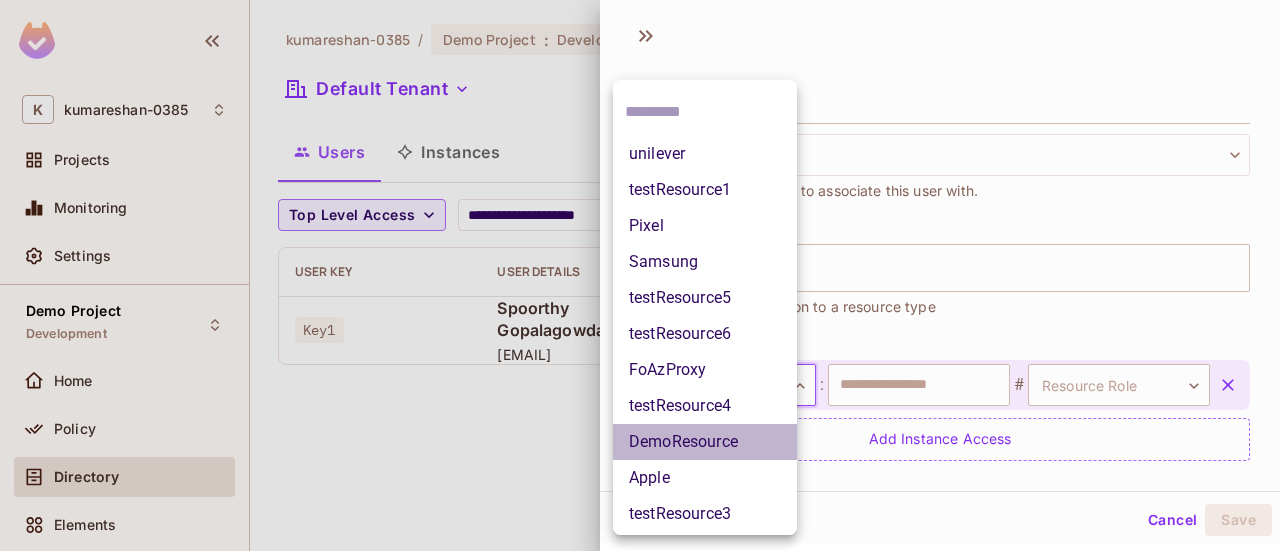 click on "DemoResource" at bounding box center (705, 442) 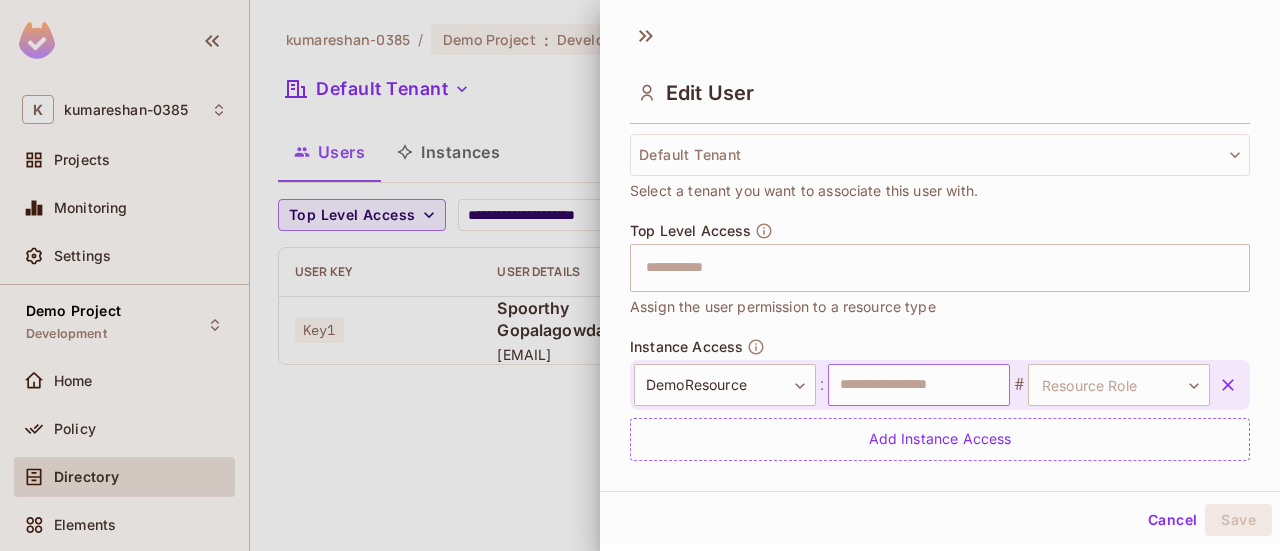 click at bounding box center (919, 385) 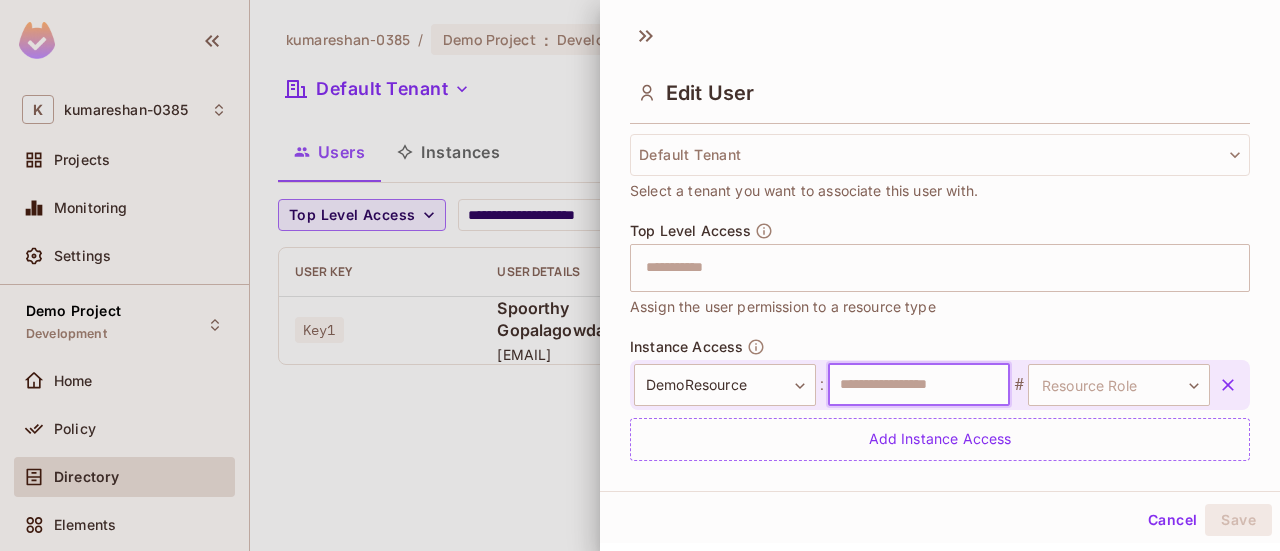 type on "*******" 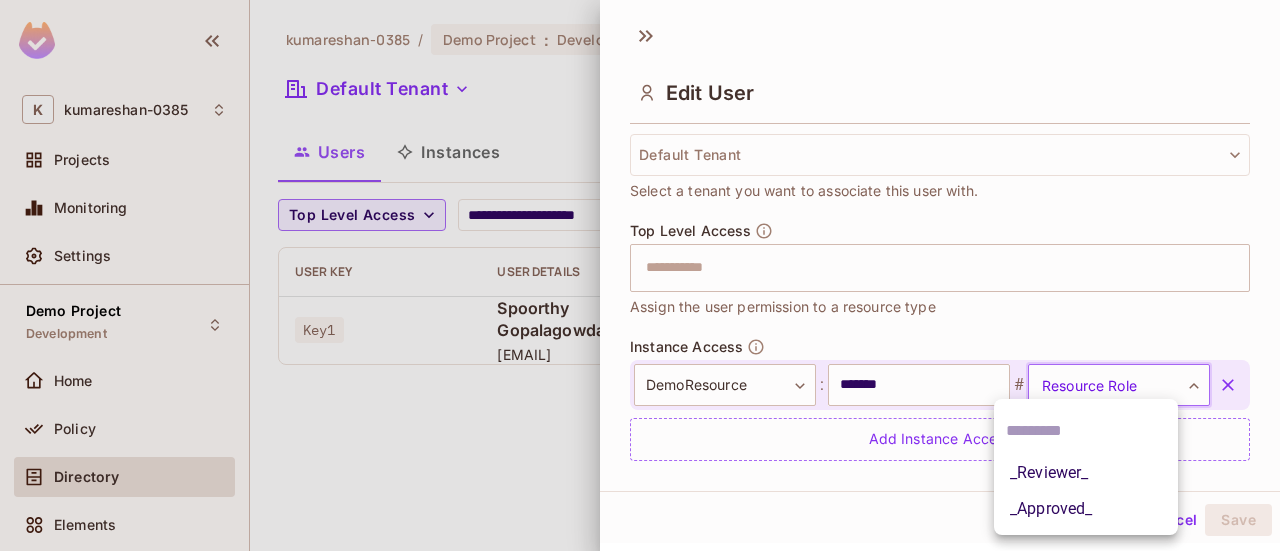 click on "**********" at bounding box center [640, 275] 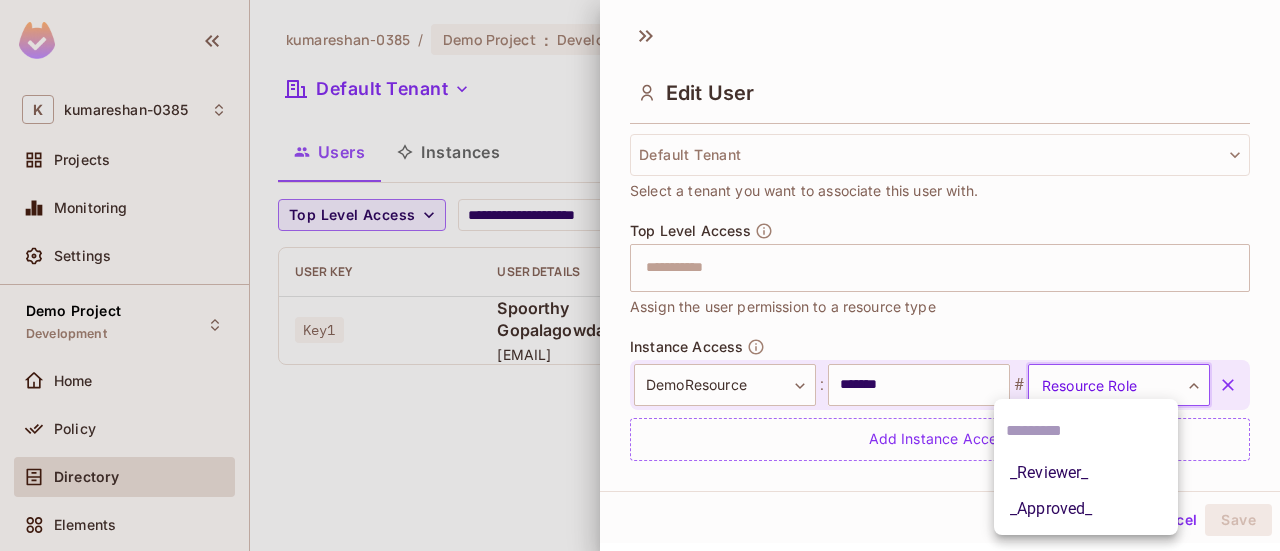 click on "_Reviewer_" at bounding box center (1086, 473) 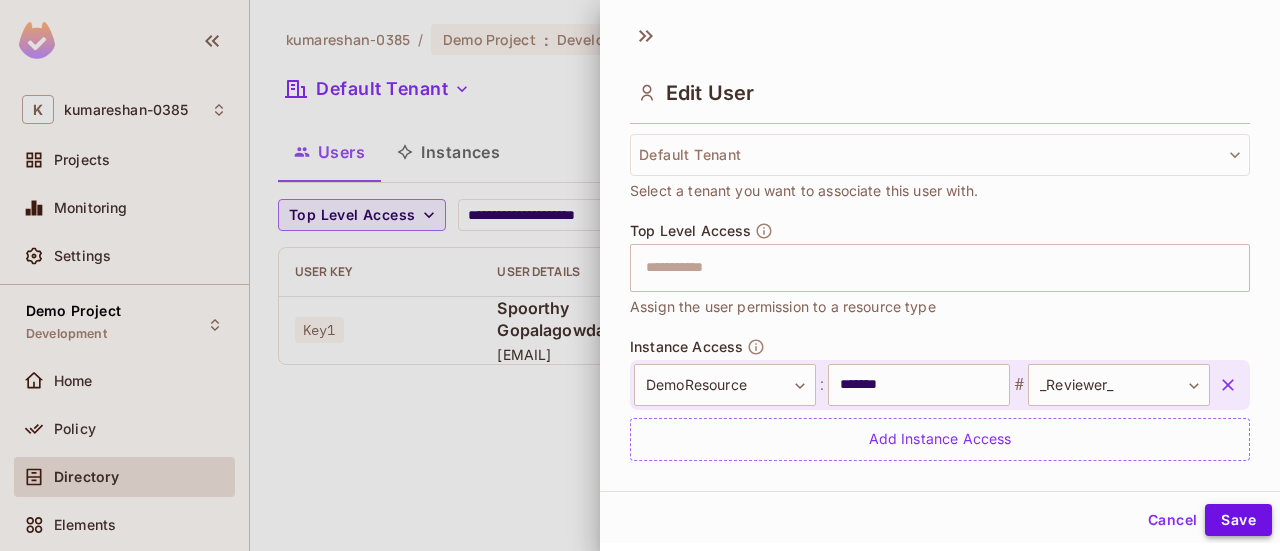 click on "Save" at bounding box center [1238, 520] 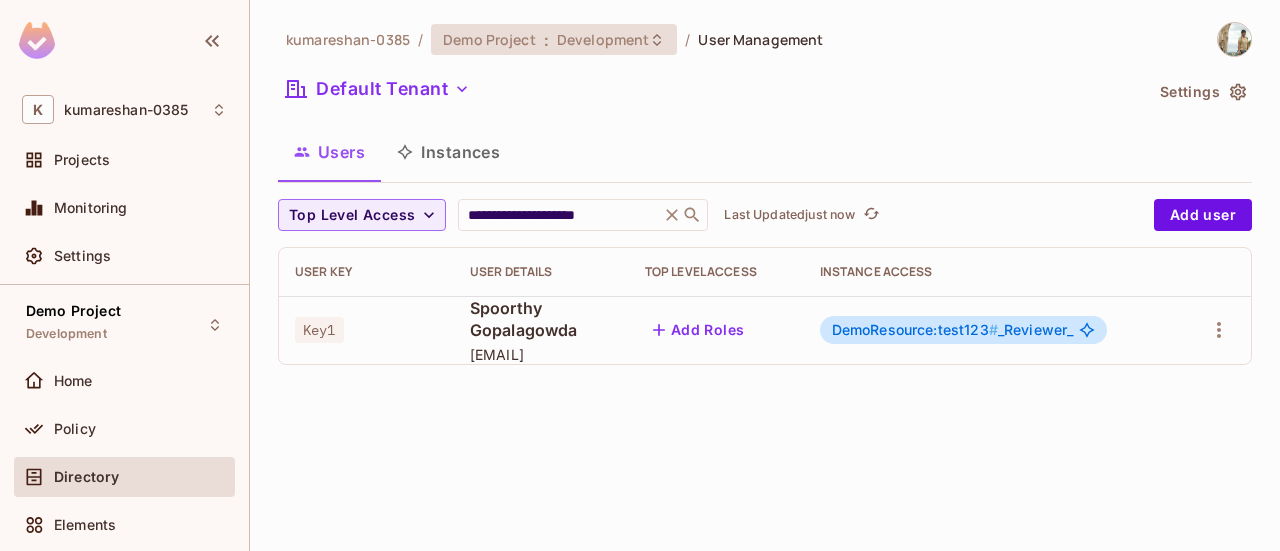 click on "Development" at bounding box center (603, 39) 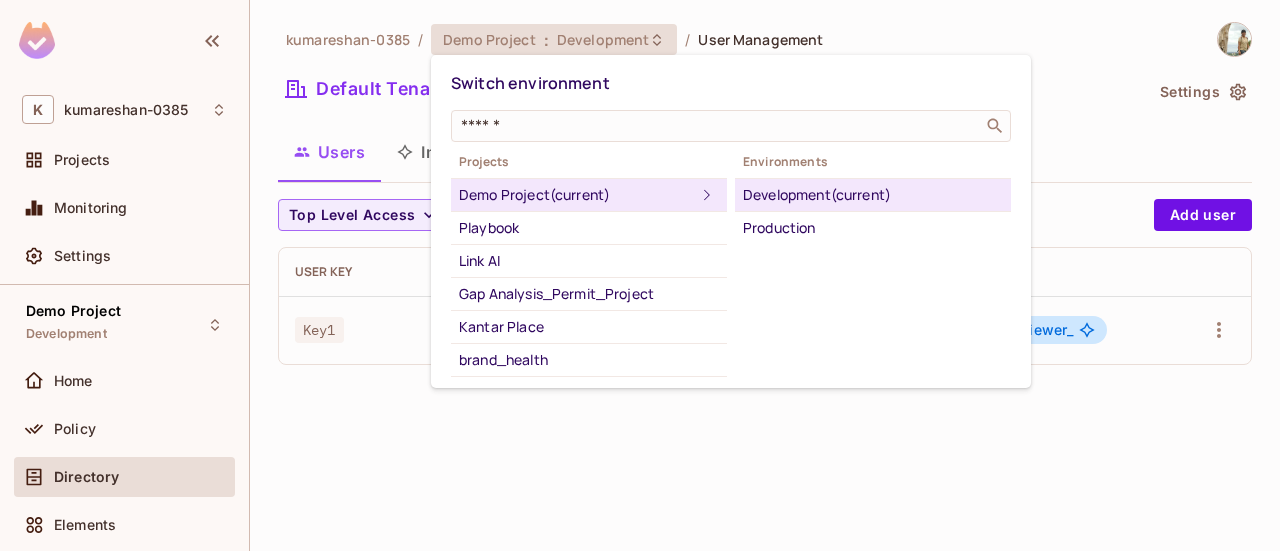 click on "Development  (current)" at bounding box center [873, 195] 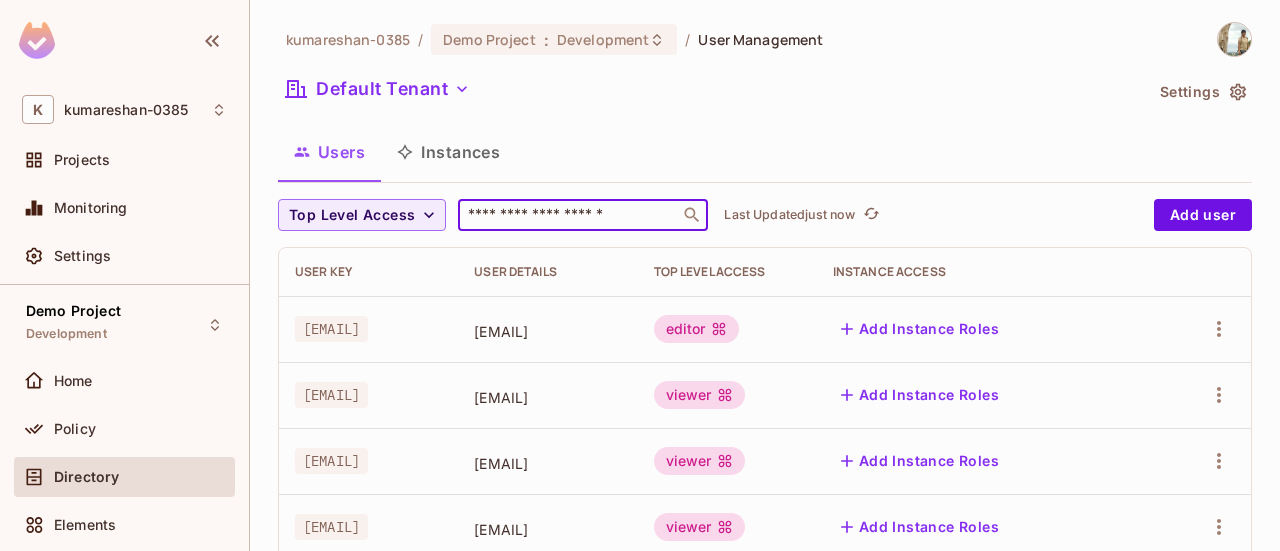 click at bounding box center [569, 215] 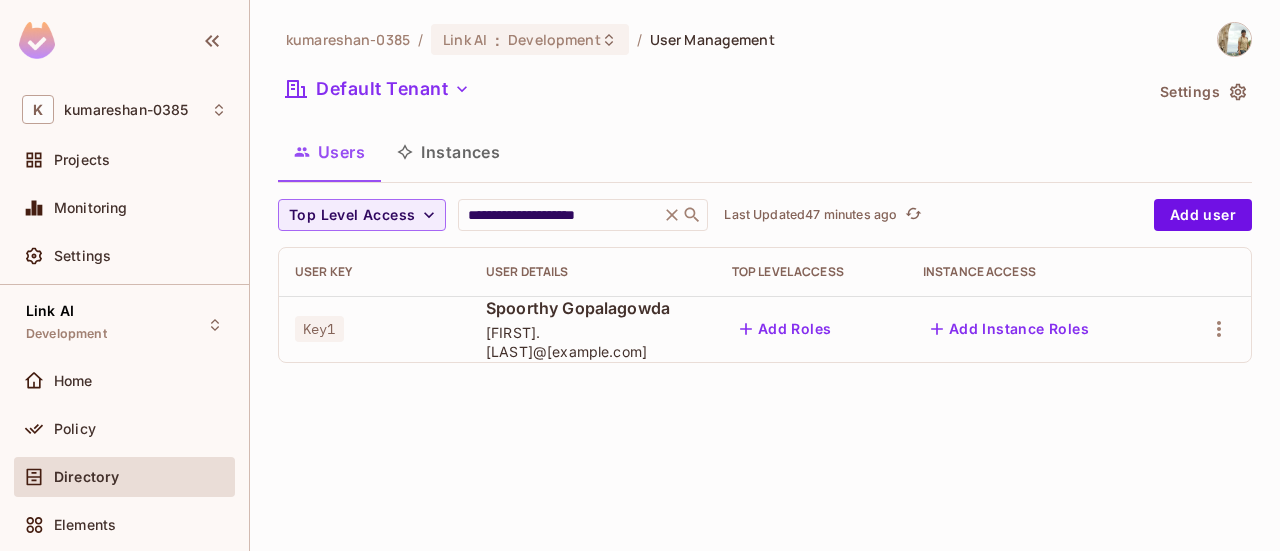scroll, scrollTop: 0, scrollLeft: 0, axis: both 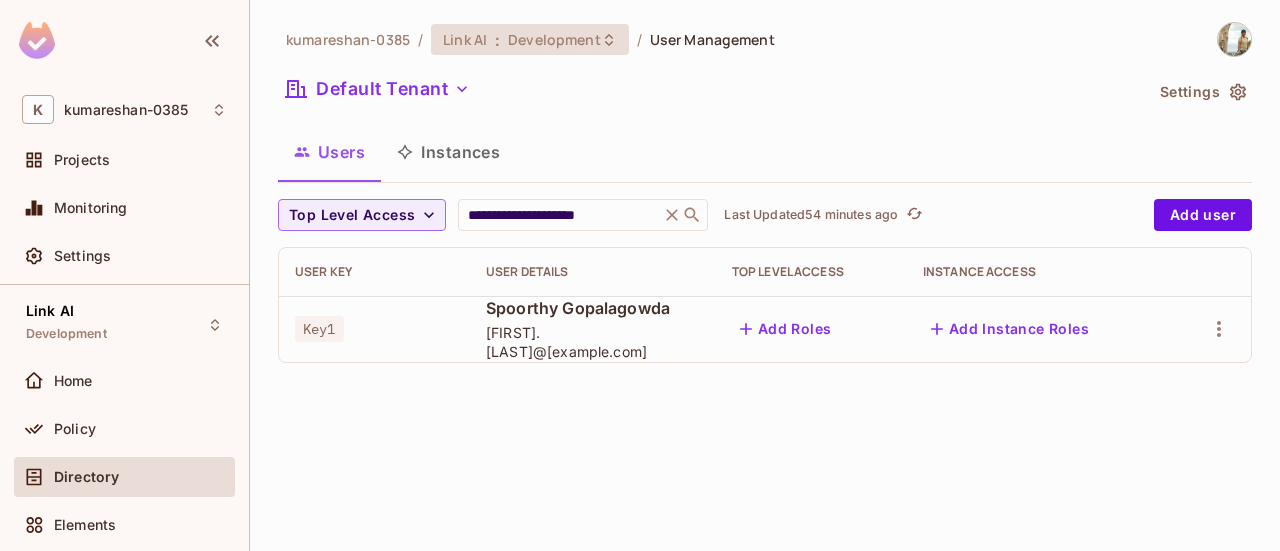 click on "Development" at bounding box center (554, 39) 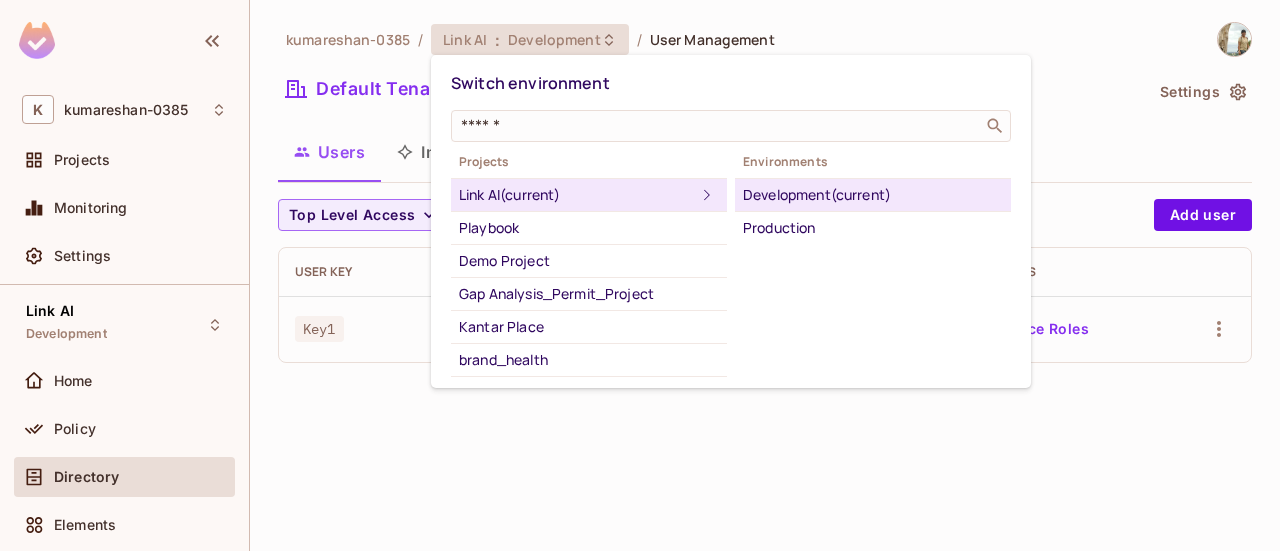 click on "Development  (current)" at bounding box center (873, 195) 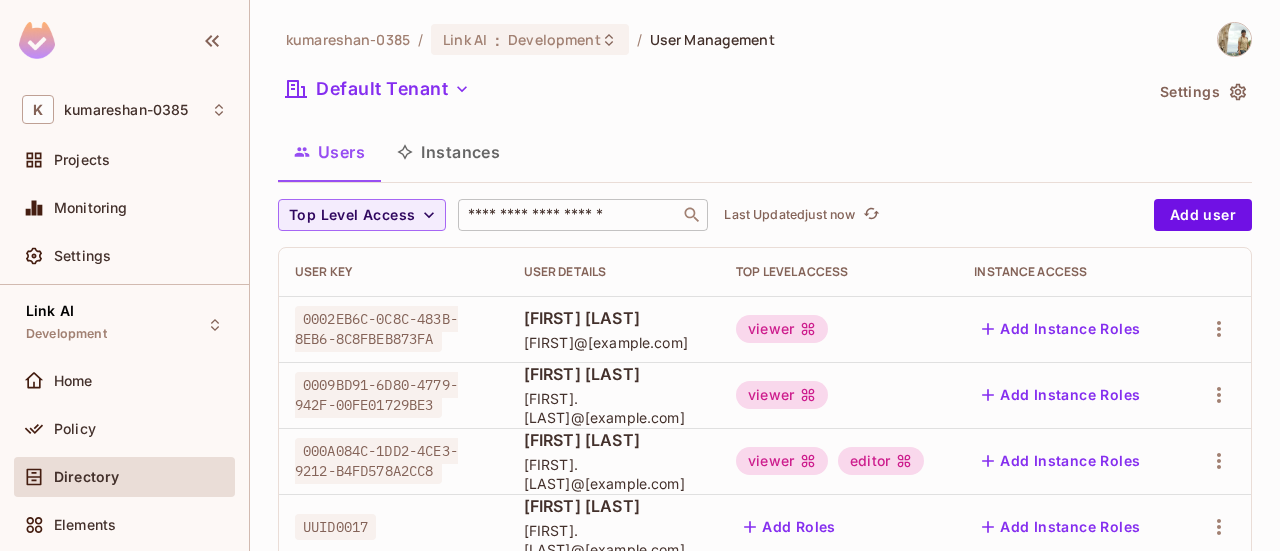 click at bounding box center [569, 215] 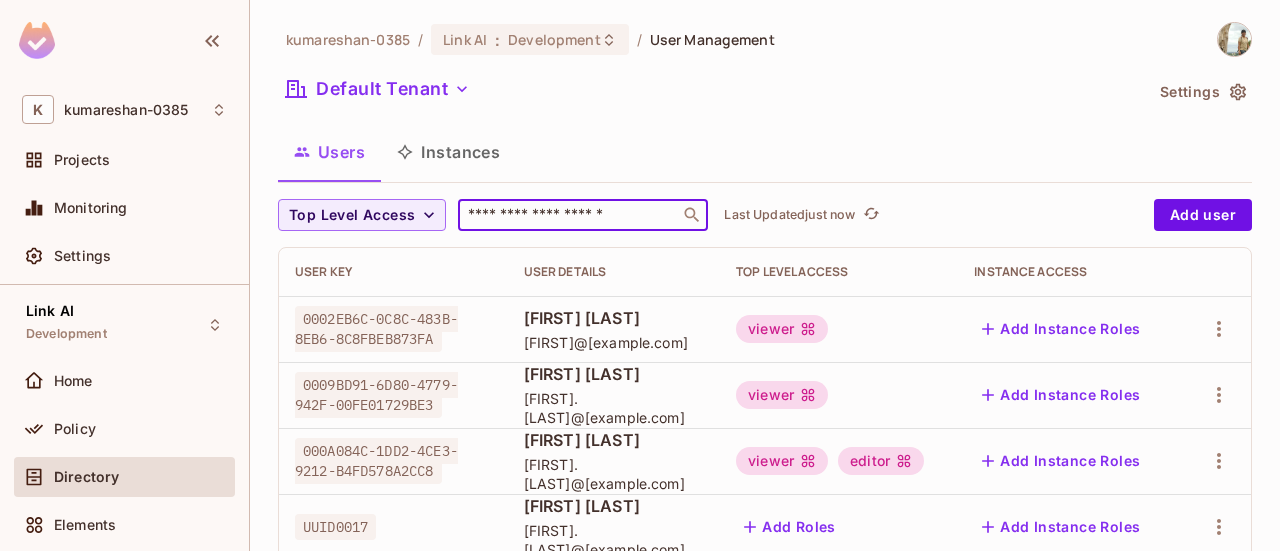 type on "**********" 